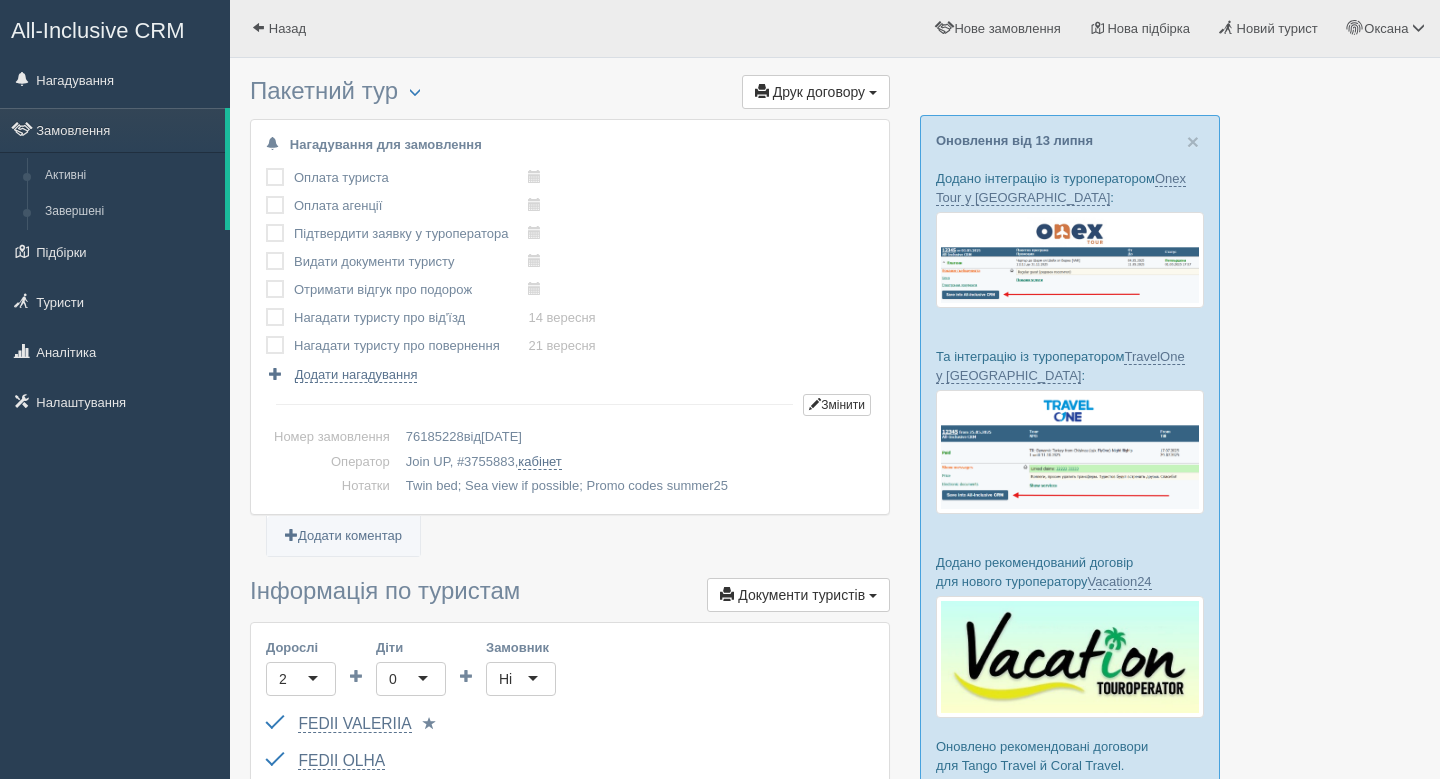 scroll, scrollTop: 0, scrollLeft: 0, axis: both 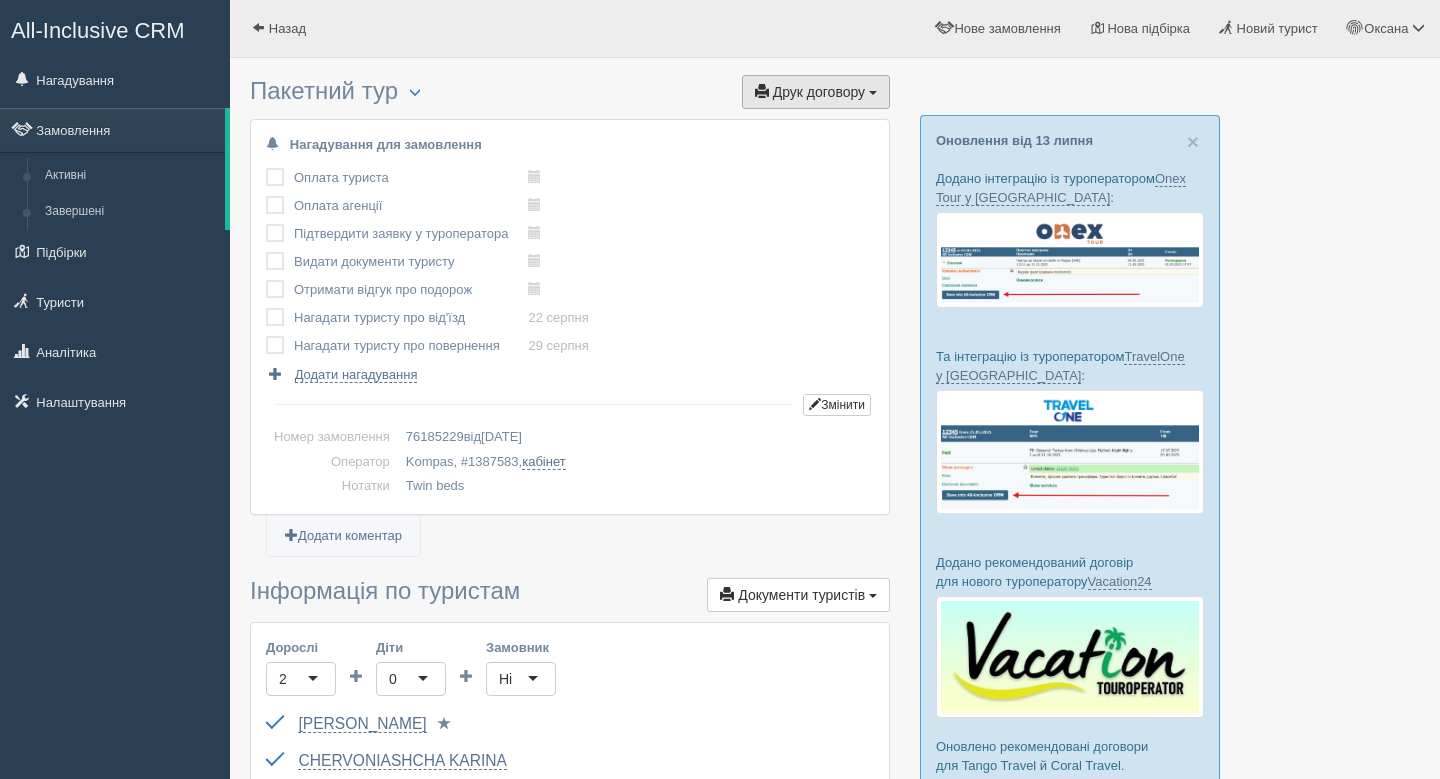 click on "Друк договору" at bounding box center (819, 92) 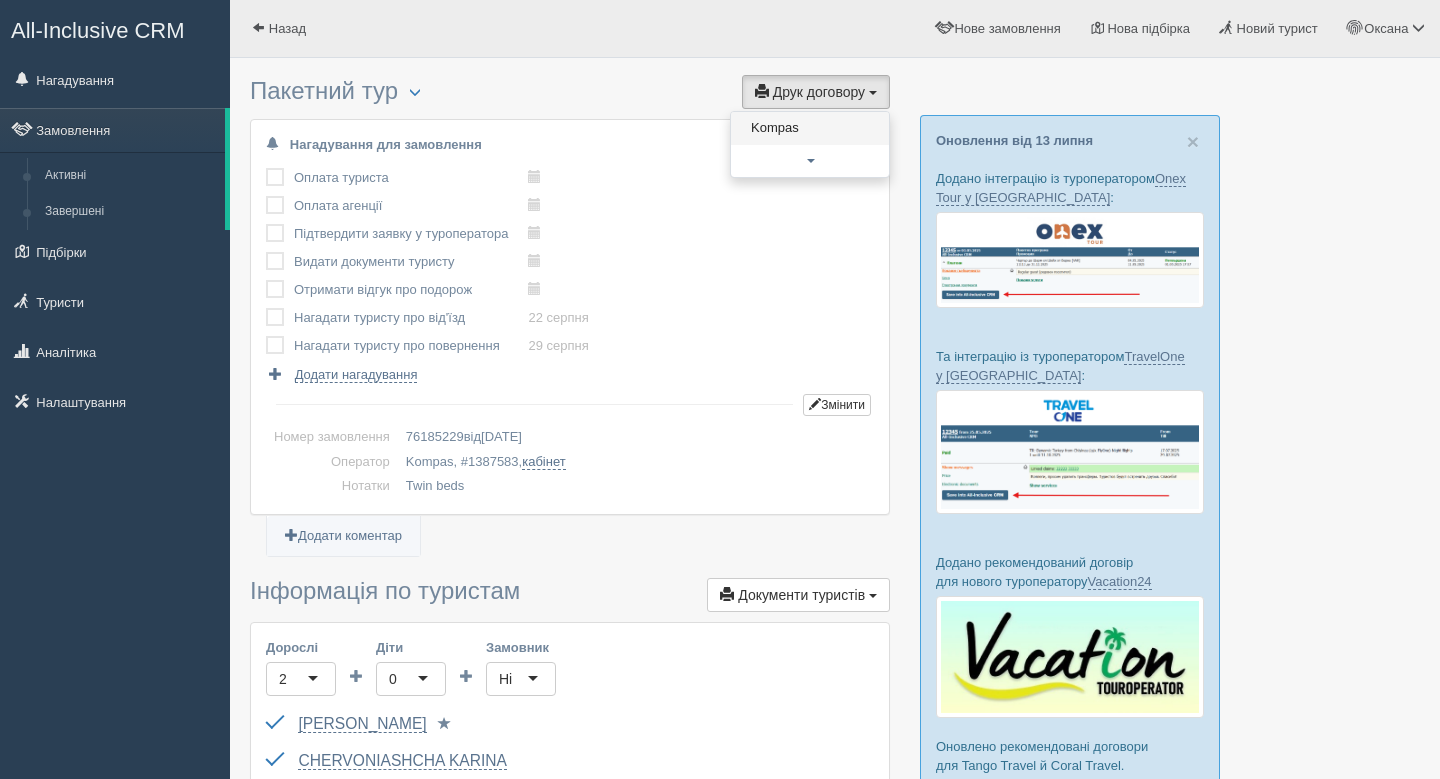 click on "Kompas" at bounding box center [810, 128] 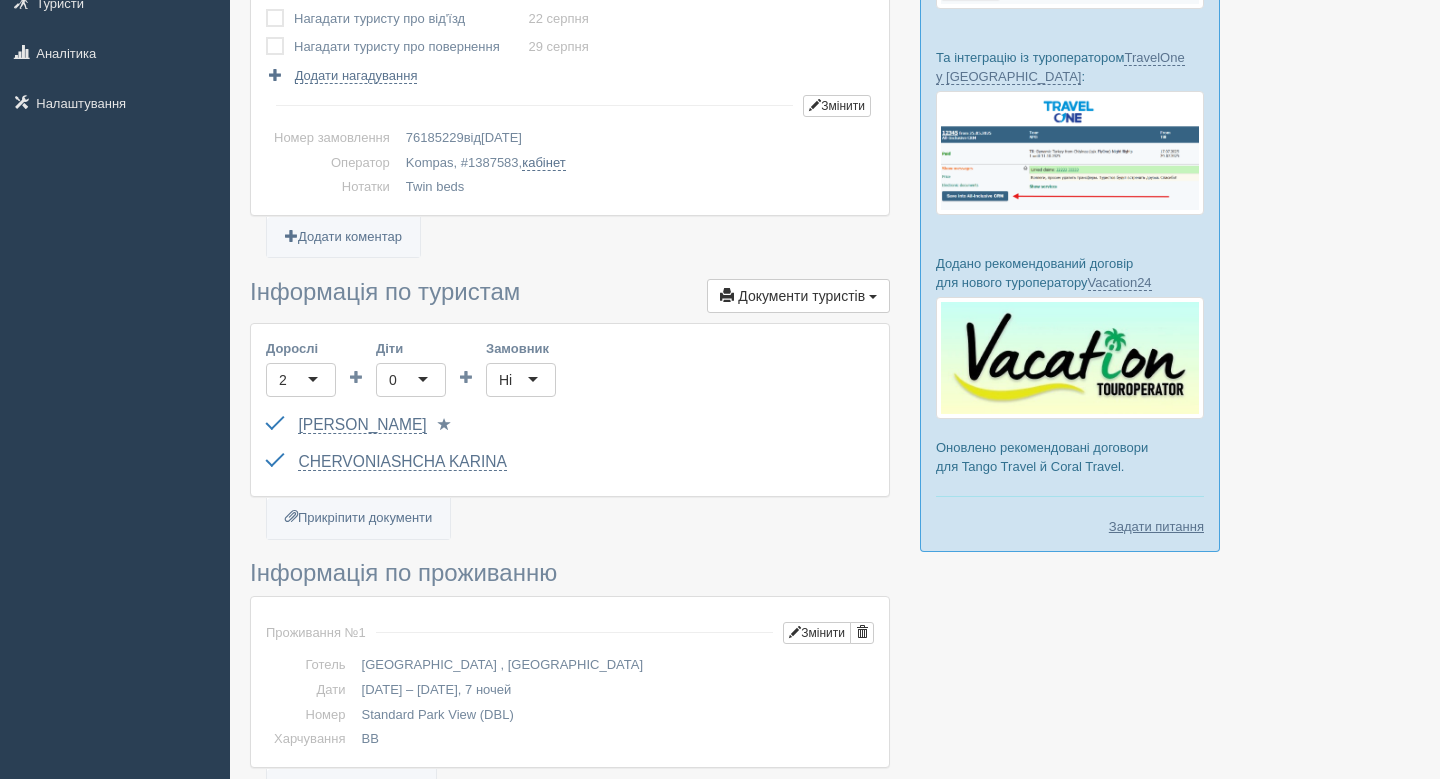 scroll, scrollTop: 302, scrollLeft: 0, axis: vertical 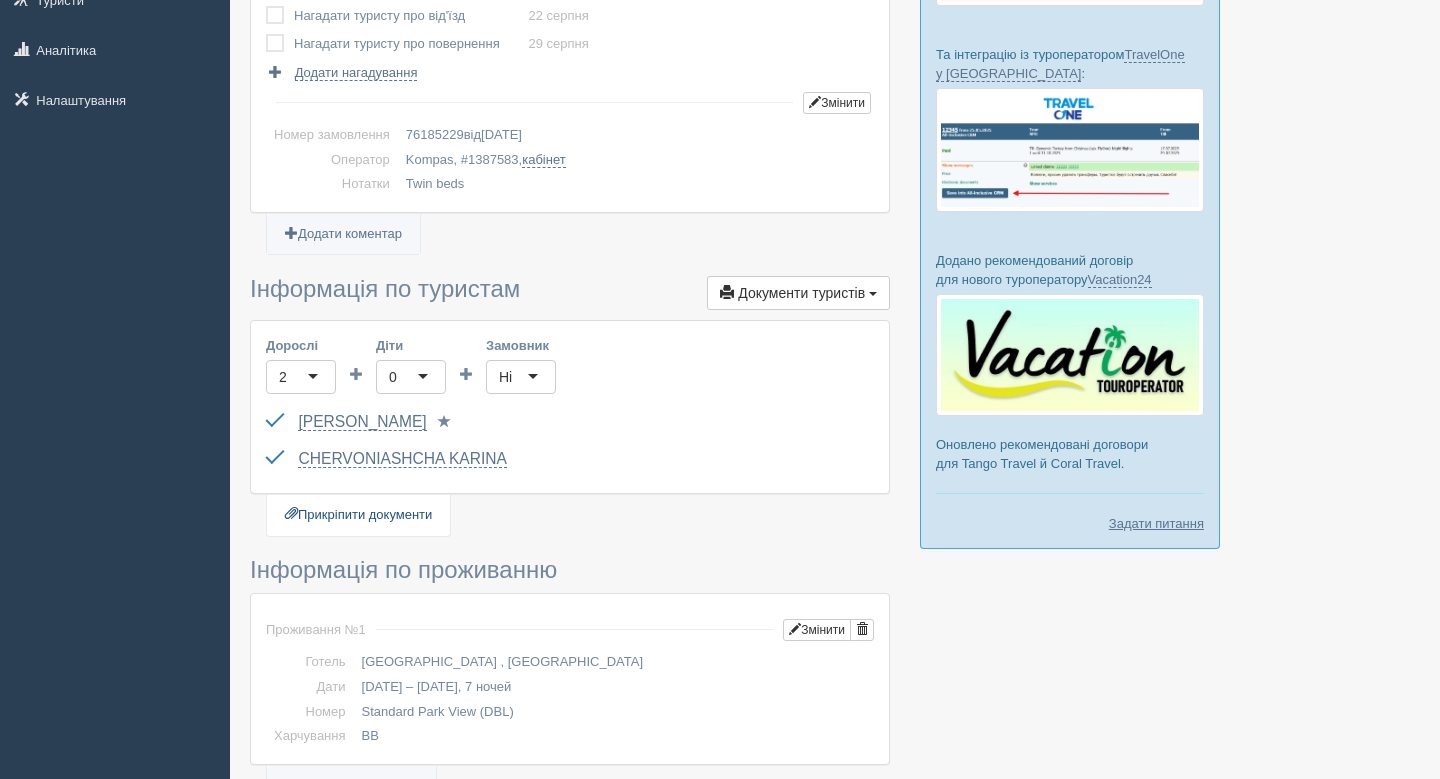 click on "Прикріпити документи" at bounding box center [358, 515] 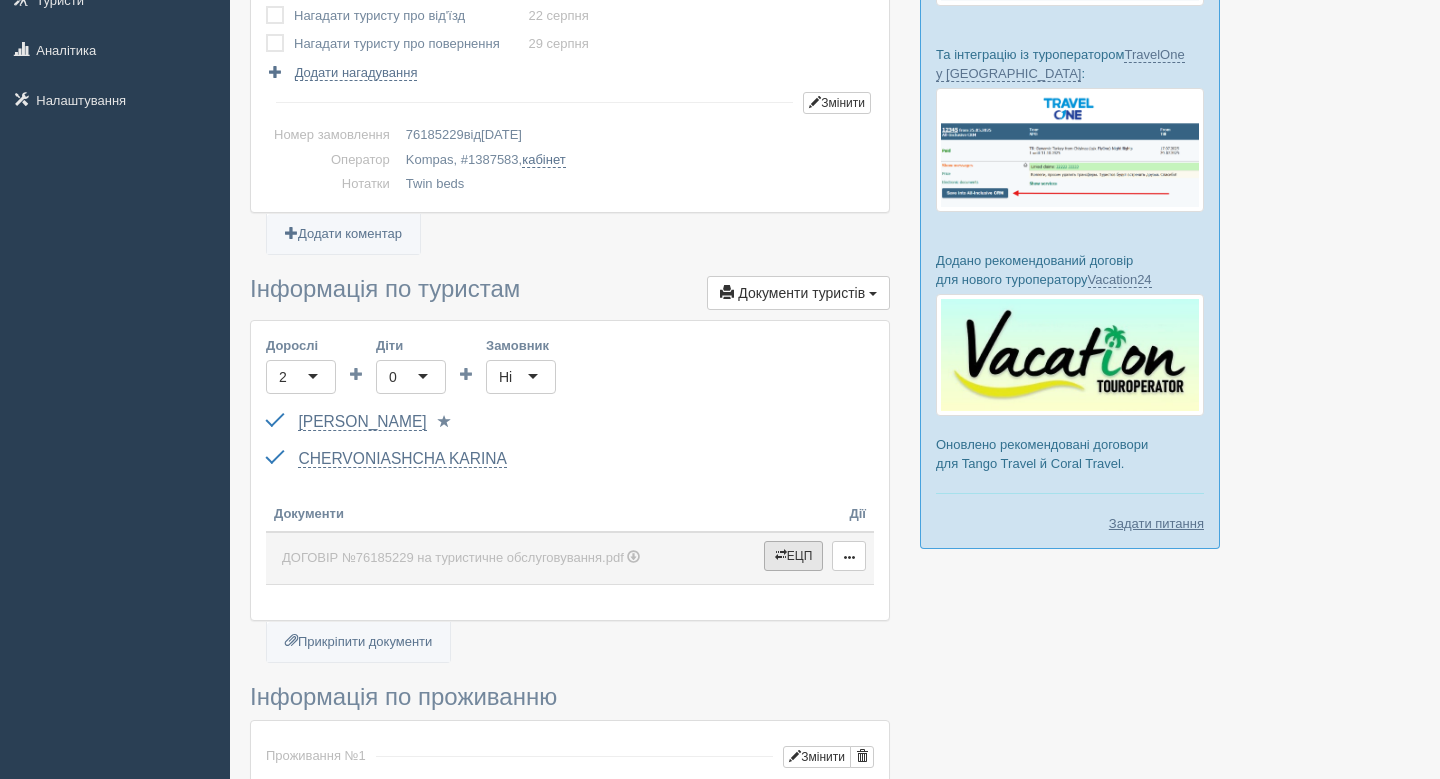 click on "ЕЦП" at bounding box center (794, 556) 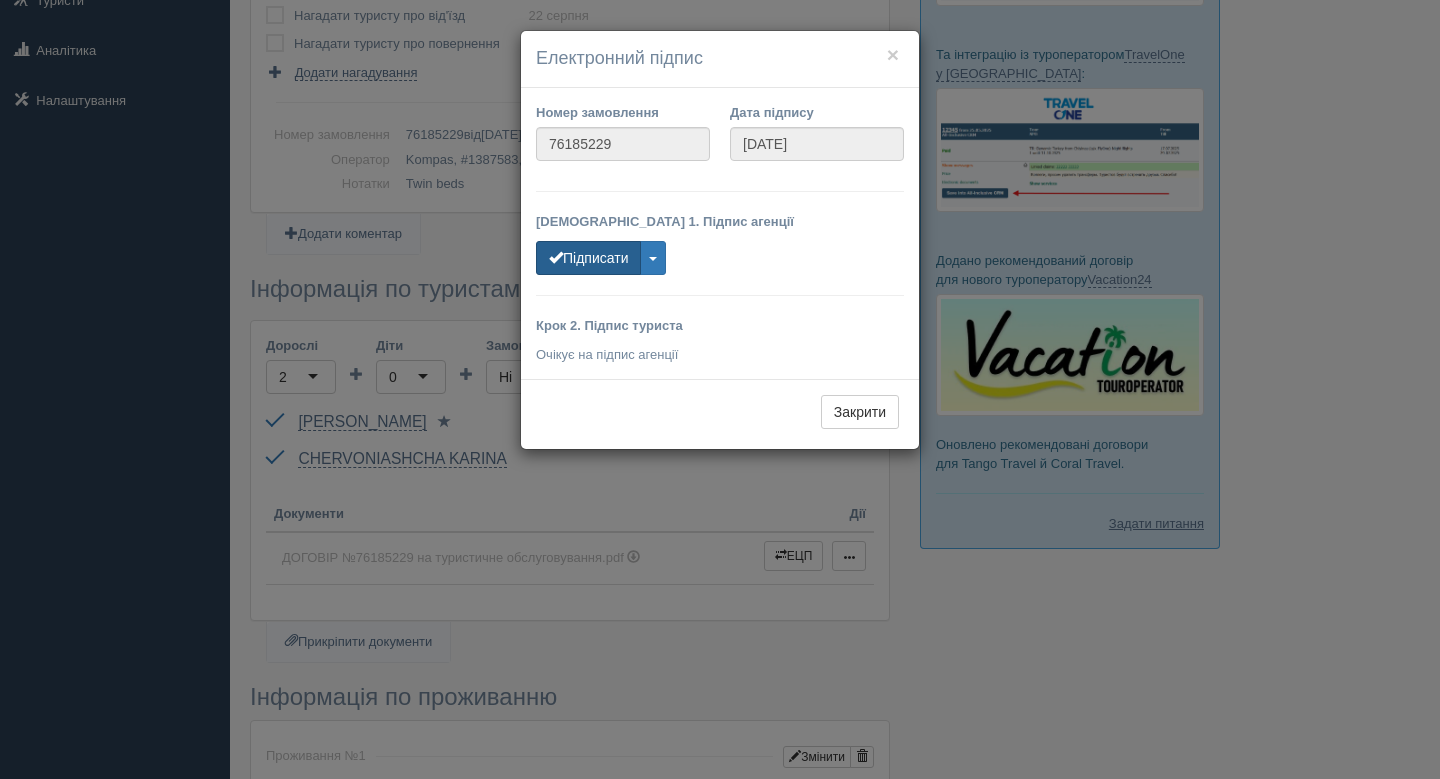 click at bounding box center (556, 257) 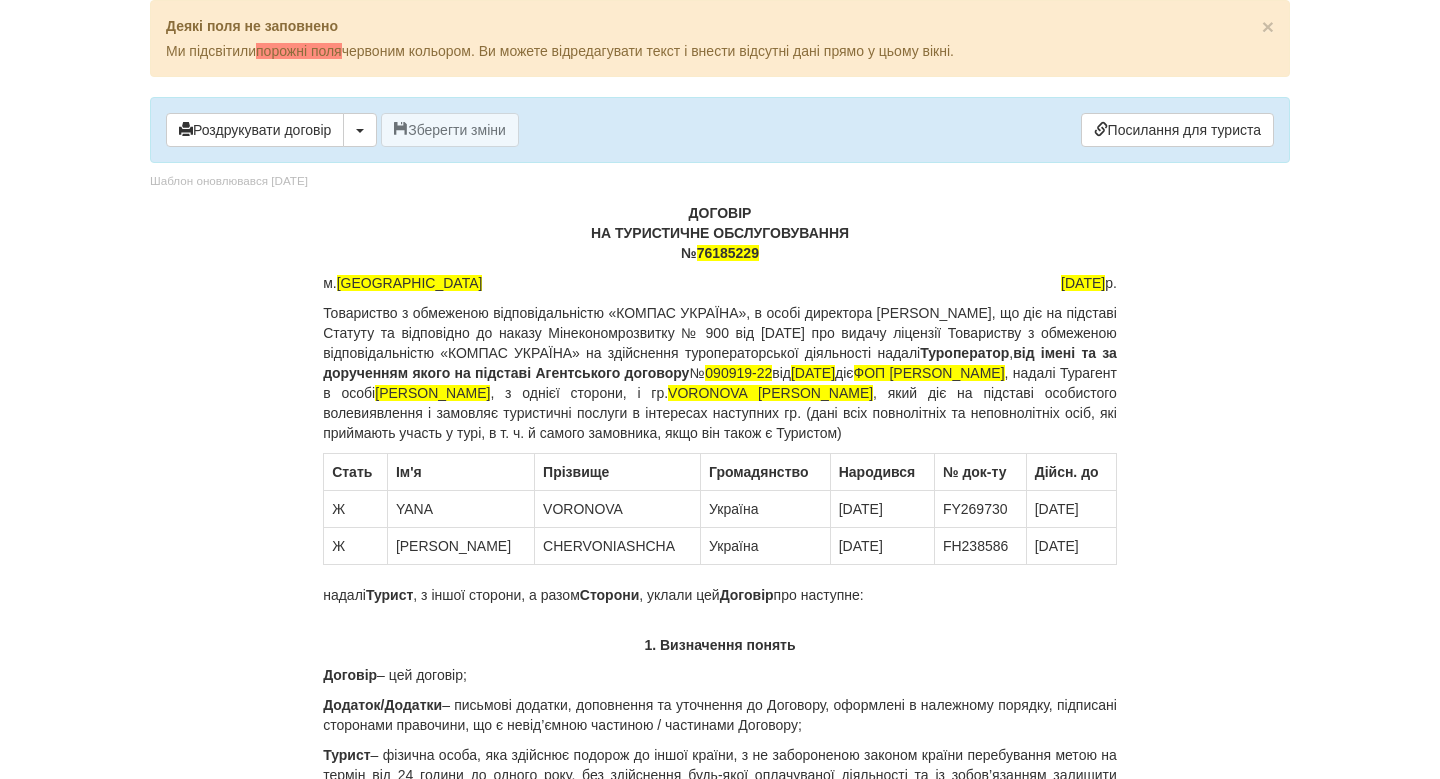 scroll, scrollTop: 0, scrollLeft: 0, axis: both 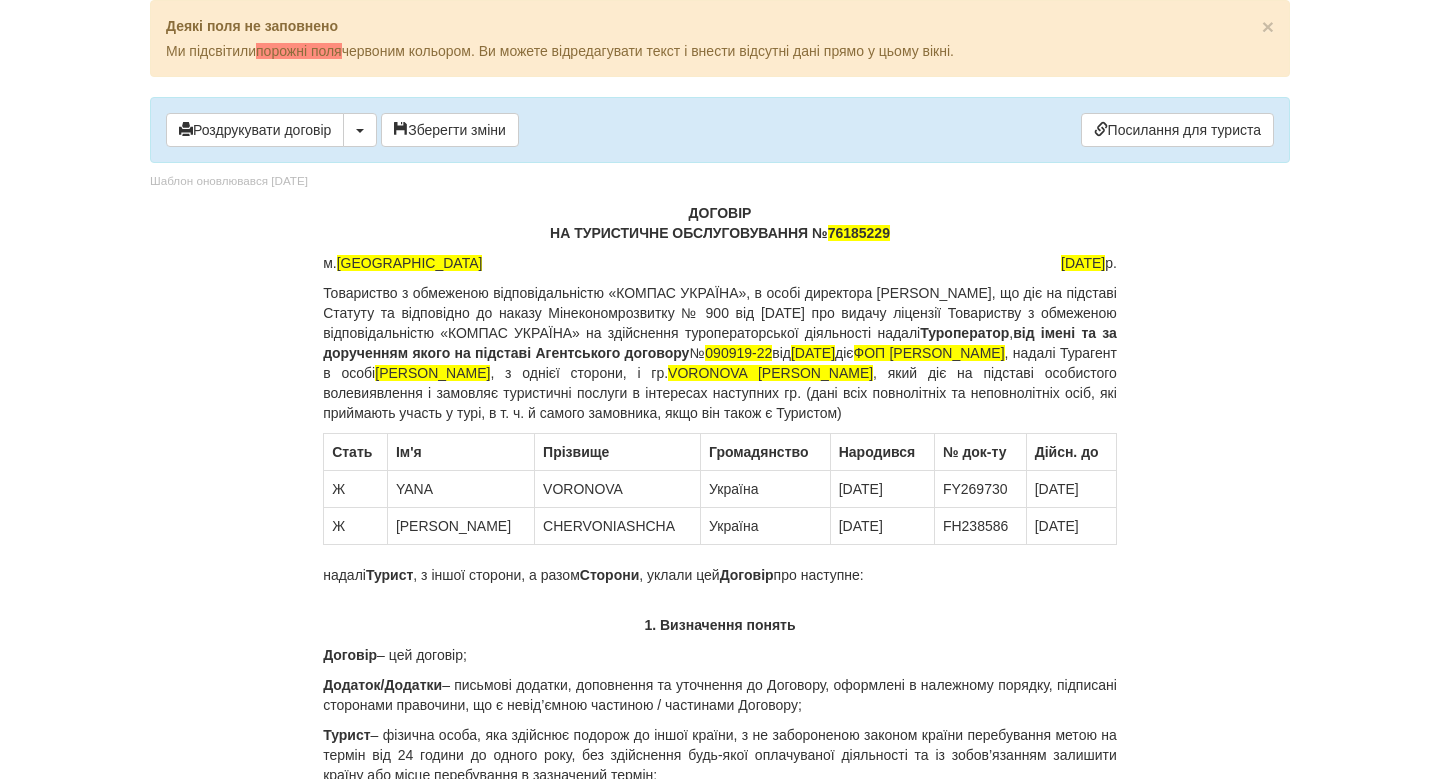 drag, startPoint x: 683, startPoint y: 205, endPoint x: 1136, endPoint y: 263, distance: 456.69794 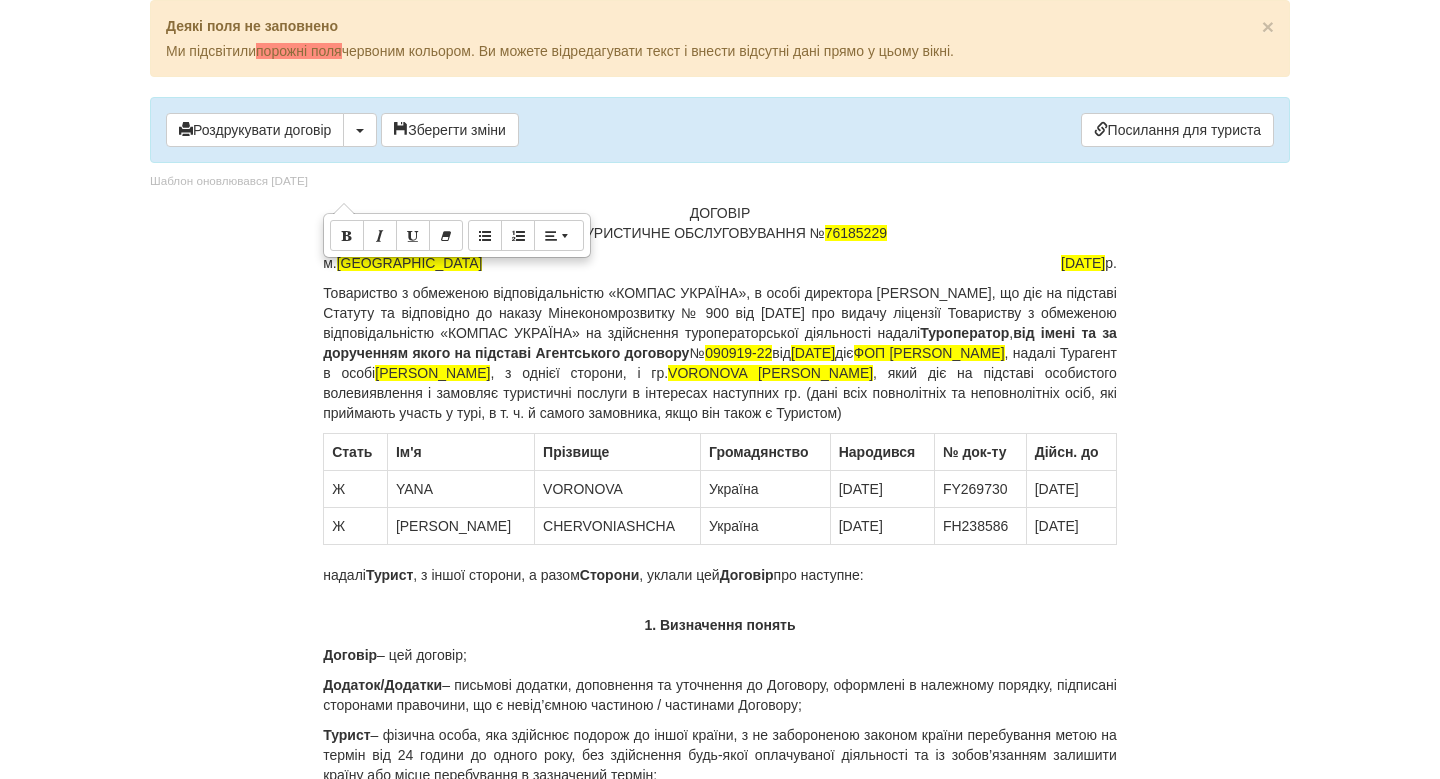 click on "Товариство з обмеженою відповідальністю «КОМПАС УКРАЇНА», в особі директора [PERSON_NAME], що діє на підставі Статуту та відповідно до наказу Мінекономрозвитку № 900 від [DATE] про видачу ліцензії Товариству з обмеженою відповідальністю «КОМПАС УКРАЇНА»  на здійснення туроператорської діяльності надалі  Туроператор ,
від імені та за дорученням якого на підставі Агентського договору  №  090919-22  від  [DATE]  діє  ФОП [PERSON_NAME] , надалі Турагент в особі  [PERSON_NAME] ,  з однієї сторони,
і гр.  VORONOVA YANA" at bounding box center [720, 353] 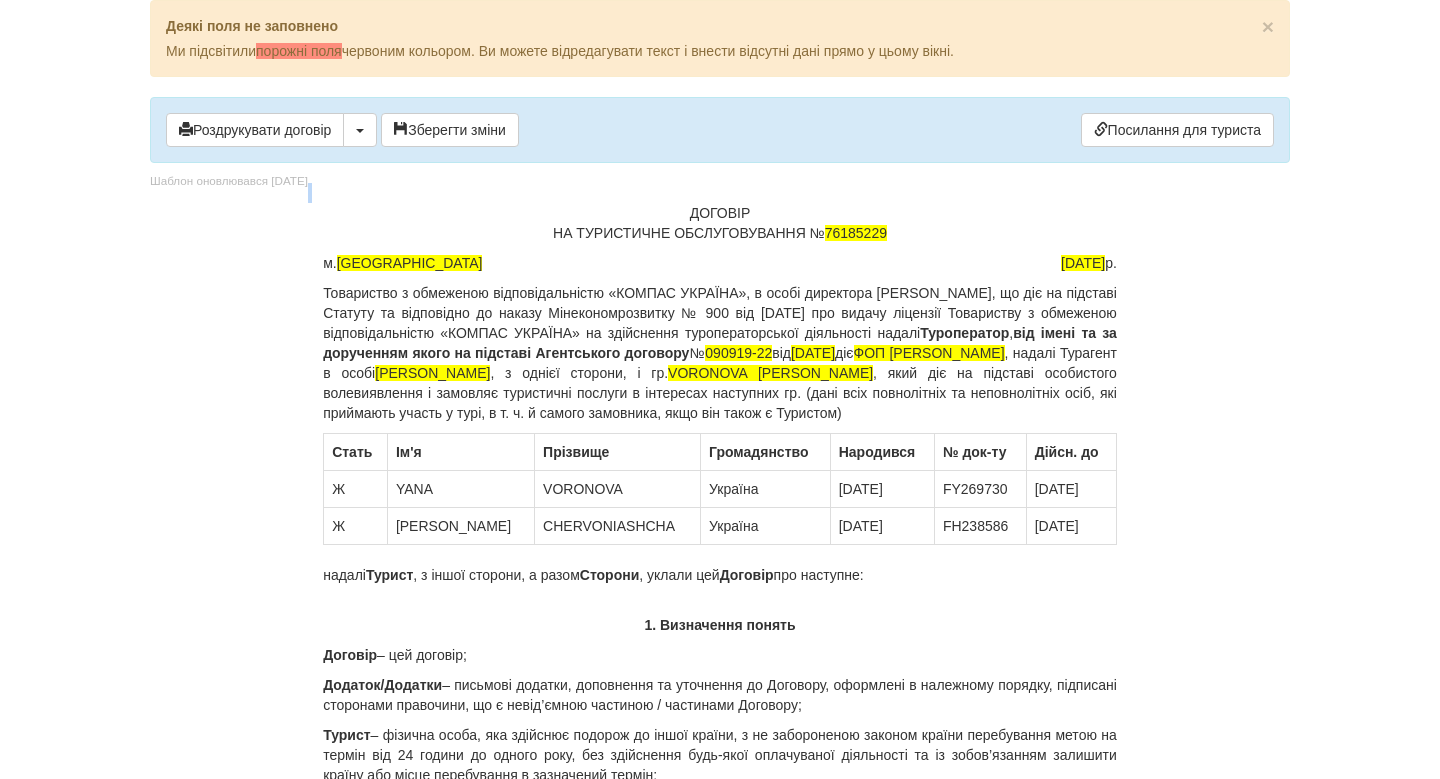 drag, startPoint x: 677, startPoint y: 192, endPoint x: 893, endPoint y: 247, distance: 222.89235 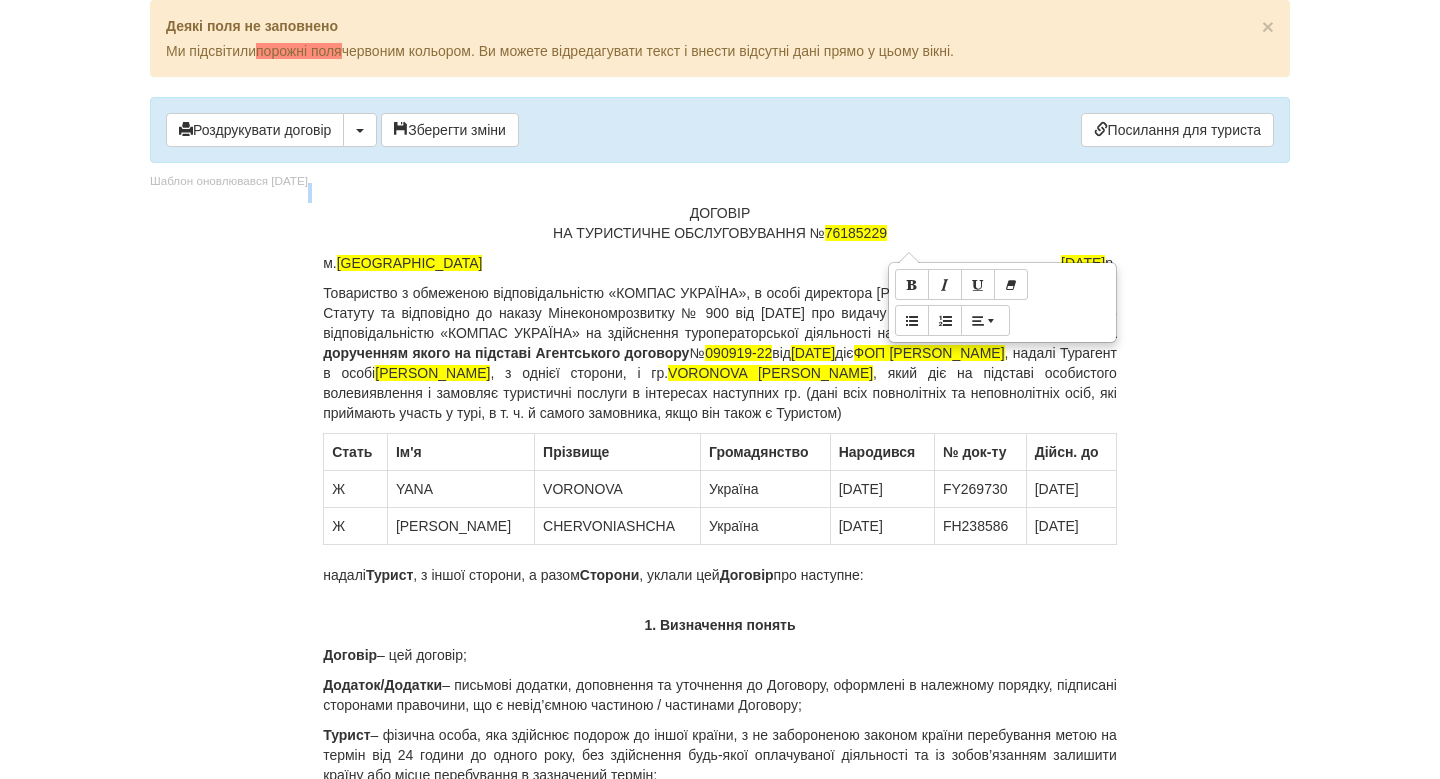 click on "ДОГОВІР
НА ТУРИСТИЧНЕ ОБСЛУГОВУВАННЯ №  76185229" at bounding box center [720, 223] 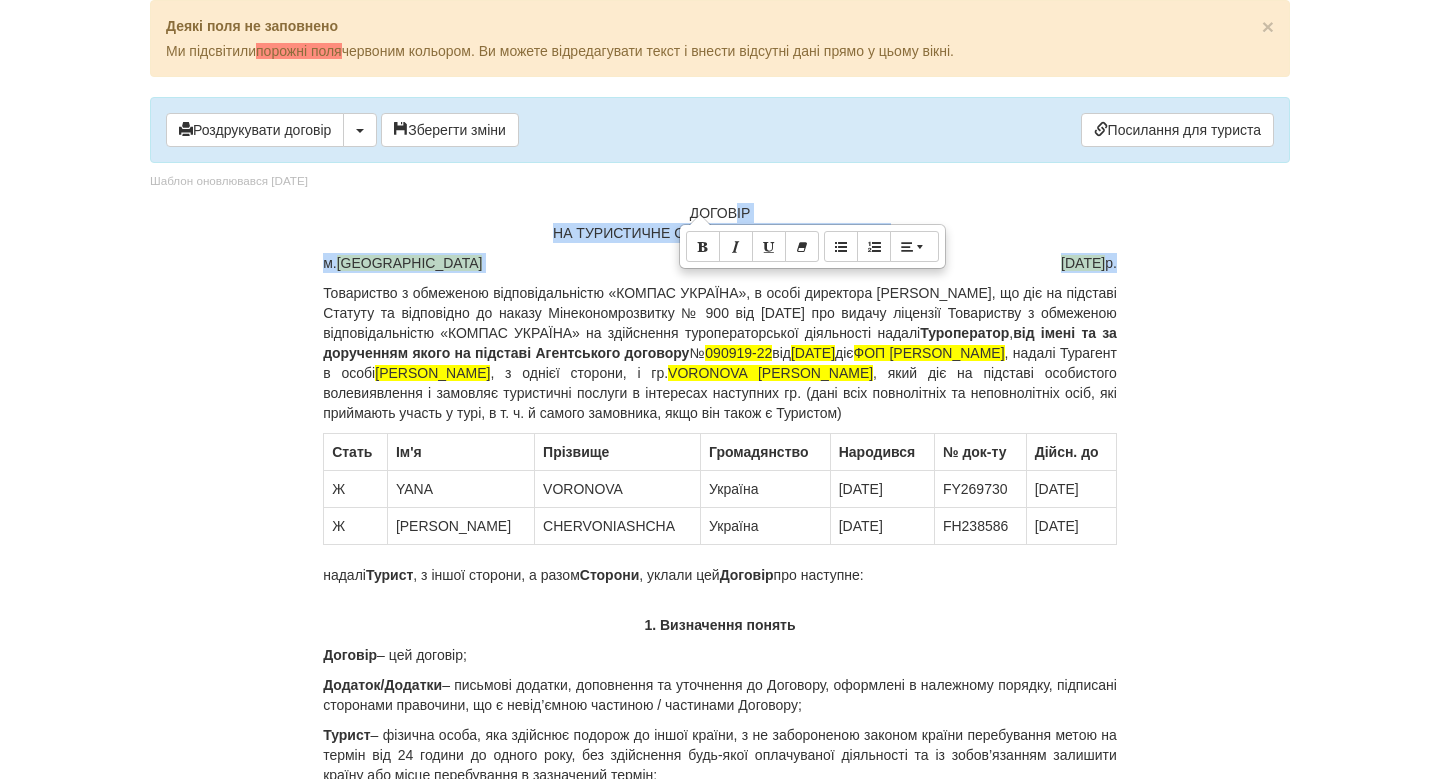drag, startPoint x: 684, startPoint y: 209, endPoint x: 1161, endPoint y: 264, distance: 480.1604 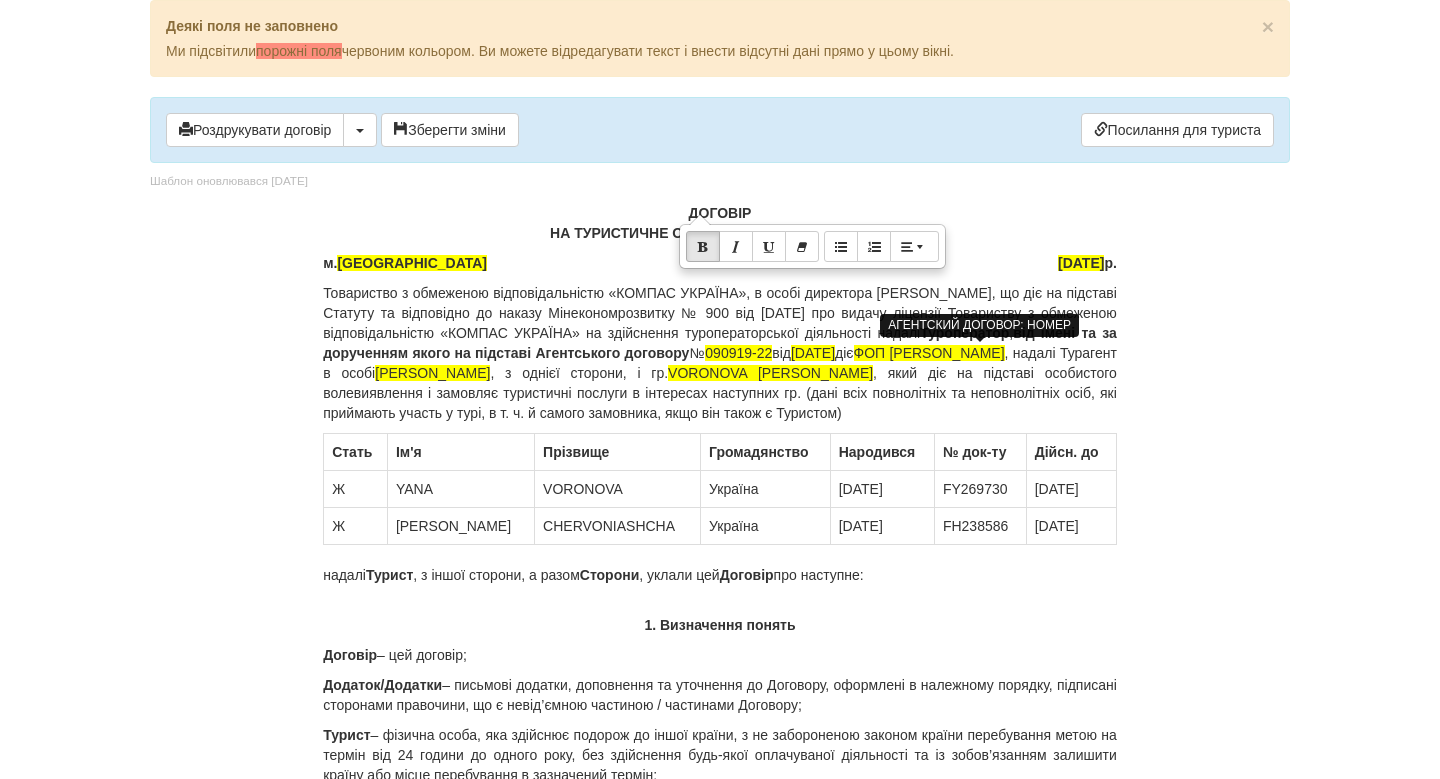 click on "090919-22" at bounding box center (738, 353) 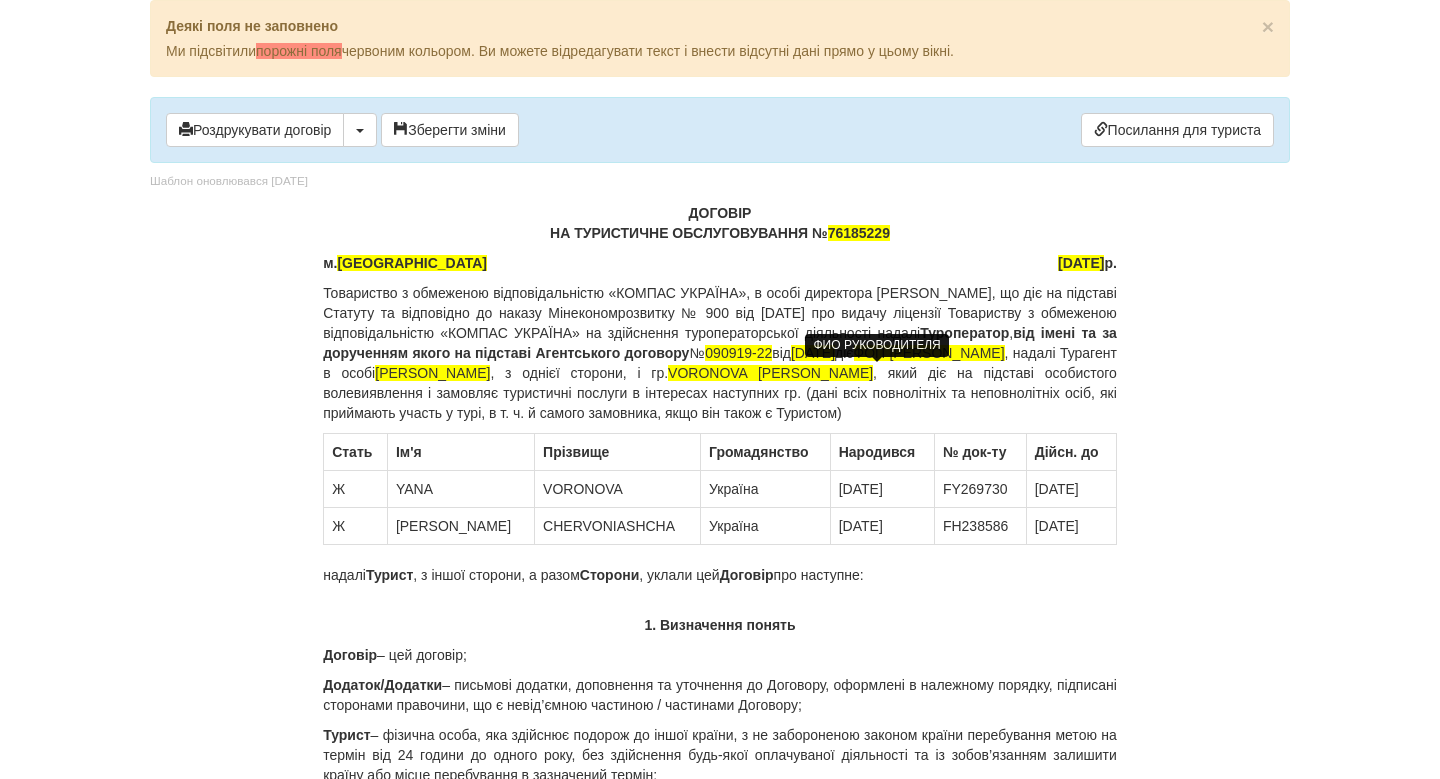 click on "[PERSON_NAME]" at bounding box center [432, 373] 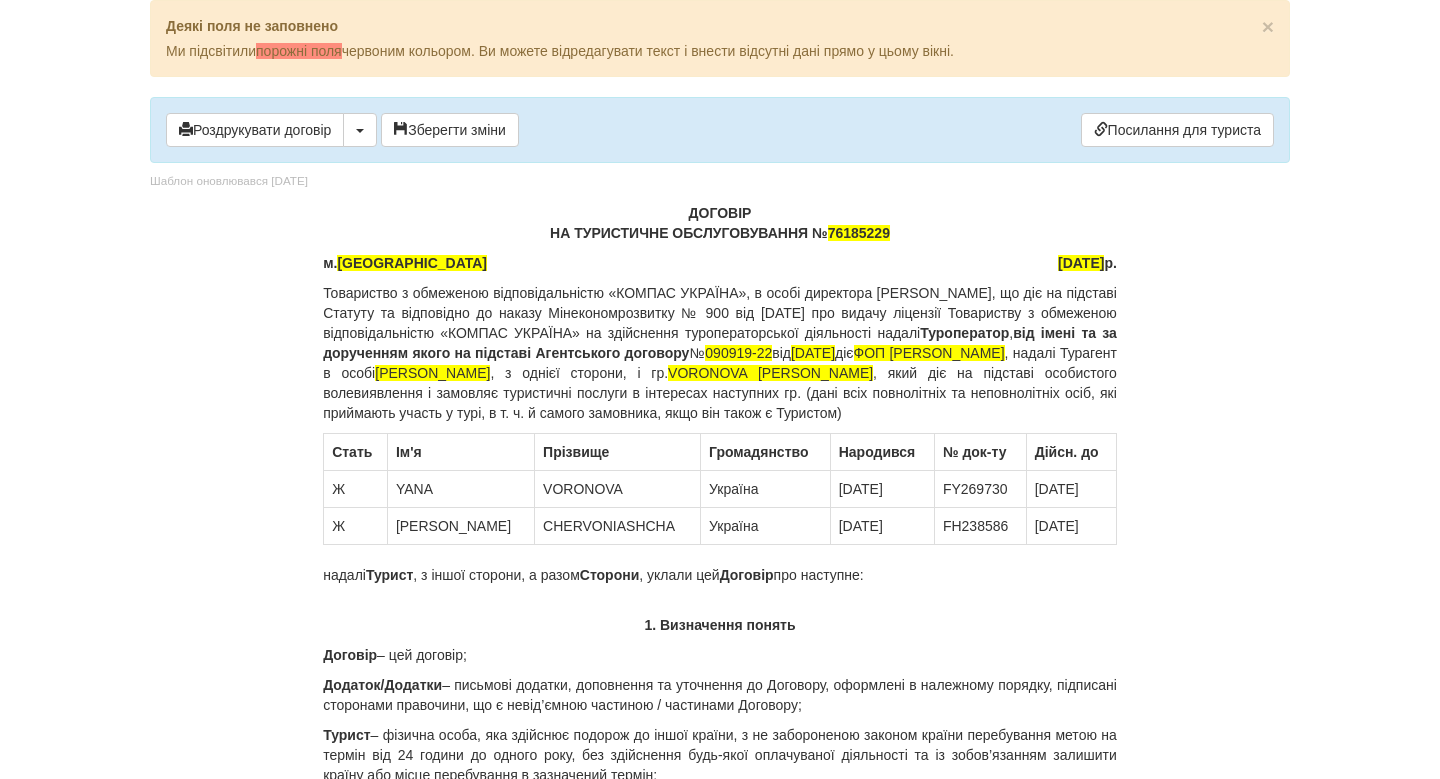 click on "Товариство з обмеженою відповідальністю «КОМПАС УКРАЇНА», в особі директора [PERSON_NAME], що діє на підставі Статуту та відповідно до наказу Мінекономрозвитку № 900 від [DATE] про видачу ліцензії Товариству з обмеженою відповідальністю «КОМПАС УКРАЇНА»  на здійснення туроператорської діяльності надалі  Туроператор ,
від імені та за дорученням якого на підставі Агентського договору  №  090919-22  від  [DATE]  діє  ФОП [PERSON_NAME] , надалі Турагент в особі  [PERSON_NAME] ,  з однієї сторони,
і гр.  VORONOVA YANA" at bounding box center (720, 353) 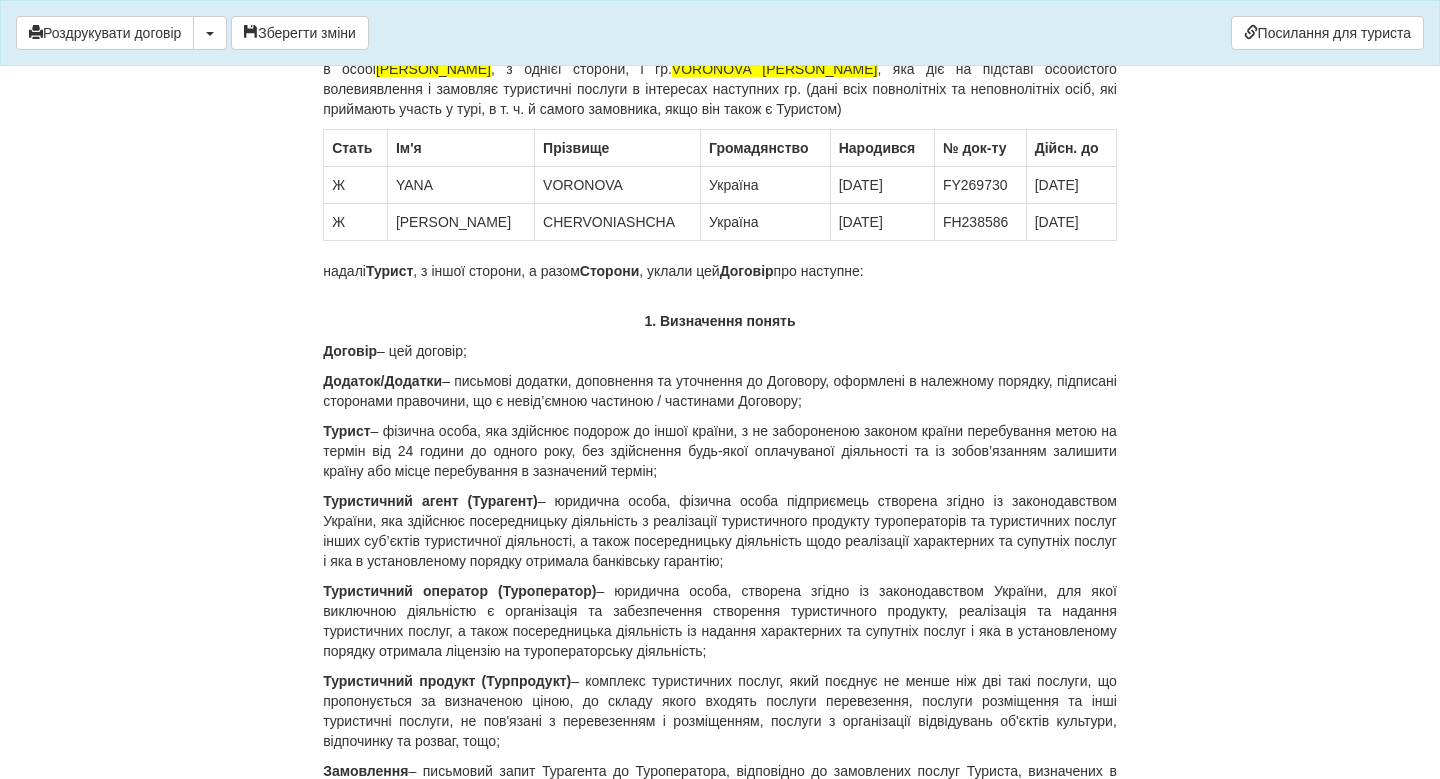 scroll, scrollTop: 202, scrollLeft: 0, axis: vertical 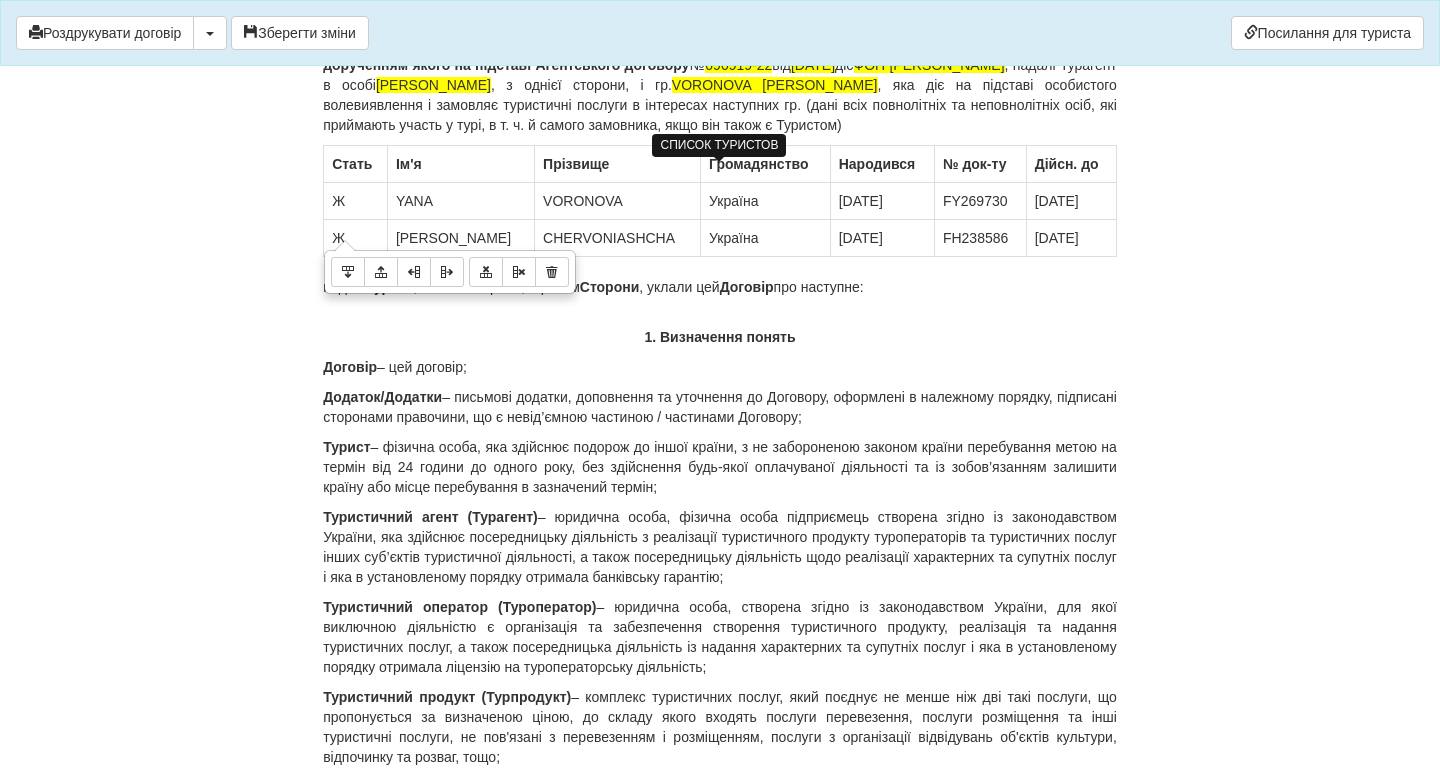 drag, startPoint x: 334, startPoint y: 214, endPoint x: 1110, endPoint y: 253, distance: 776.97943 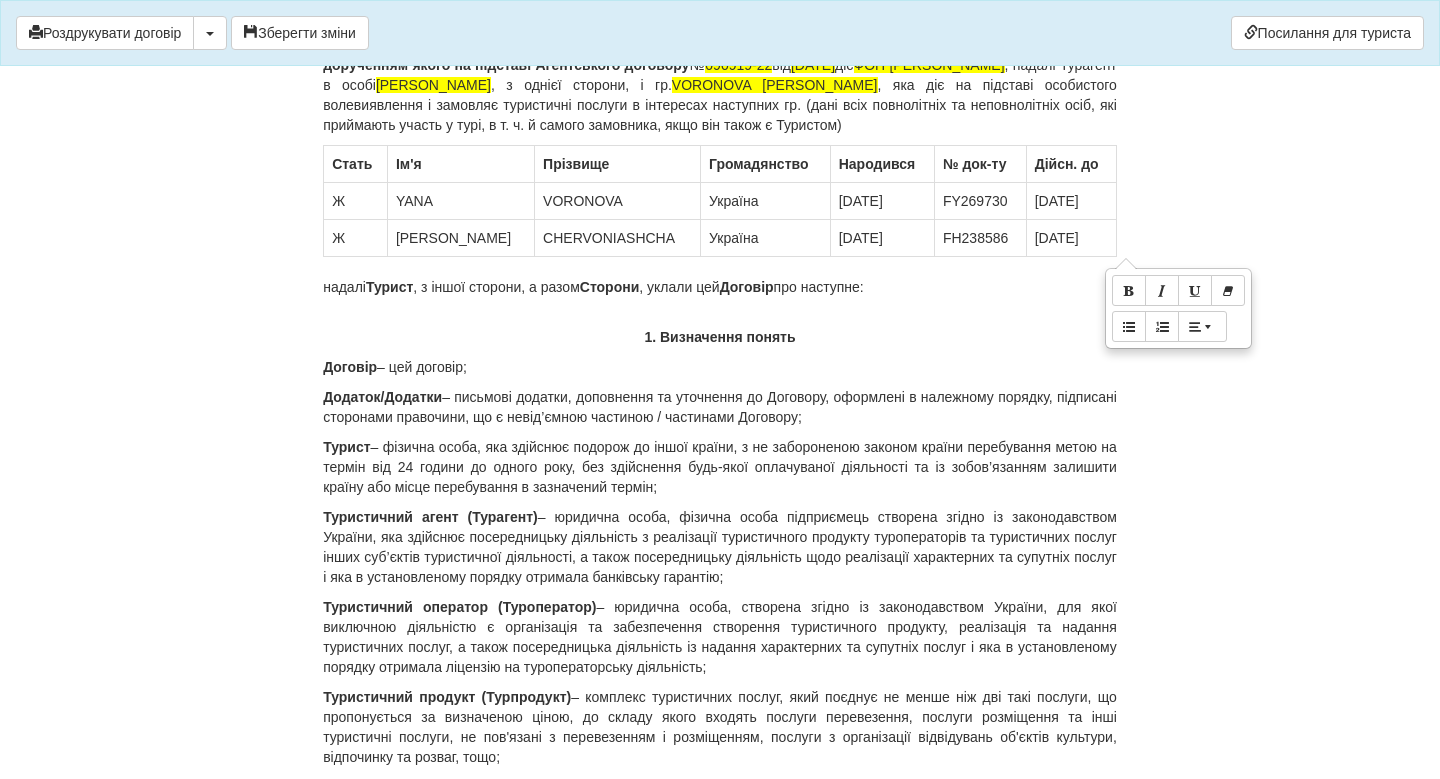 click on "1.	Визначення понять" at bounding box center (720, 337) 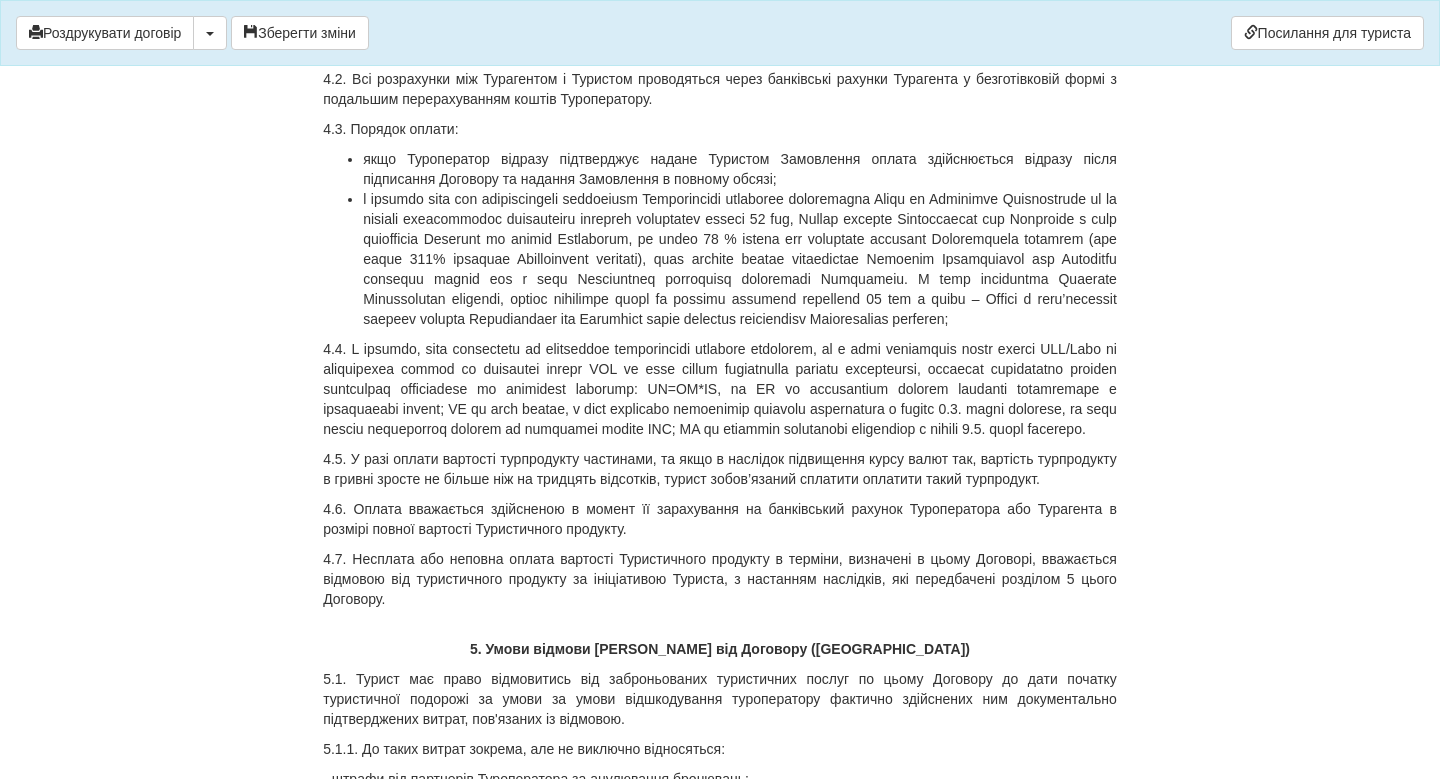 scroll, scrollTop: 5859, scrollLeft: 0, axis: vertical 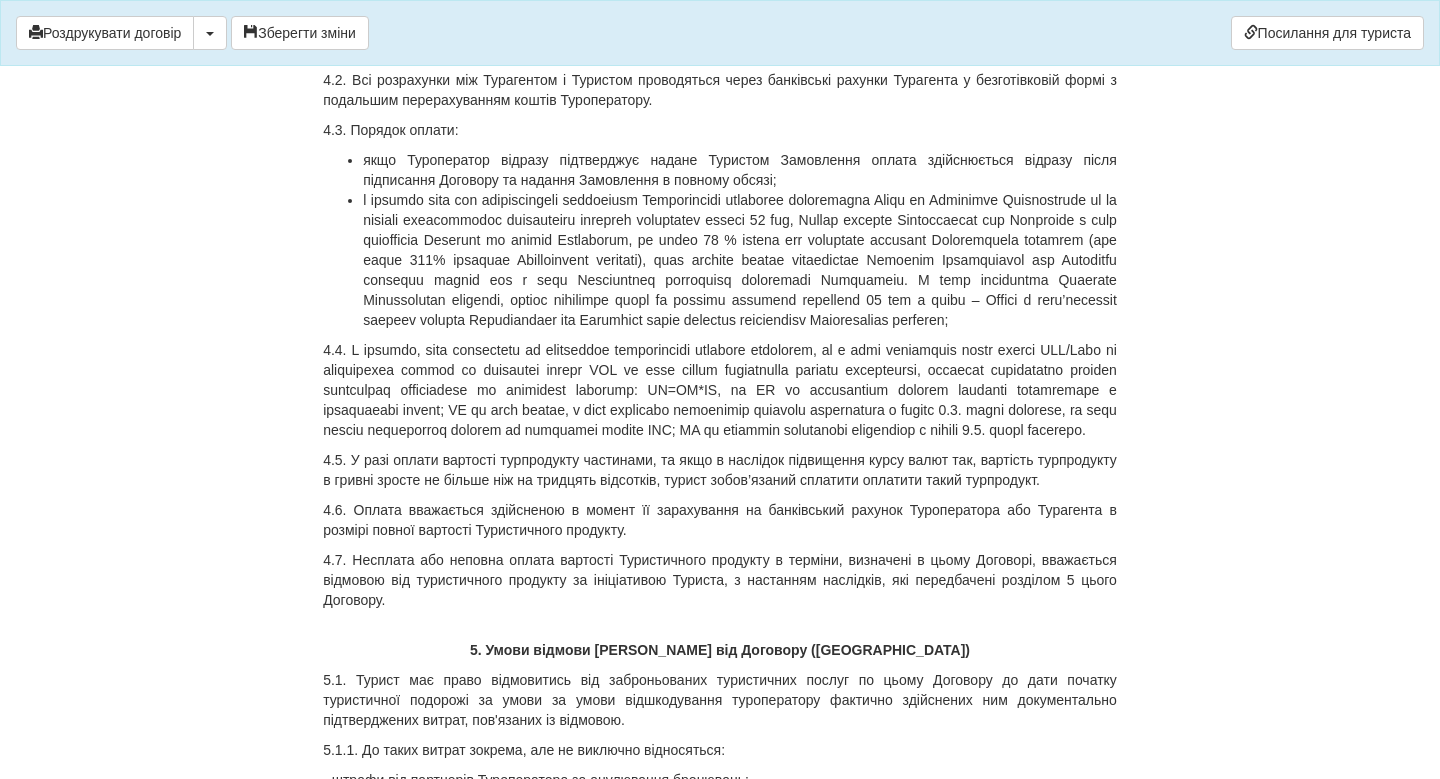 click on "4.1.Загальна  вартість  туристичних  послуг (Туристичного продукту)  становить (цифрами та прописом):  69 255  грн.  67  коп. ( Шістдесят девʼять тисяч двісті пʼятдесят пʼять  грн.  67  коп.), що в еквіваленті становить  69 255.67   UAH  за офіційним курсом Національного банку України на день укладення цього договору, що становить                                  гривень за один  UAH ." at bounding box center [720, 30] 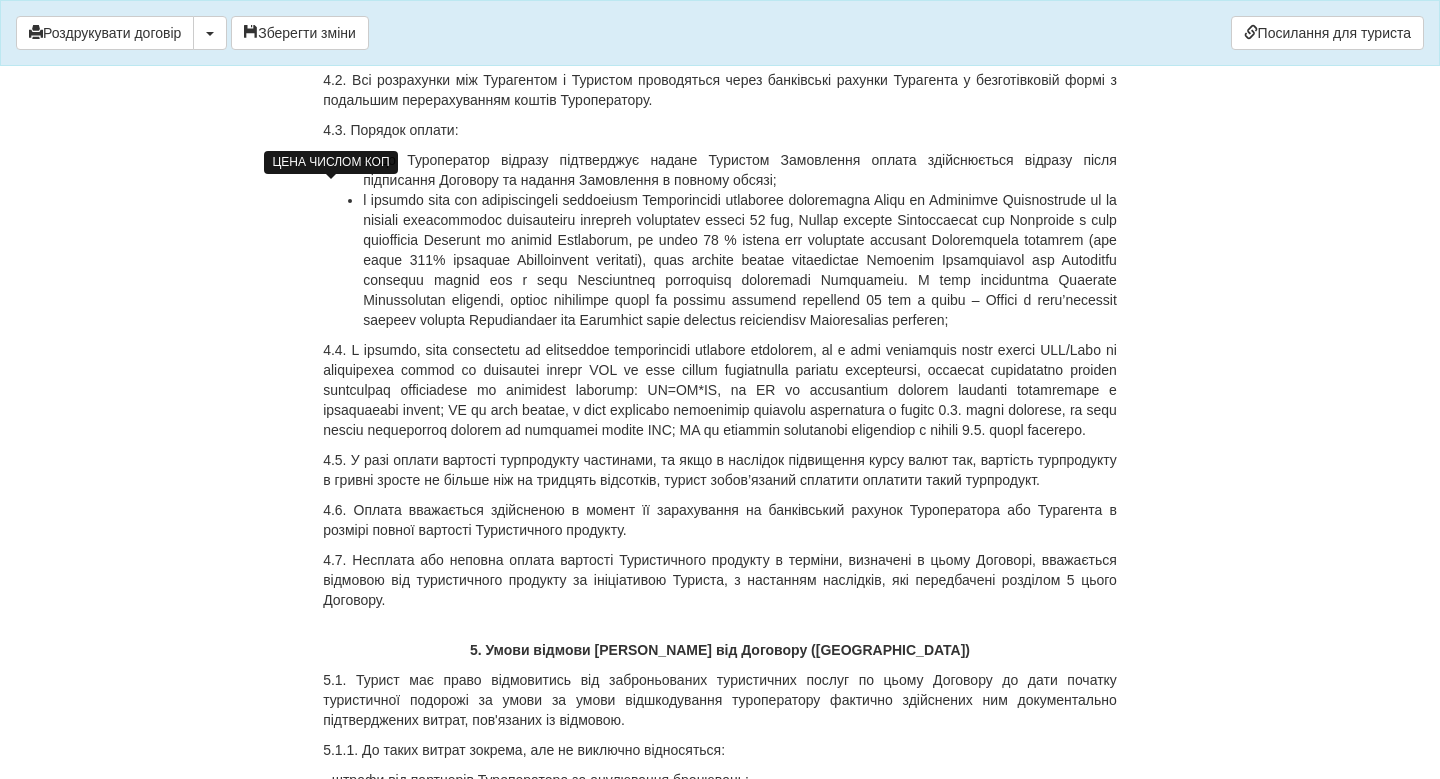 click on "67" at bounding box center [1084, 10] 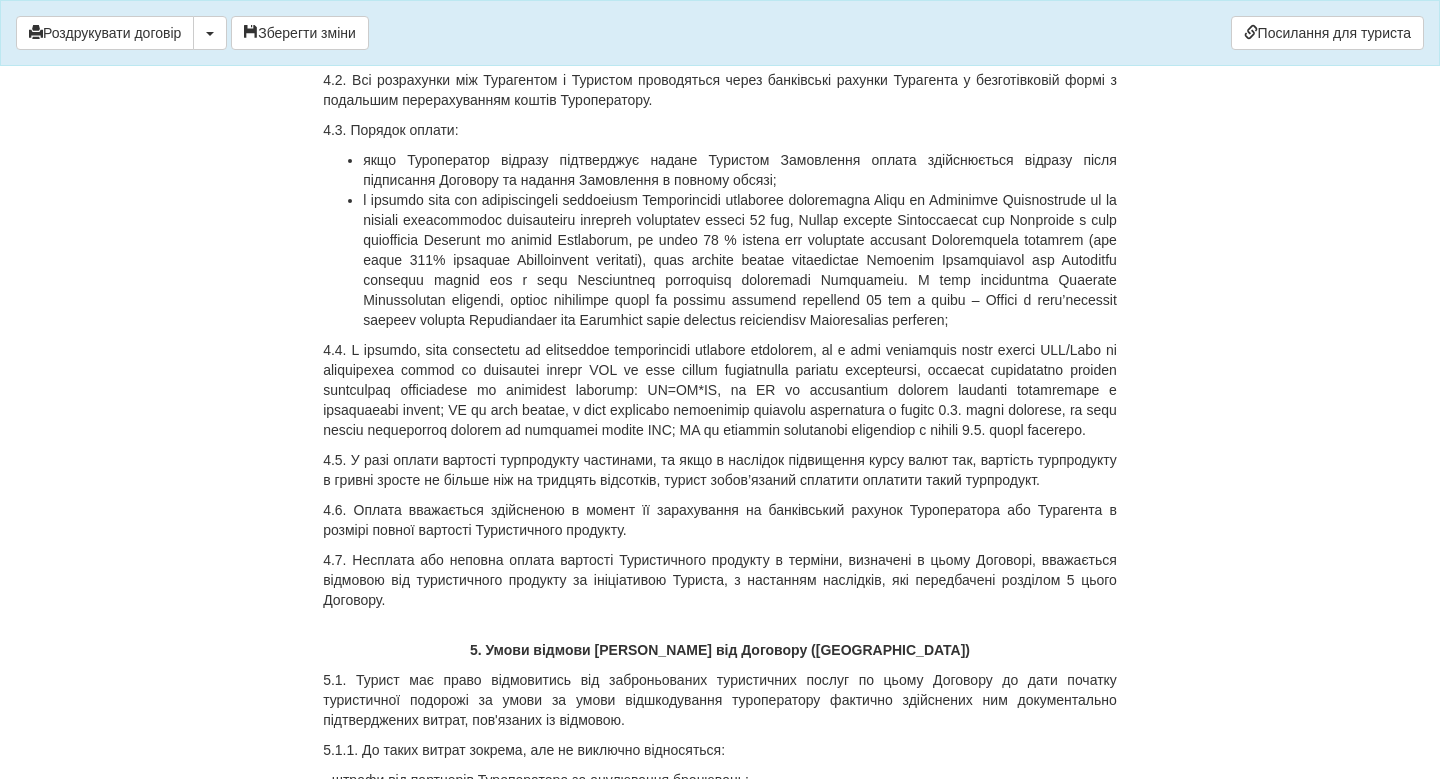 drag, startPoint x: 601, startPoint y: 186, endPoint x: 700, endPoint y: 188, distance: 99.0202 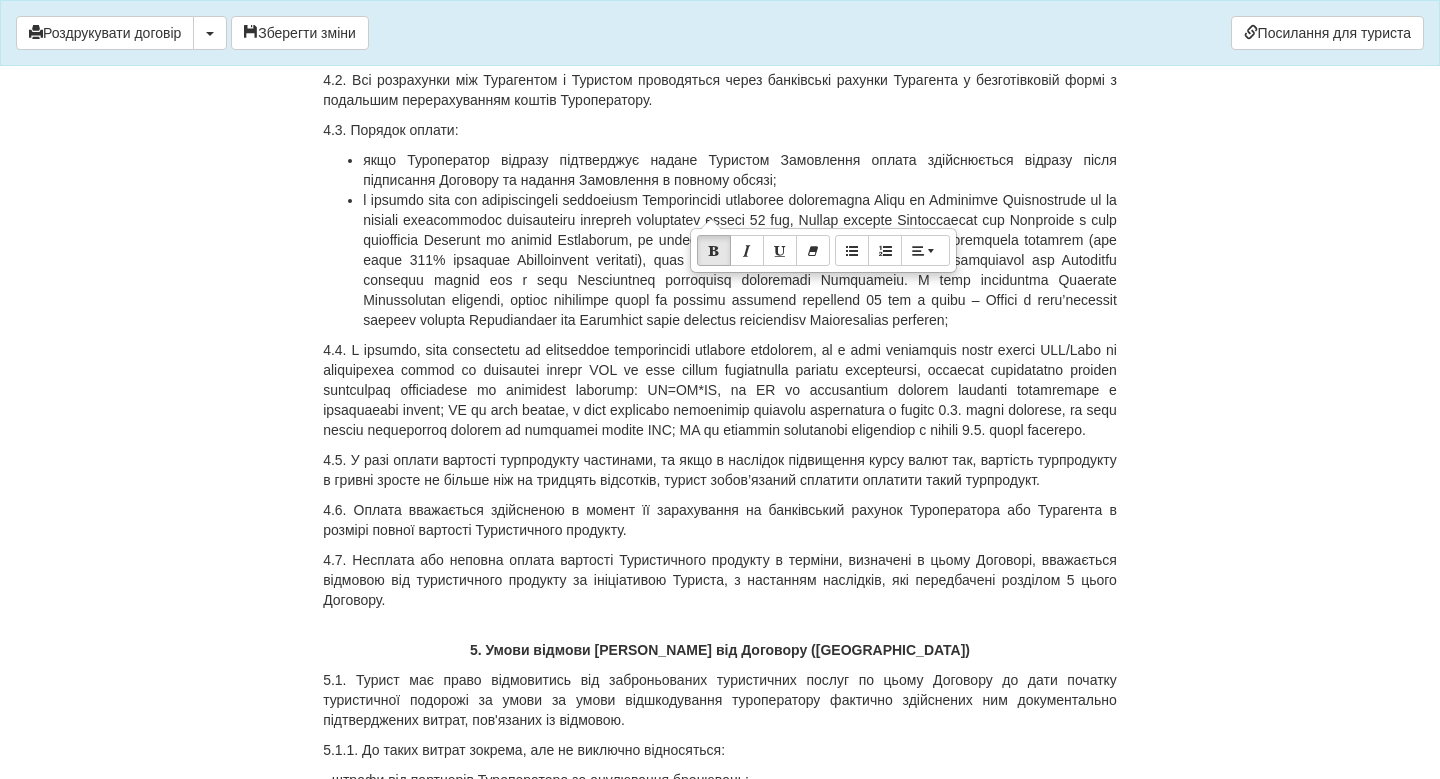 click on "ДОГОВІР
НА ТУРИСТИЧНЕ ОБСЛУГОВУВАННЯ №  76185229
м.  [GEOGRAPHIC_DATA]
[DATE]
Товариство з обмеженою відповідальністю «КОМПАС УКРАЇНА», в особі директора [PERSON_NAME], що діє на підставі Статуту та відповідно до наказу Мінекономрозвитку № 900 від [DATE] про видачу ліцензії Товариству з обмеженою відповідальністю «КОМПАС УКРАЇНА»  на здійснення туроператорської діяльності надалі  Туроператор ,
від імені та за дорученням якого на підставі Агентського договору  №  090919-22  від  [DATE]  діє  ФОП [PERSON_NAME] YANA" at bounding box center (720, 1565) 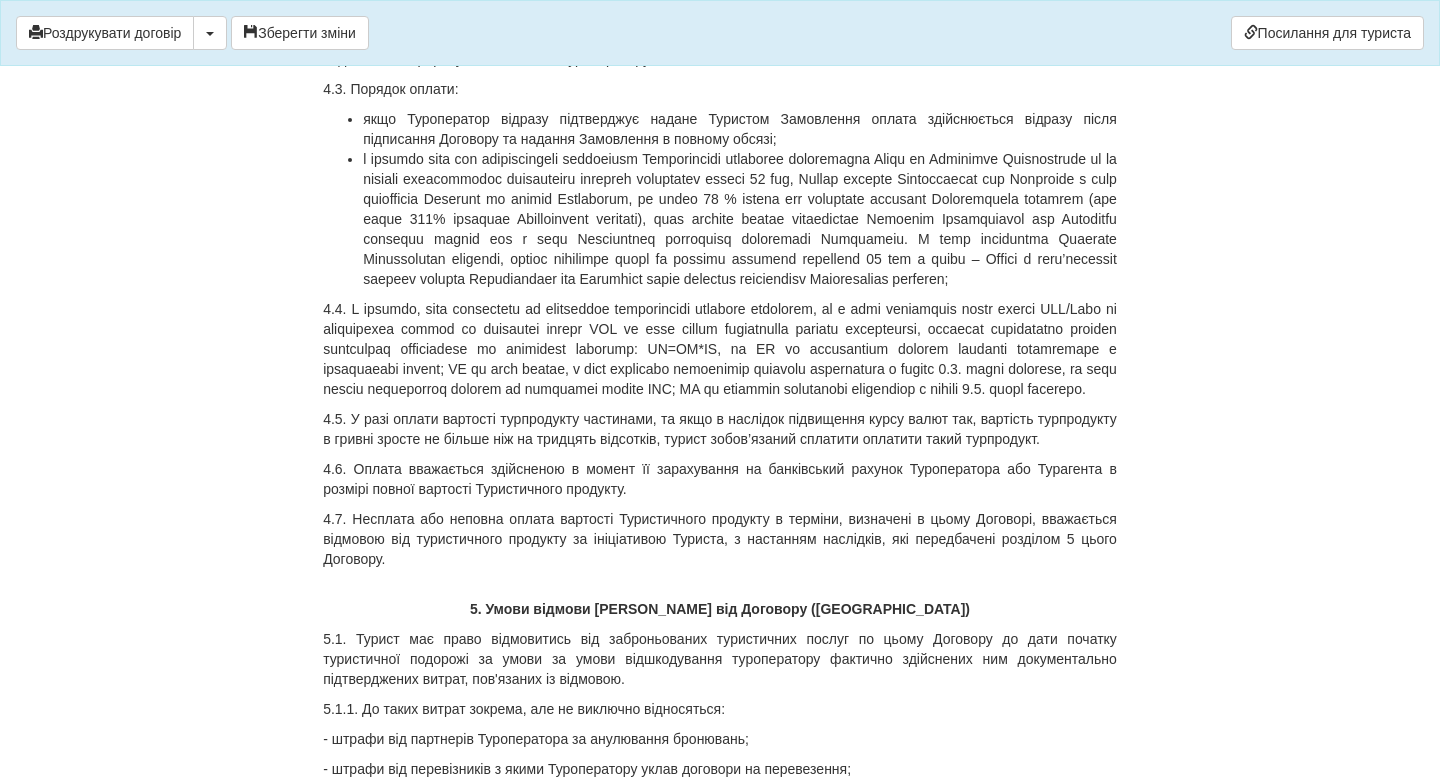 scroll, scrollTop: 5902, scrollLeft: 0, axis: vertical 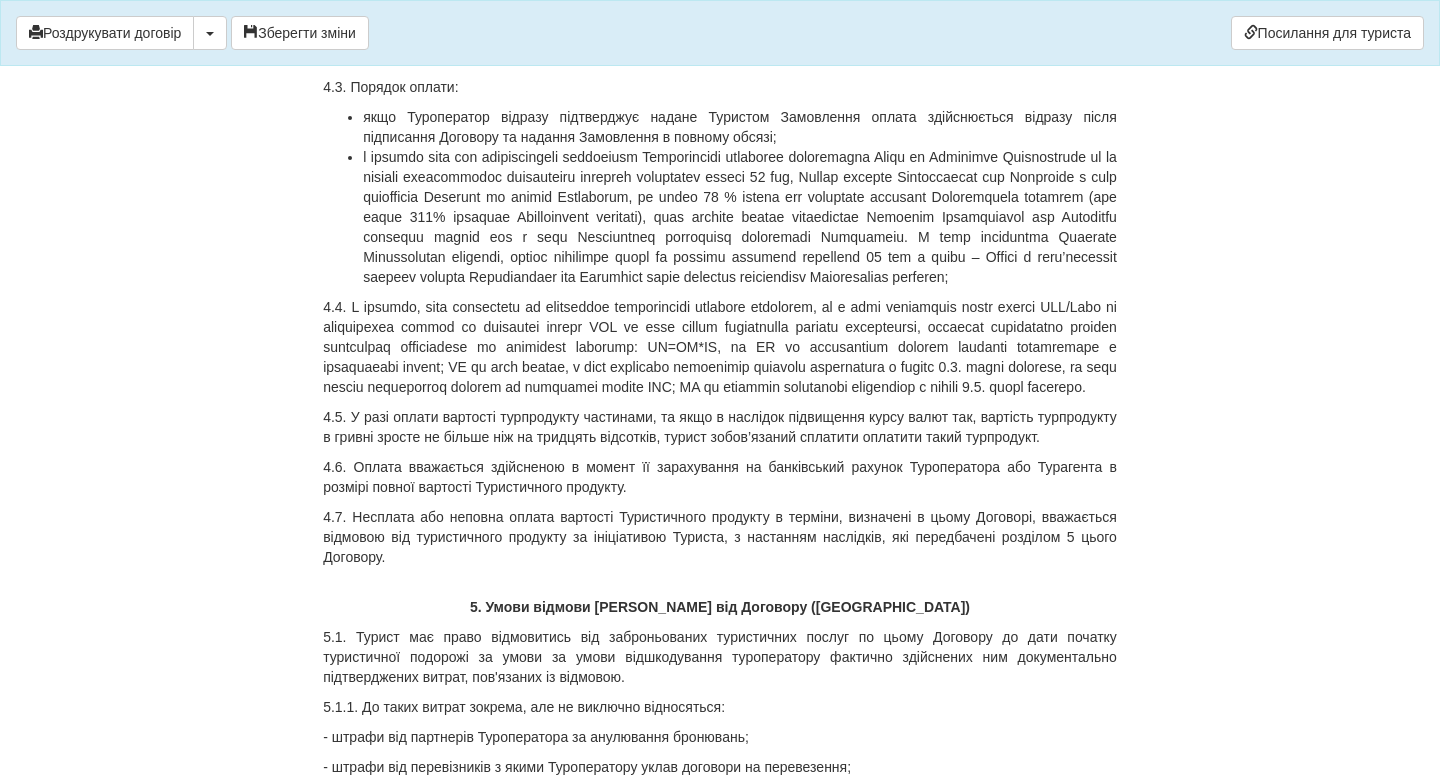 click on "якщо Туроператор відразу підтверджує надане  Туристом Замовлення оплата  здійснюється відразу після підписання Договору та надання Замовлення   в повному обсязі;" at bounding box center [740, 127] 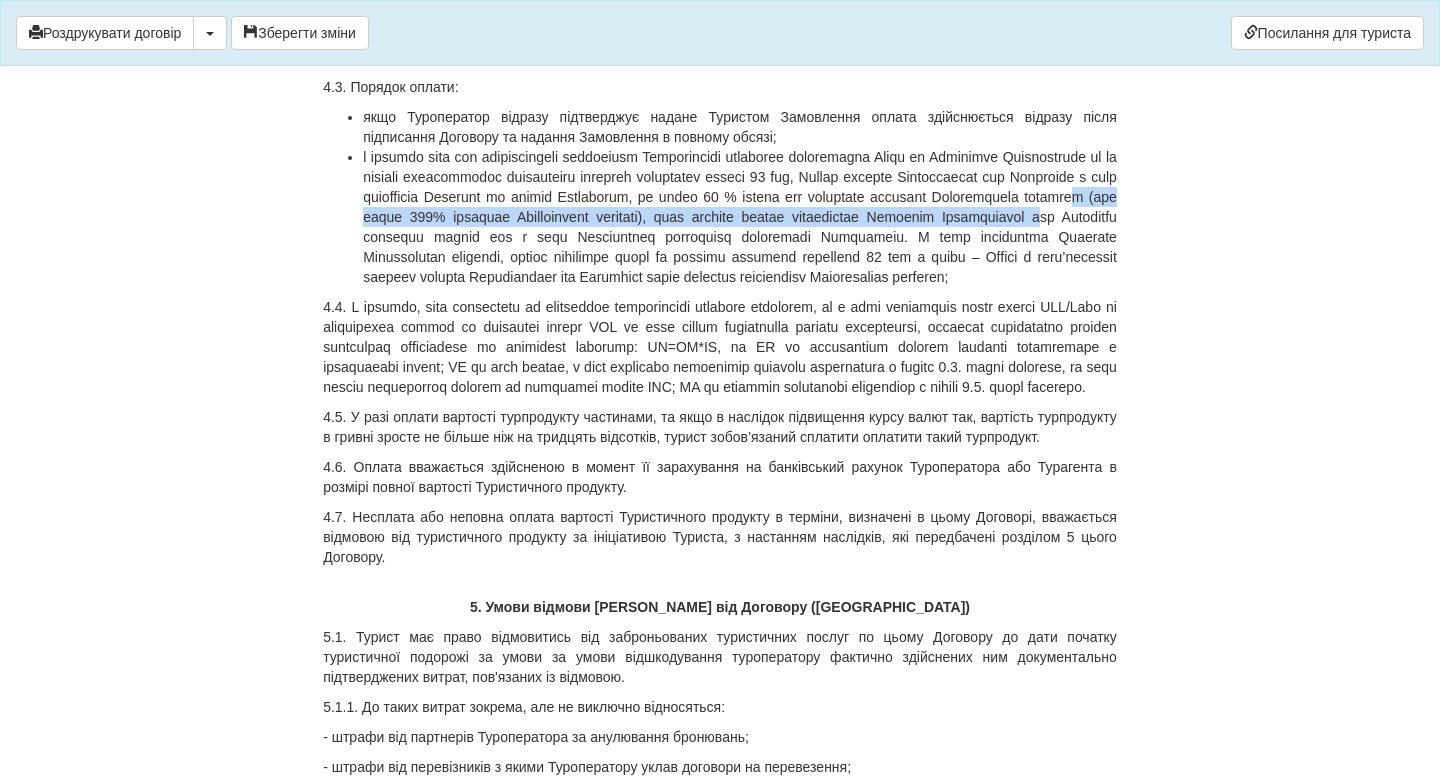 drag, startPoint x: 700, startPoint y: 395, endPoint x: 649, endPoint y: 372, distance: 55.946404 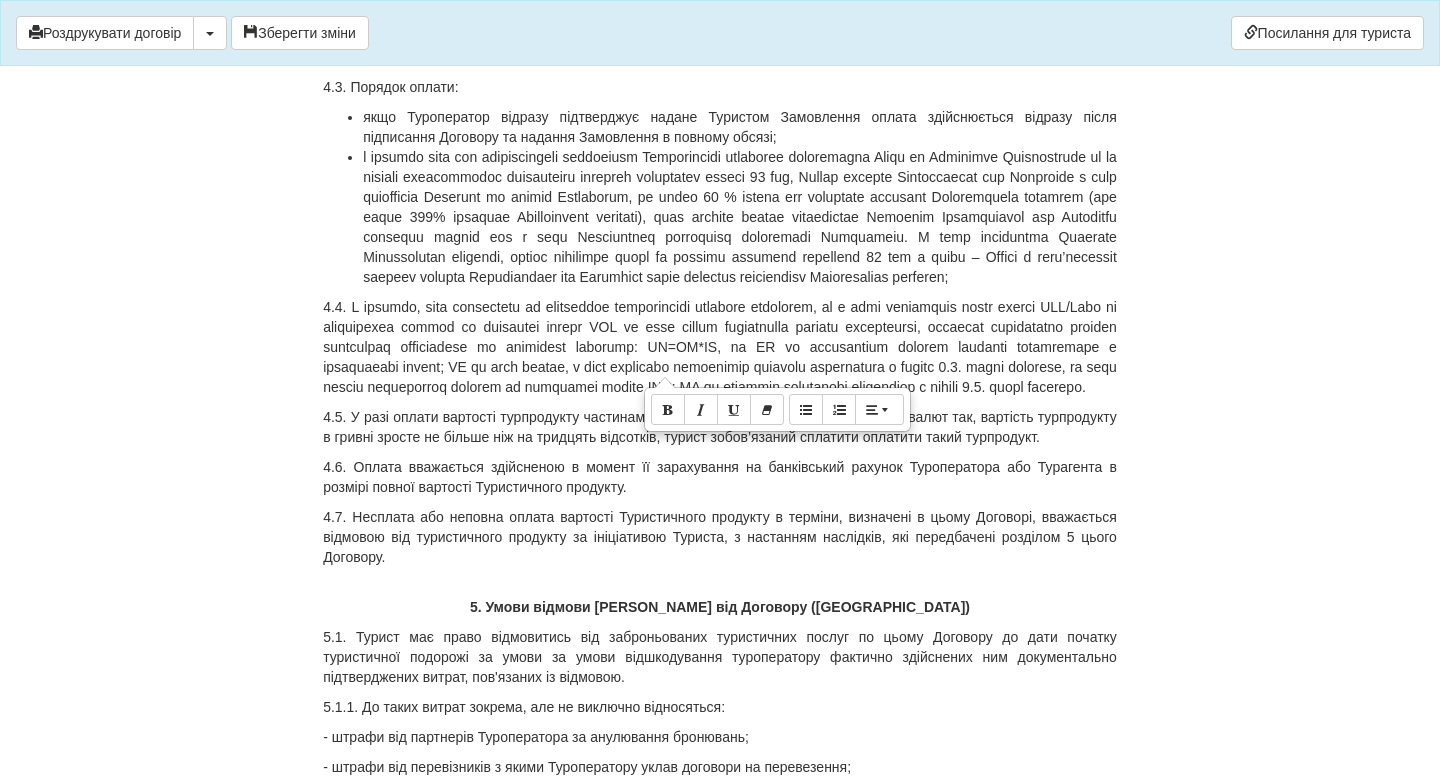 click at bounding box center [740, 217] 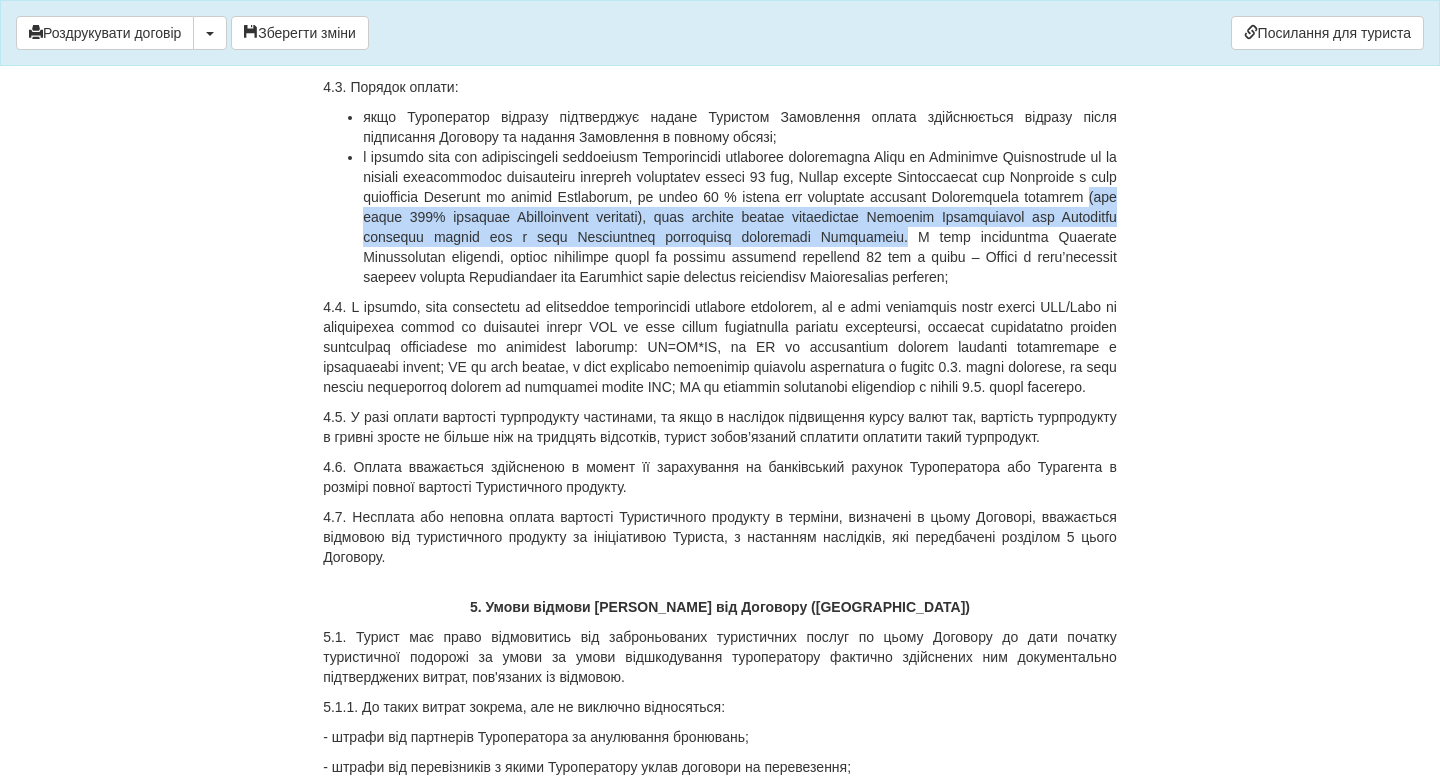 drag, startPoint x: 663, startPoint y: 377, endPoint x: 618, endPoint y: 414, distance: 58.258045 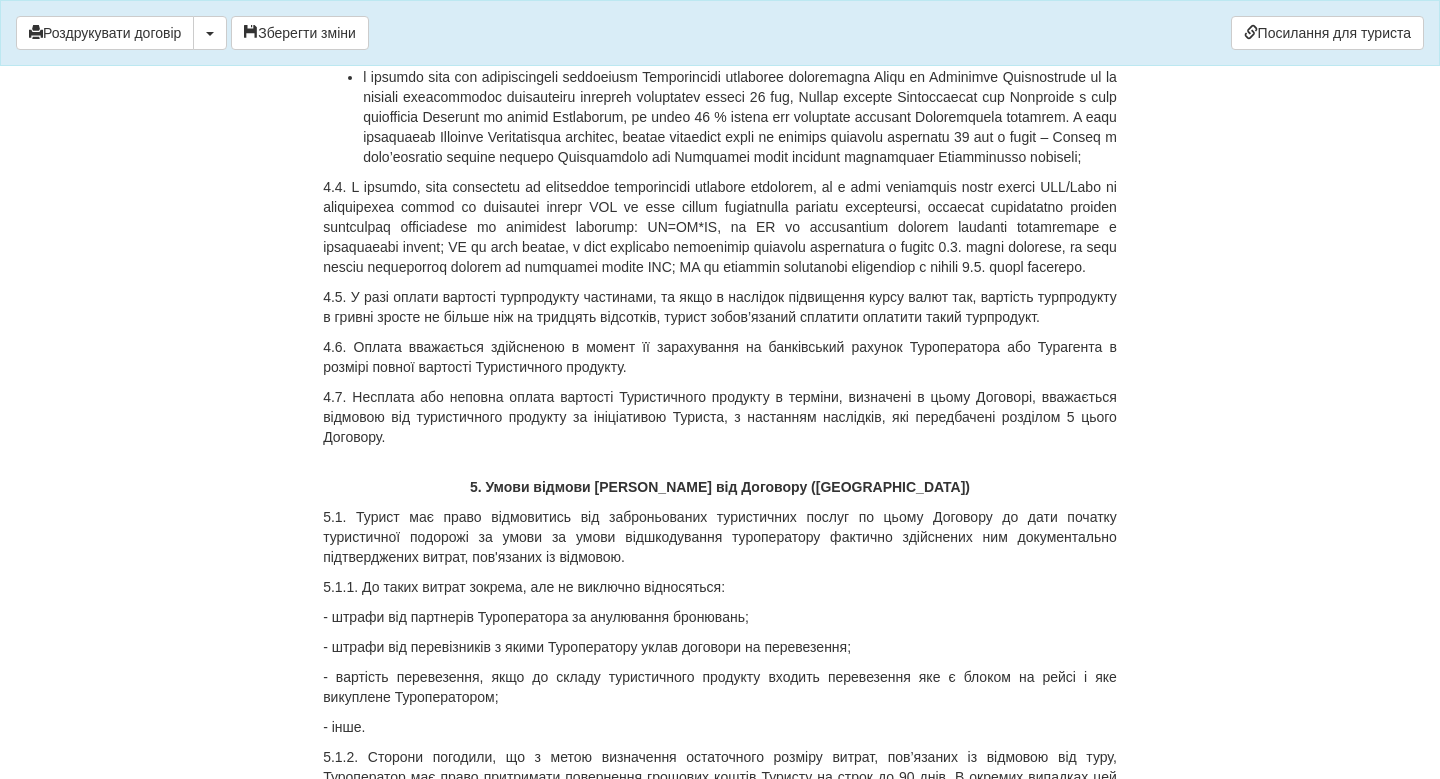 scroll, scrollTop: 5986, scrollLeft: 0, axis: vertical 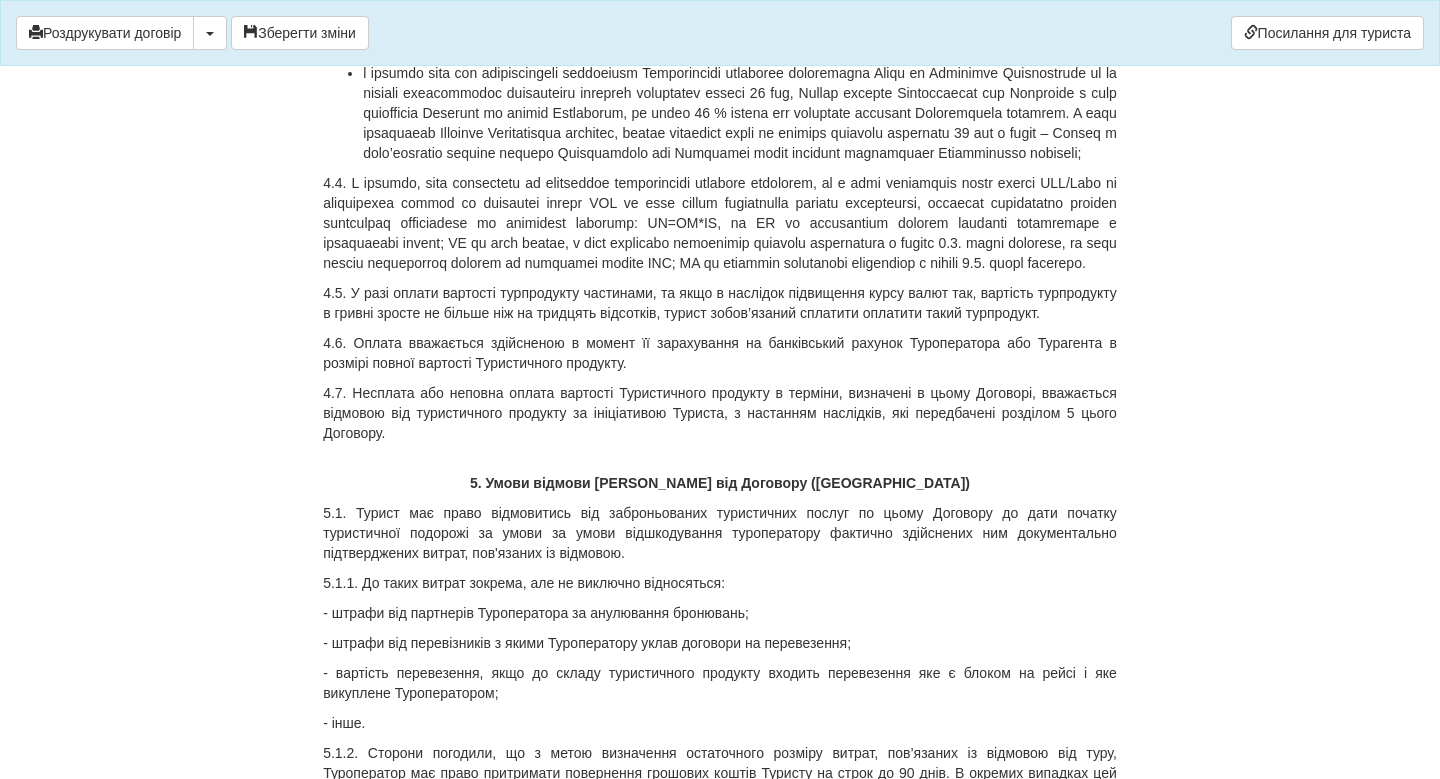 click at bounding box center (720, 223) 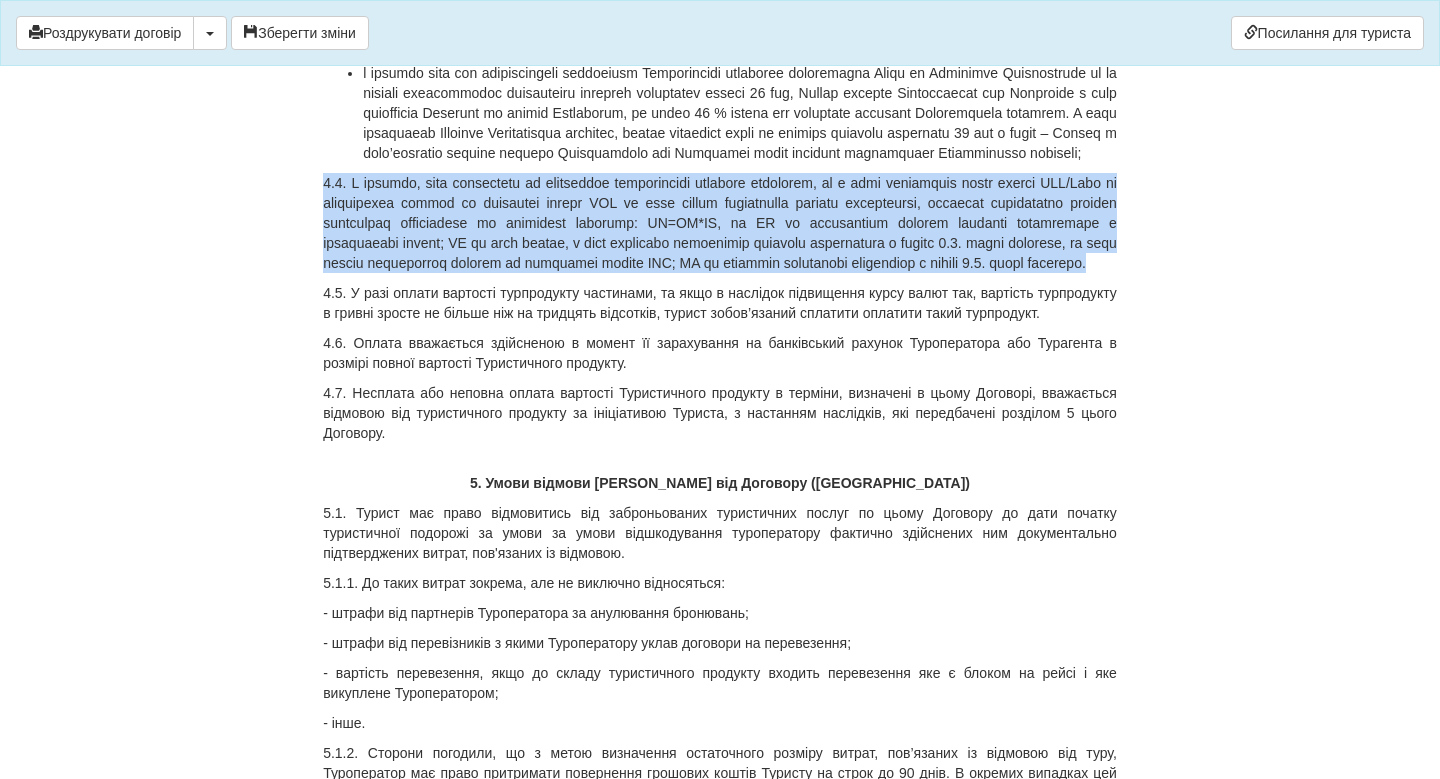 drag, startPoint x: 765, startPoint y: 459, endPoint x: 293, endPoint y: 363, distance: 481.6638 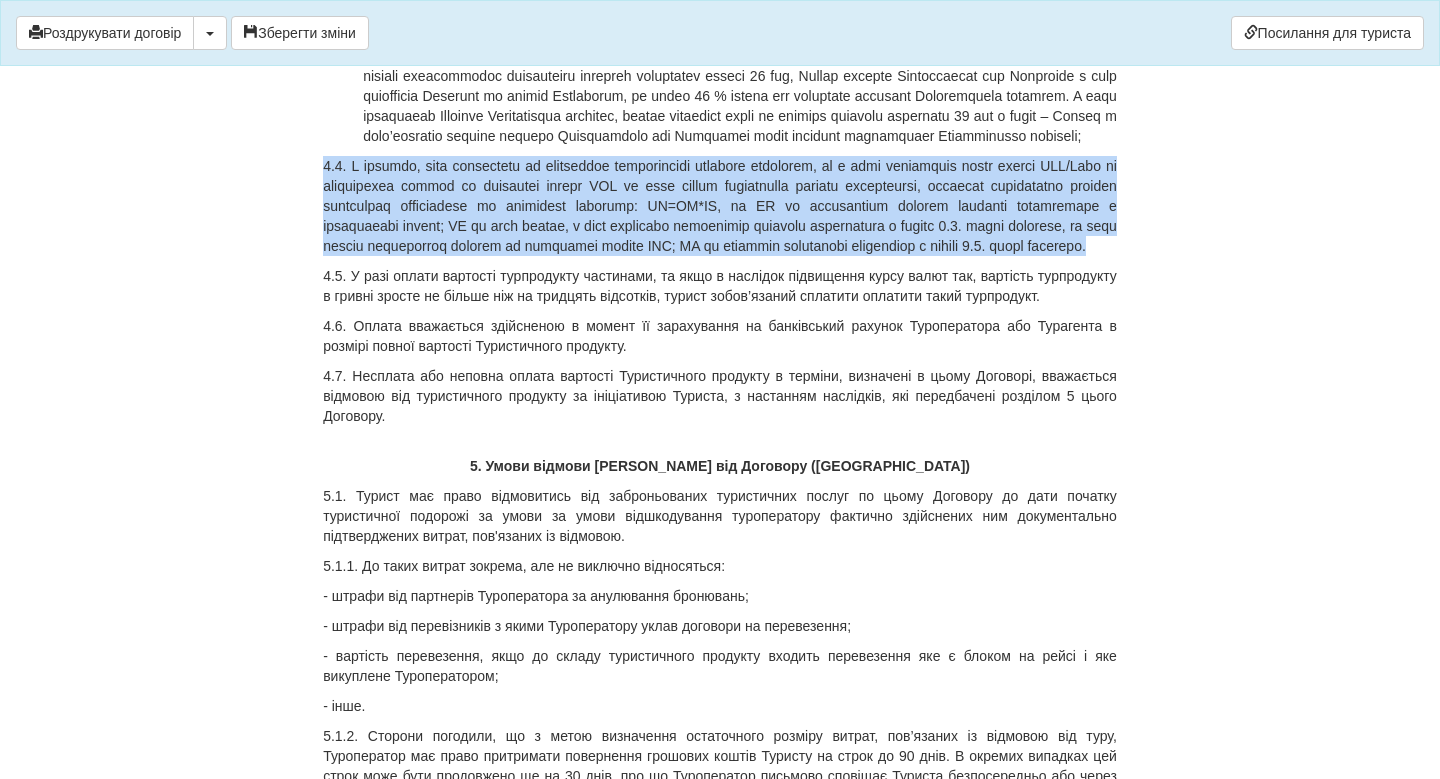 scroll, scrollTop: 6011, scrollLeft: 0, axis: vertical 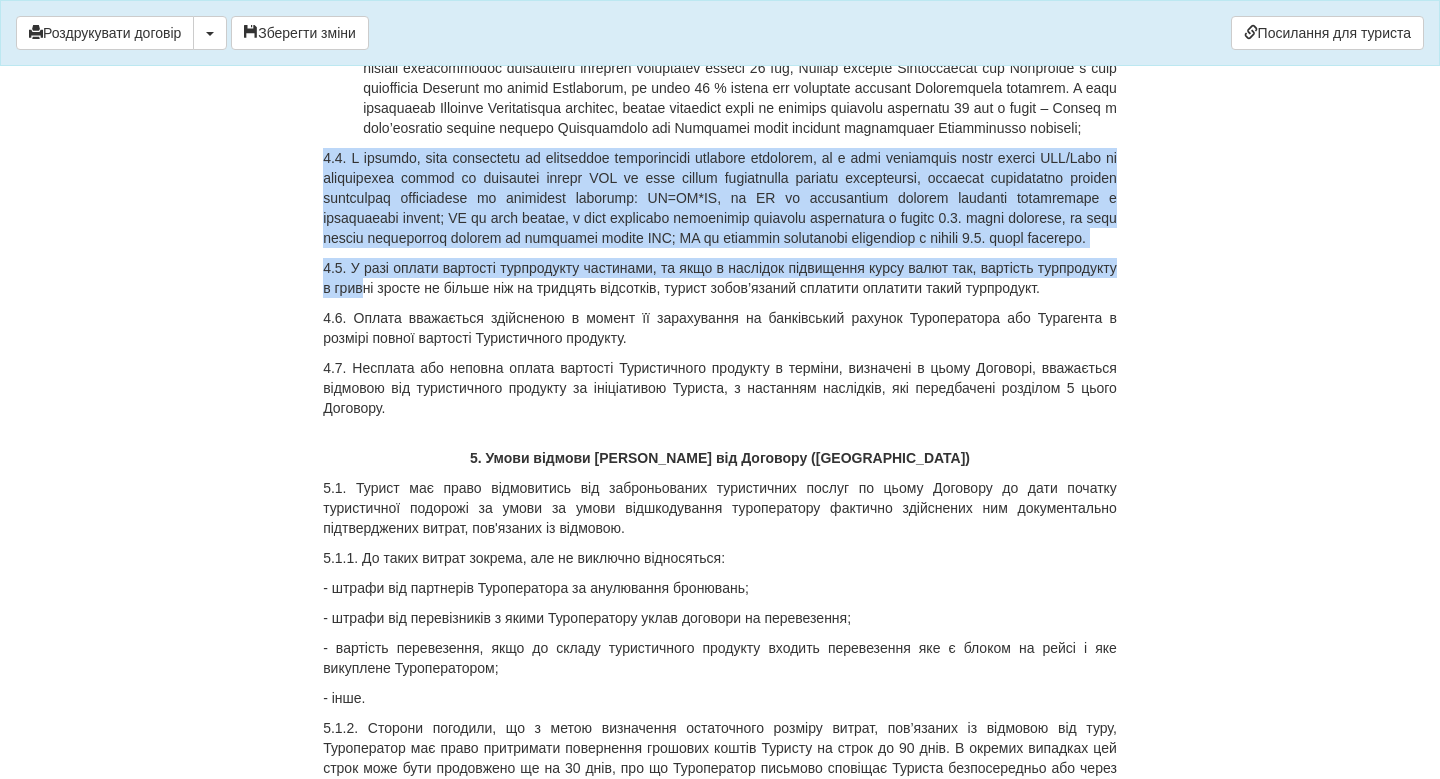 drag, startPoint x: 463, startPoint y: 497, endPoint x: 311, endPoint y: 330, distance: 225.8163 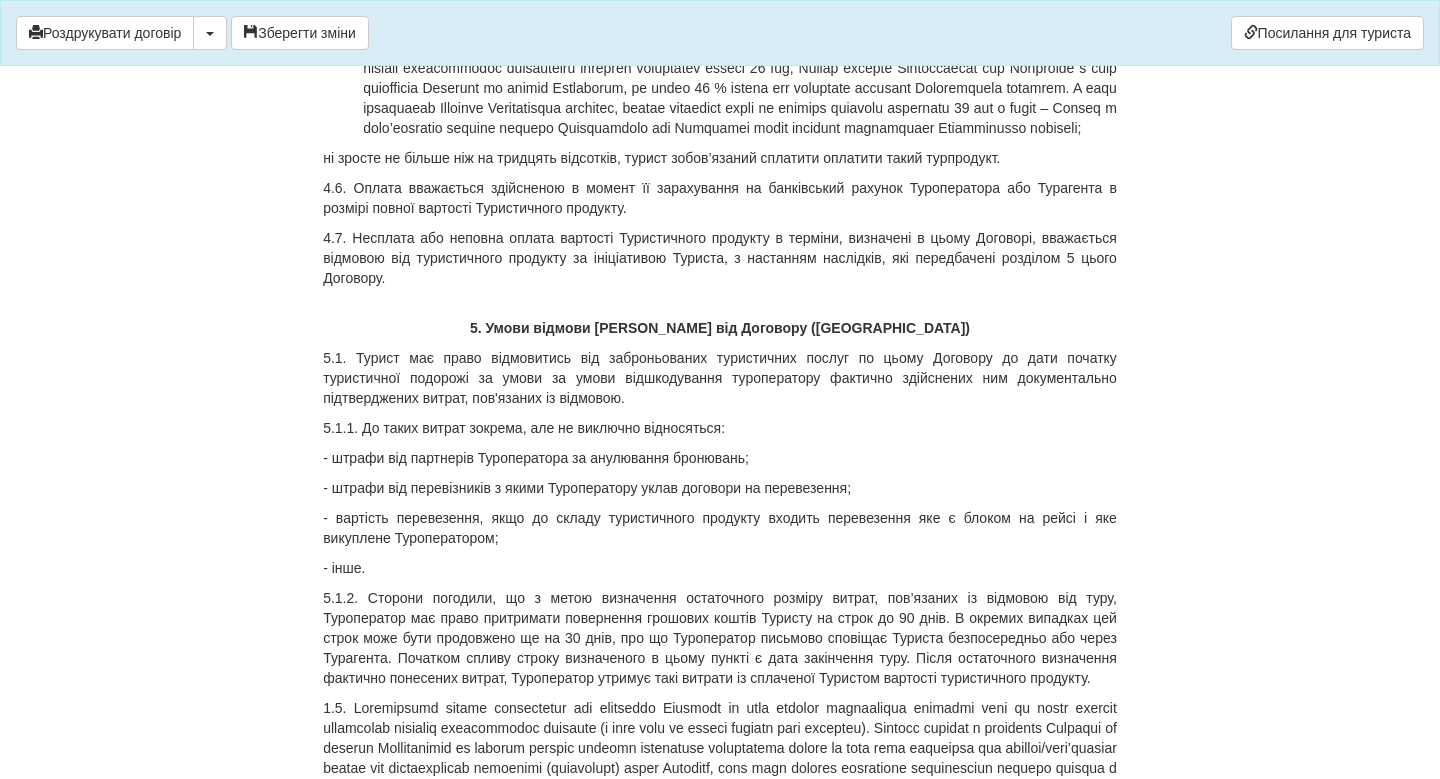 click on "ні зросте не більше ніж на тридцять відсотків, турист зобов’язаний сплатити оплатити такий турпродукт." at bounding box center [661, 158] 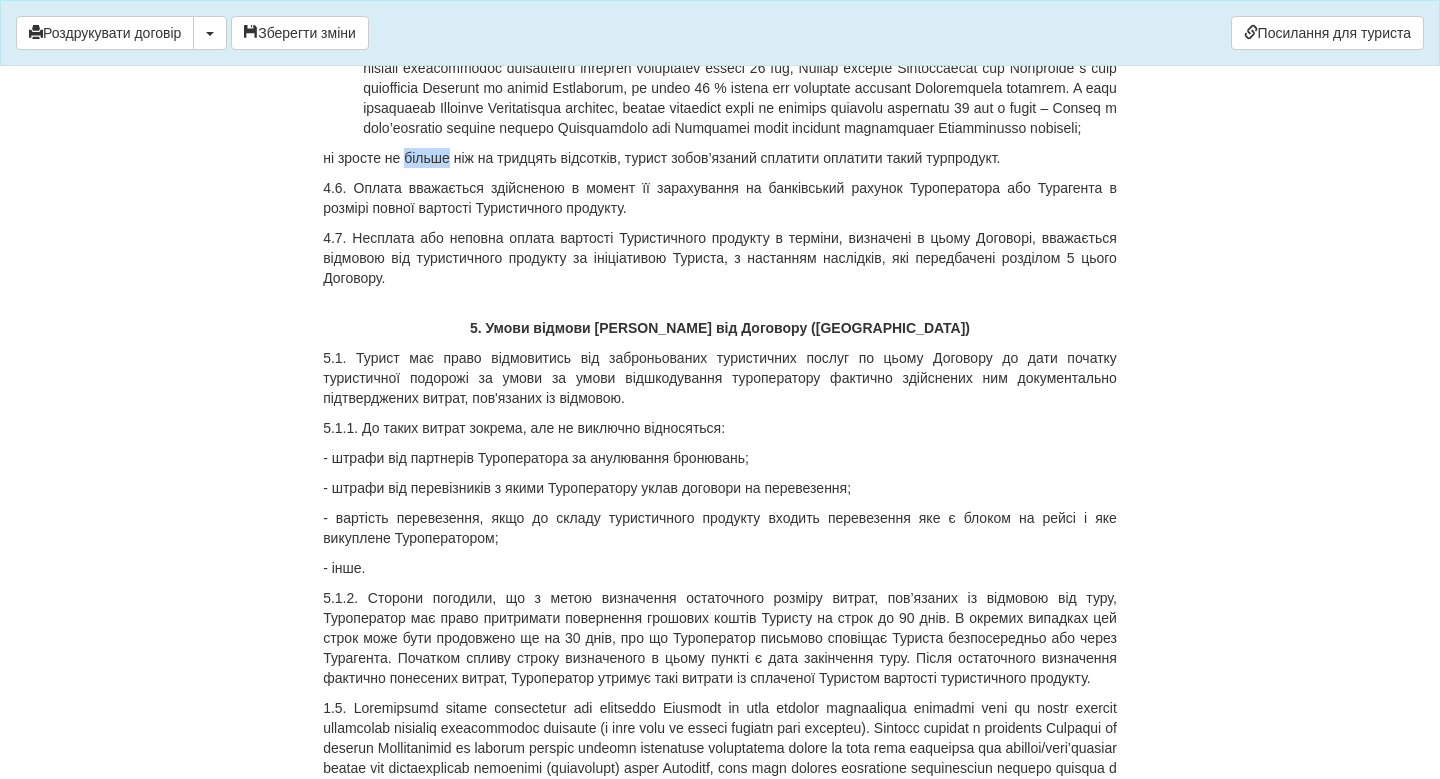 click on "ні зросте не більше ніж на тридцять відсотків, турист зобов’язаний сплатити оплатити такий турпродукт." at bounding box center [661, 158] 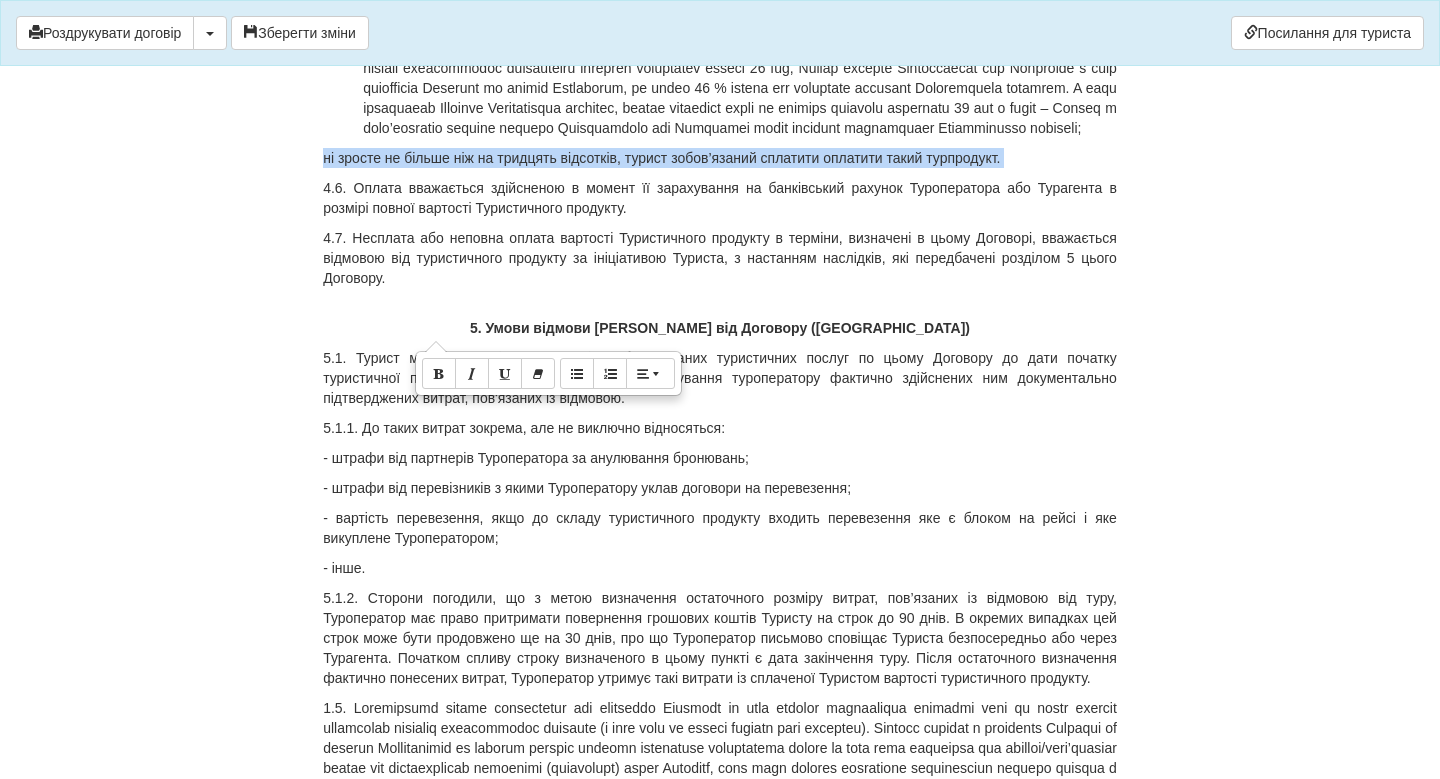 click on "ні зросте не більше ніж на тридцять відсотків, турист зобов’язаний сплатити оплатити такий турпродукт." at bounding box center (661, 158) 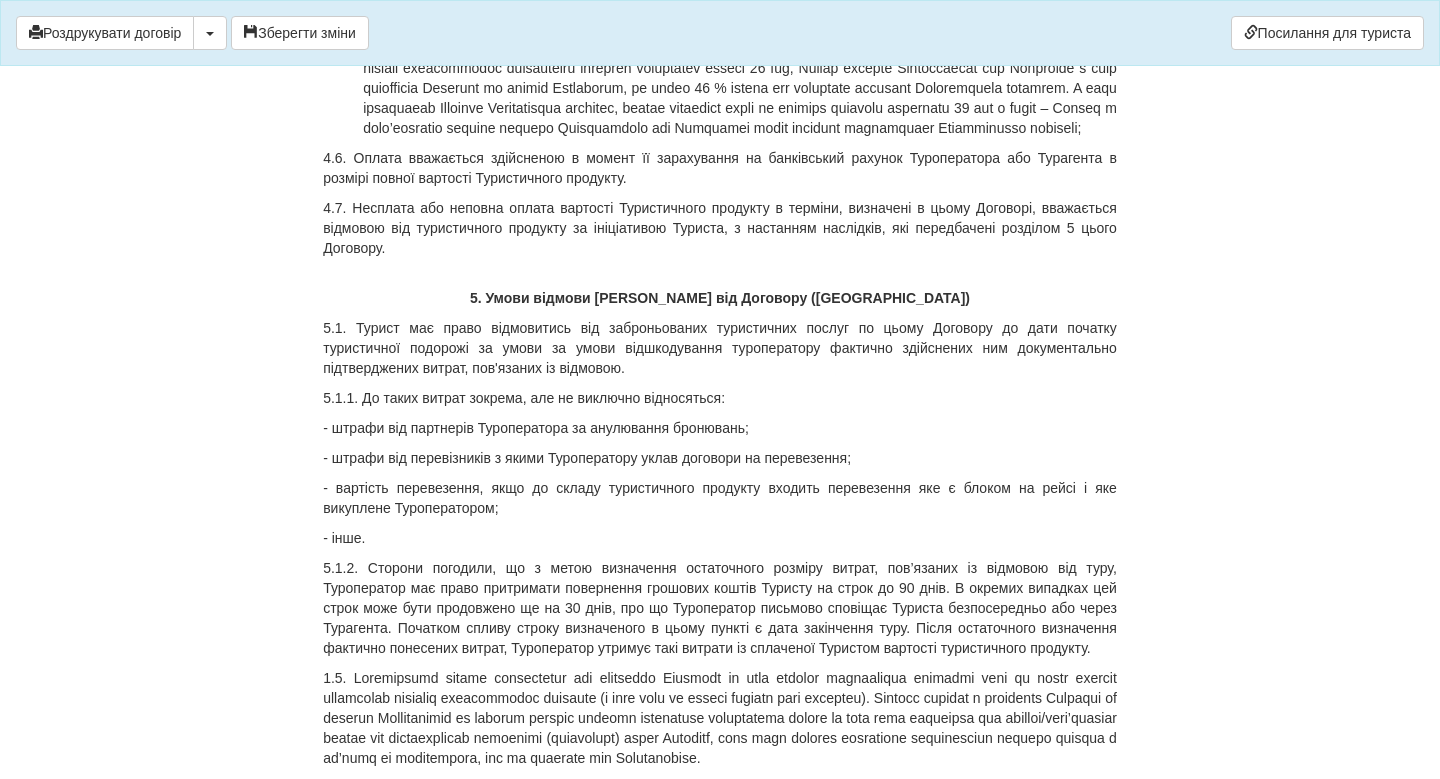 click on "4.6. Оплата вважається здійсненою в момент її зарахування на банківський рахунок Туроператора або Турагента в розмірі повної вартості Туристичного продукту." at bounding box center [720, 168] 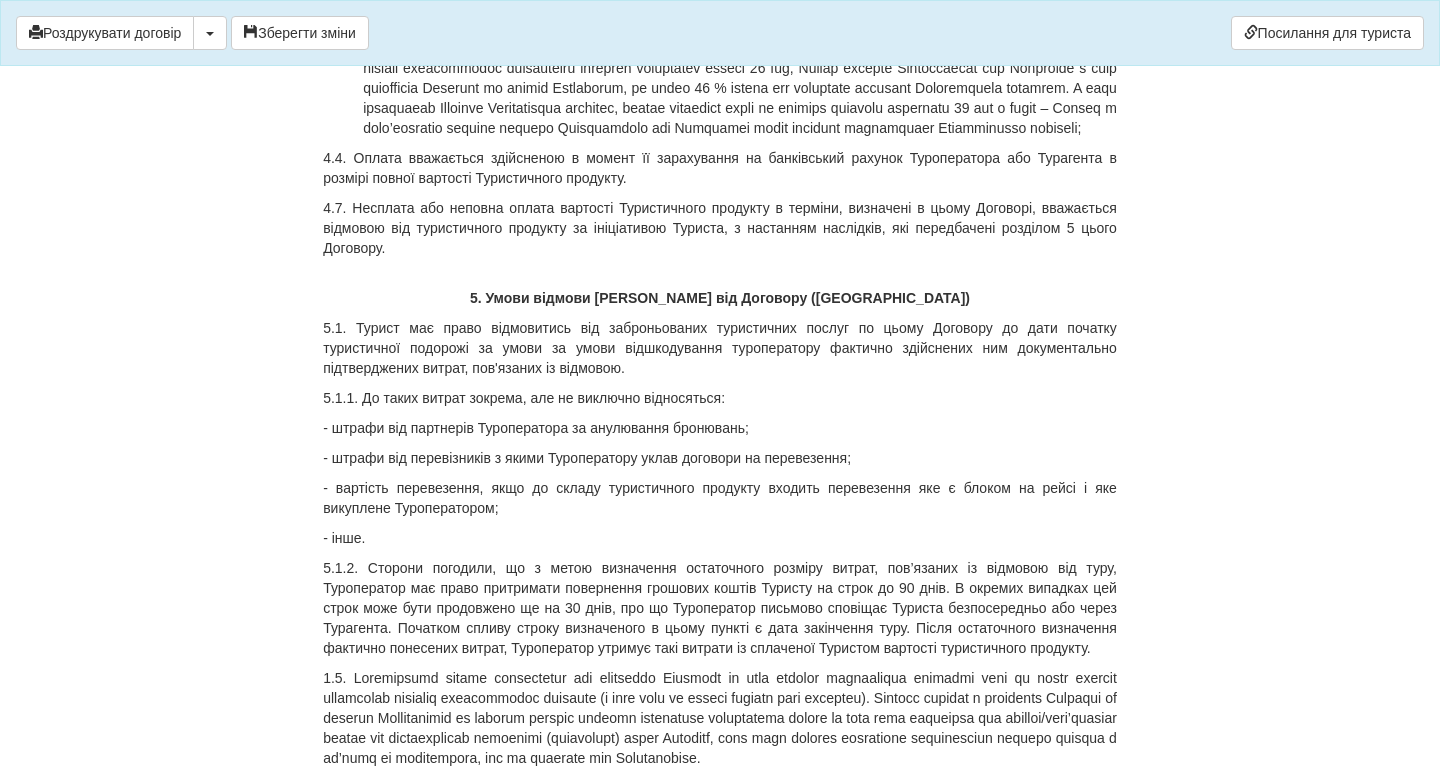 click on "4.7. Несплата або неповна оплата вартості Туристичного продукту в терміни, визначені в цьому Договорі,  вважається відмовою від туристичного продукту за ініціативою Туриста, з настанням наслідків, які передбачені розділом 5 цього Договору." at bounding box center [720, 228] 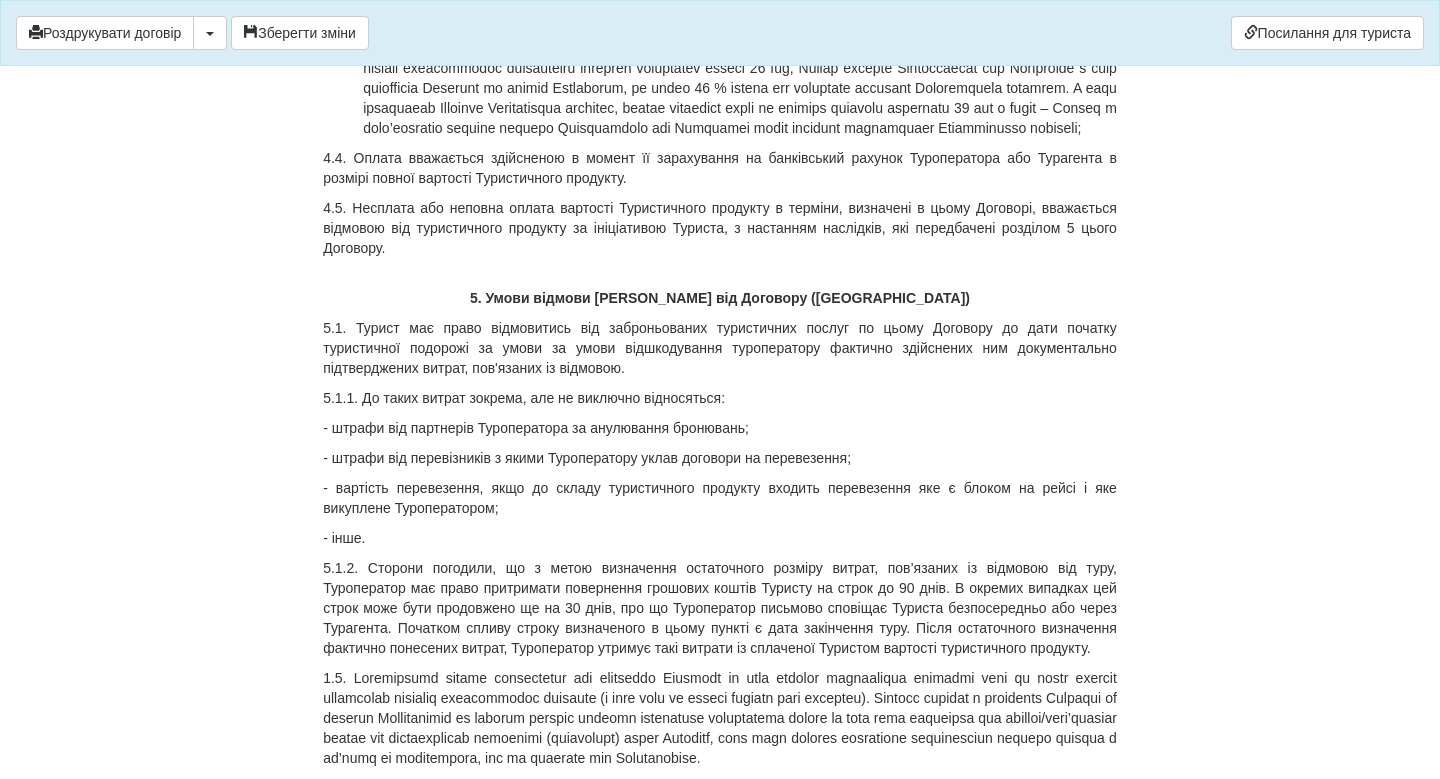 click on "4.5. Несплата або неповна оплата вартості Туристичного продукту в терміни, визначені в цьому Договорі,  вважається відмовою від туристичного продукту за ініціативою Туриста, з настанням наслідків, які передбачені розділом 5 цього Договору." at bounding box center [720, 228] 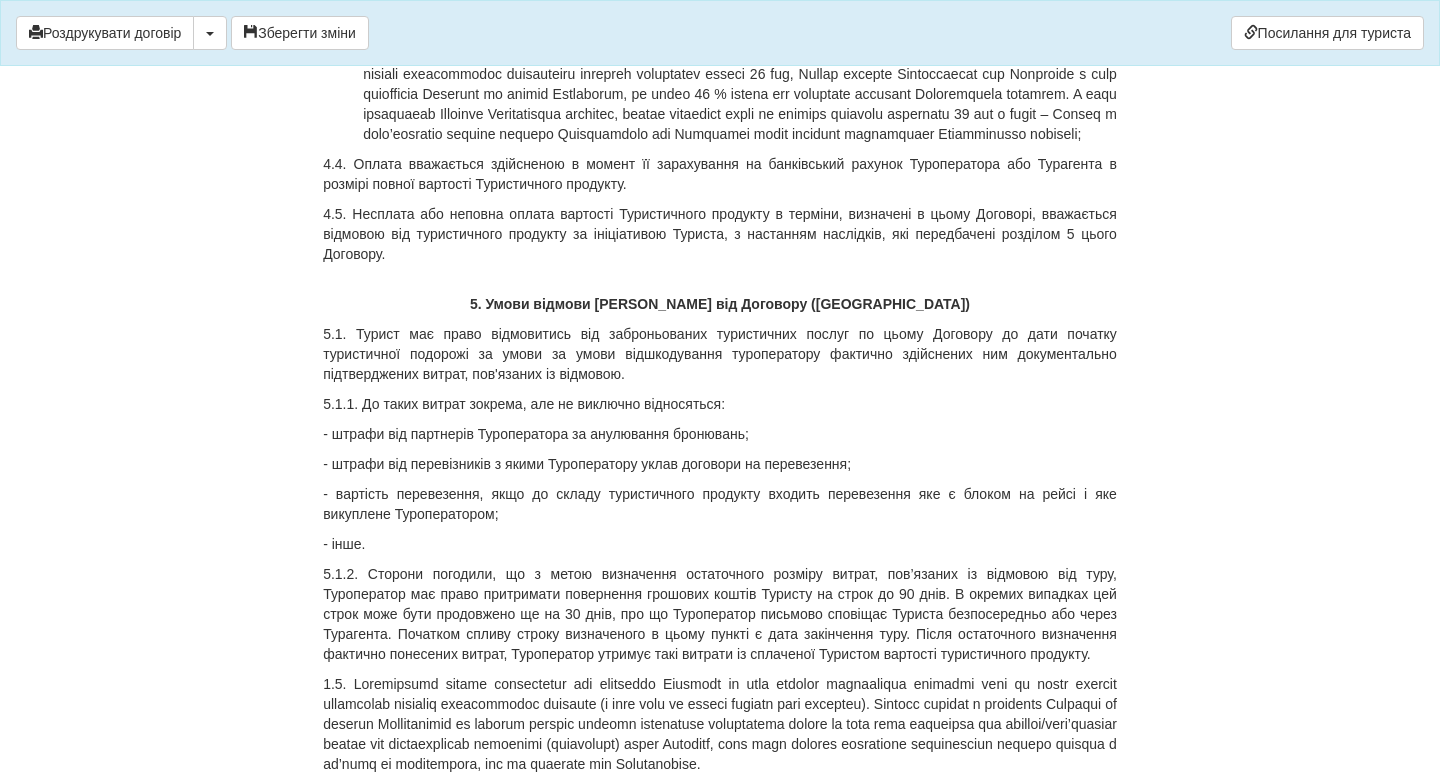 click on "4.5. Несплата або неповна оплата вартості Туристичного продукту в терміни, визначені в цьому Договорі,  вважається відмовою від туристичного продукту за ініціативою Туриста, з настанням наслідків, які передбачені розділом 5 цього Договору." at bounding box center [720, 234] 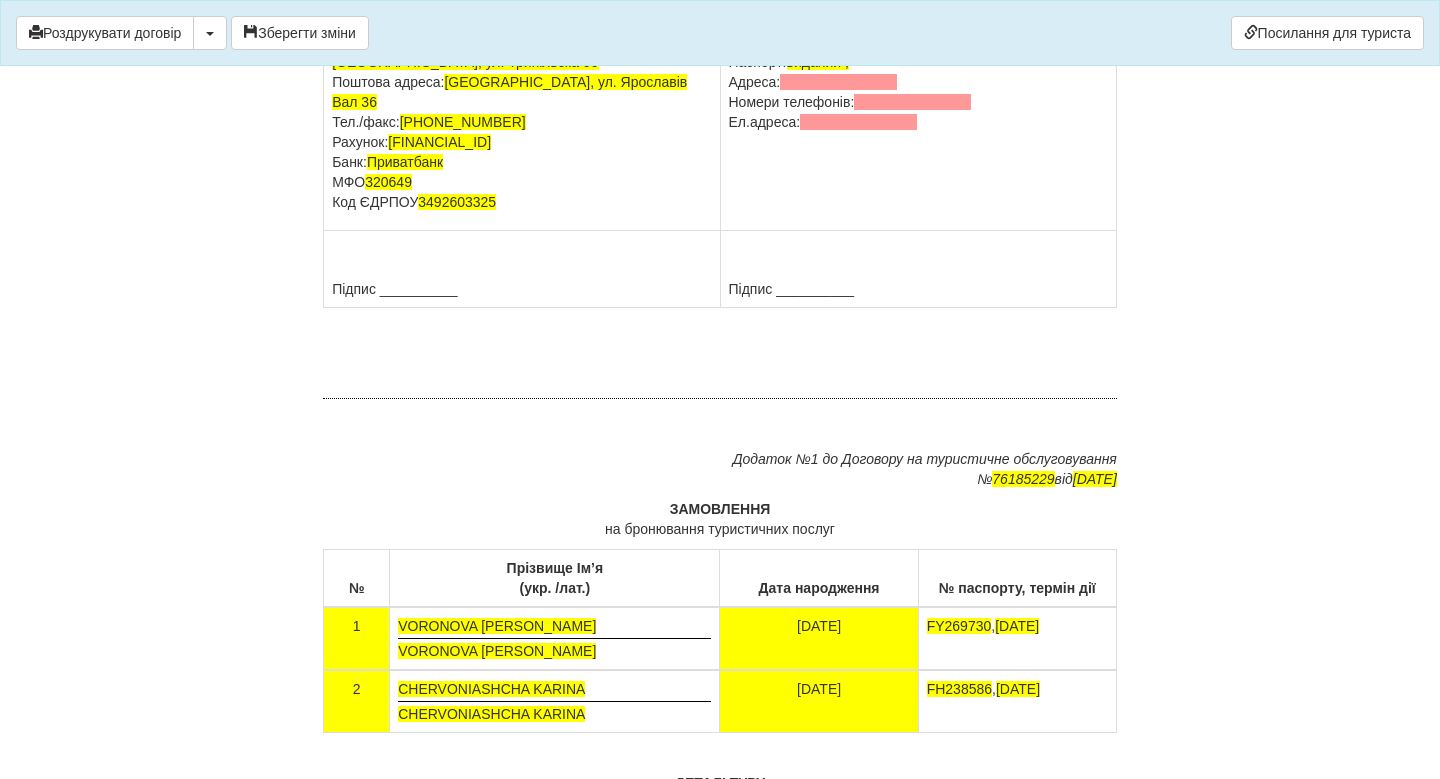 scroll, scrollTop: 11410, scrollLeft: 0, axis: vertical 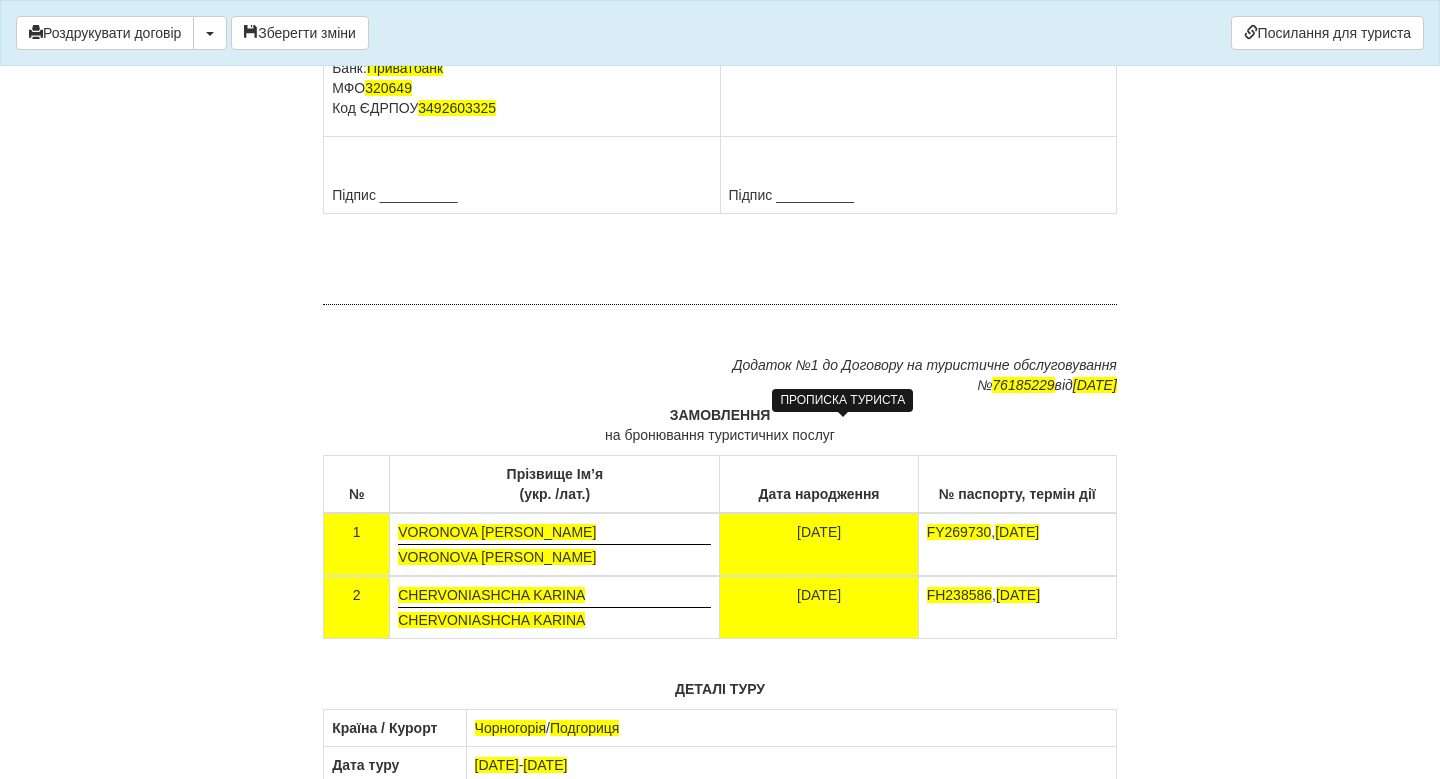 click at bounding box center (838, -12) 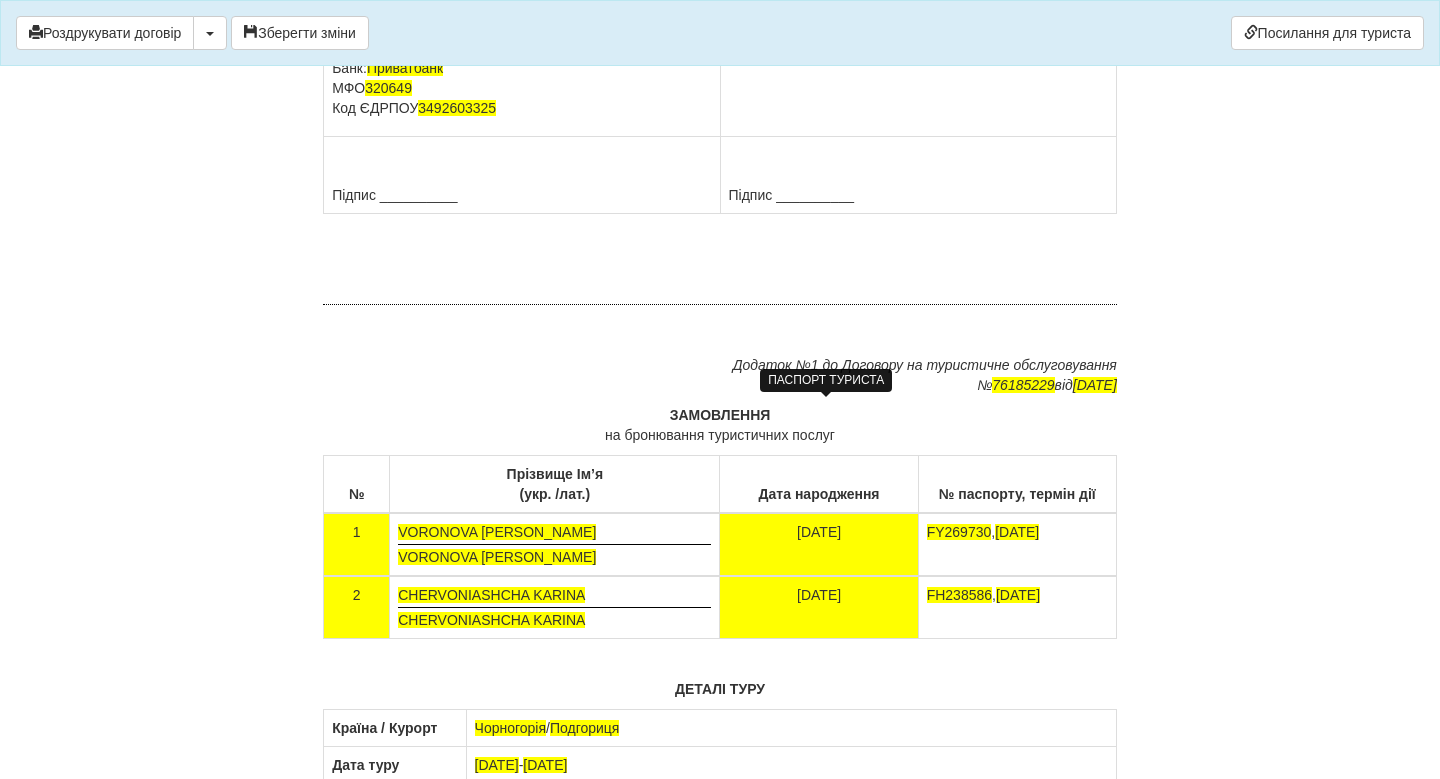 click on "виданий ," at bounding box center [818, -32] 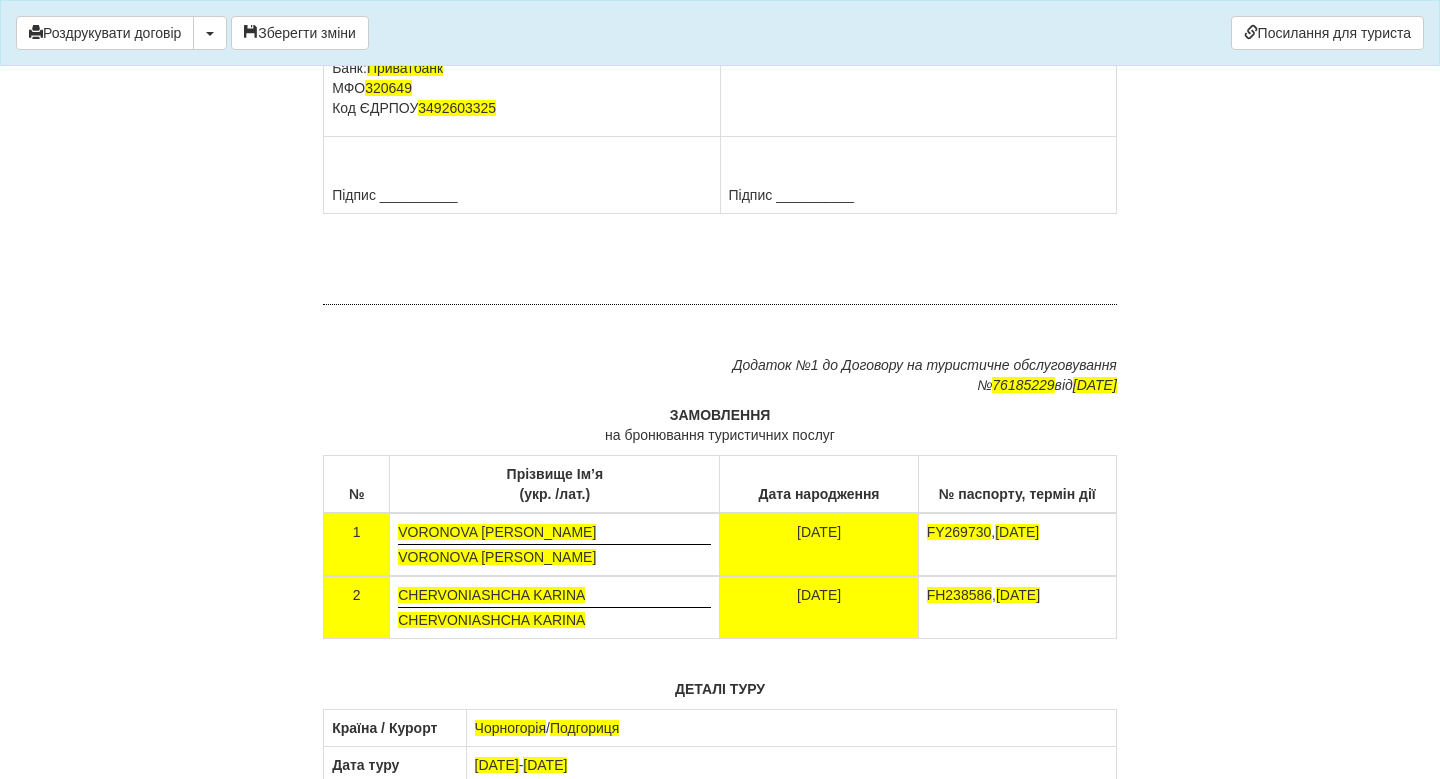 click on "[PERSON_NAME].І.Б.  VORONOVA YANA
Дата народження:  [DATE]
Паспорт:    виданий ,
[GEOGRAPHIC_DATA]:
Номери телефонів:
Ел.адреса:" at bounding box center (918, -12) 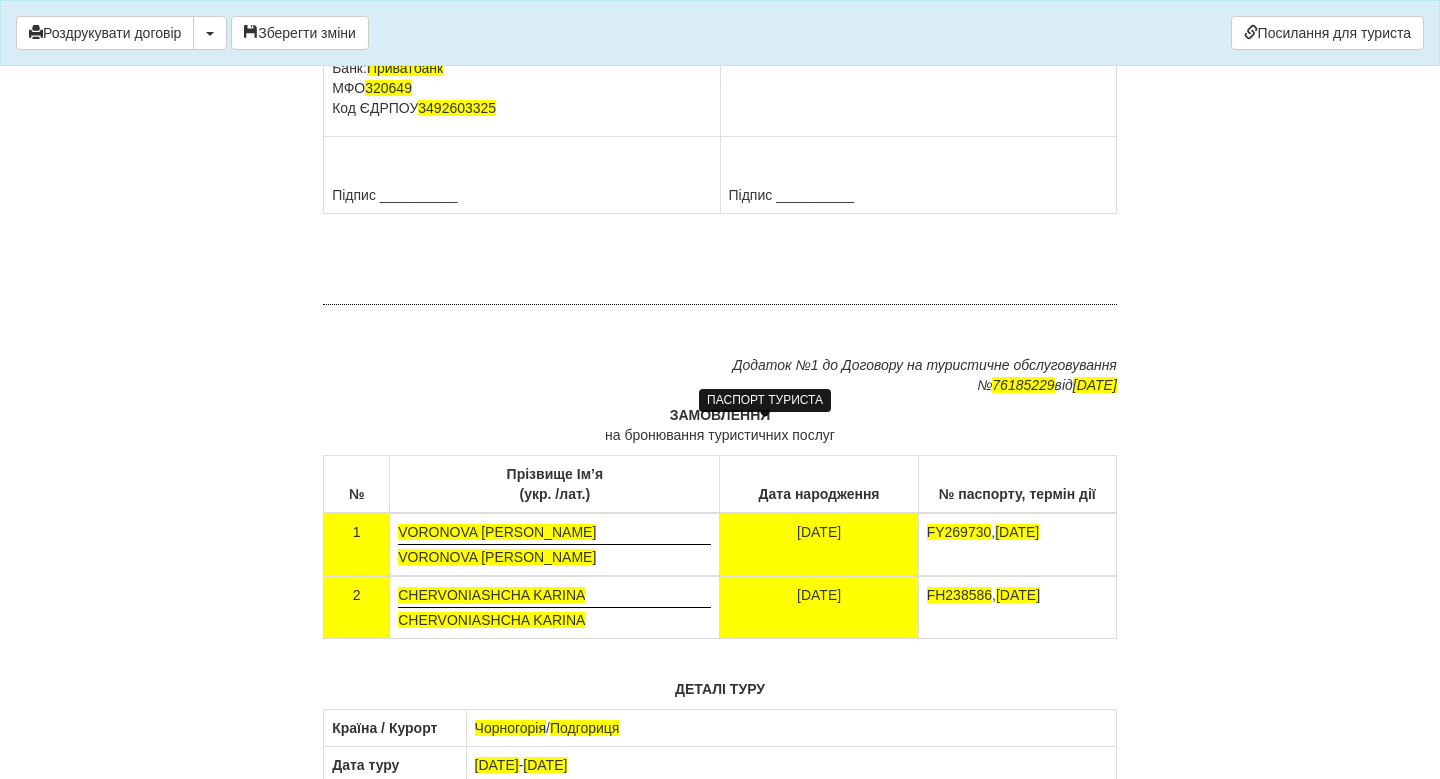 click on "виданий ," at bounding box center [760, -12] 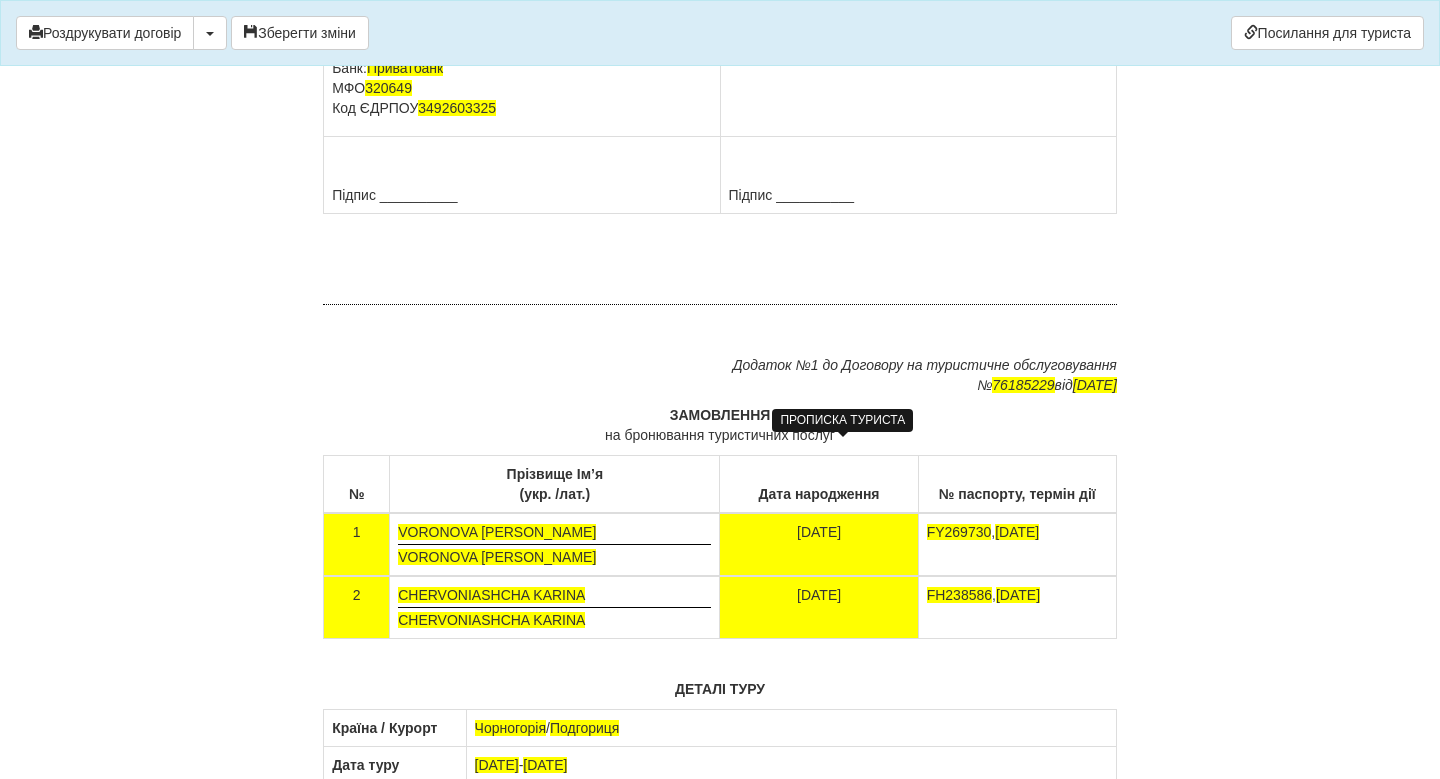 click at bounding box center [838, 8] 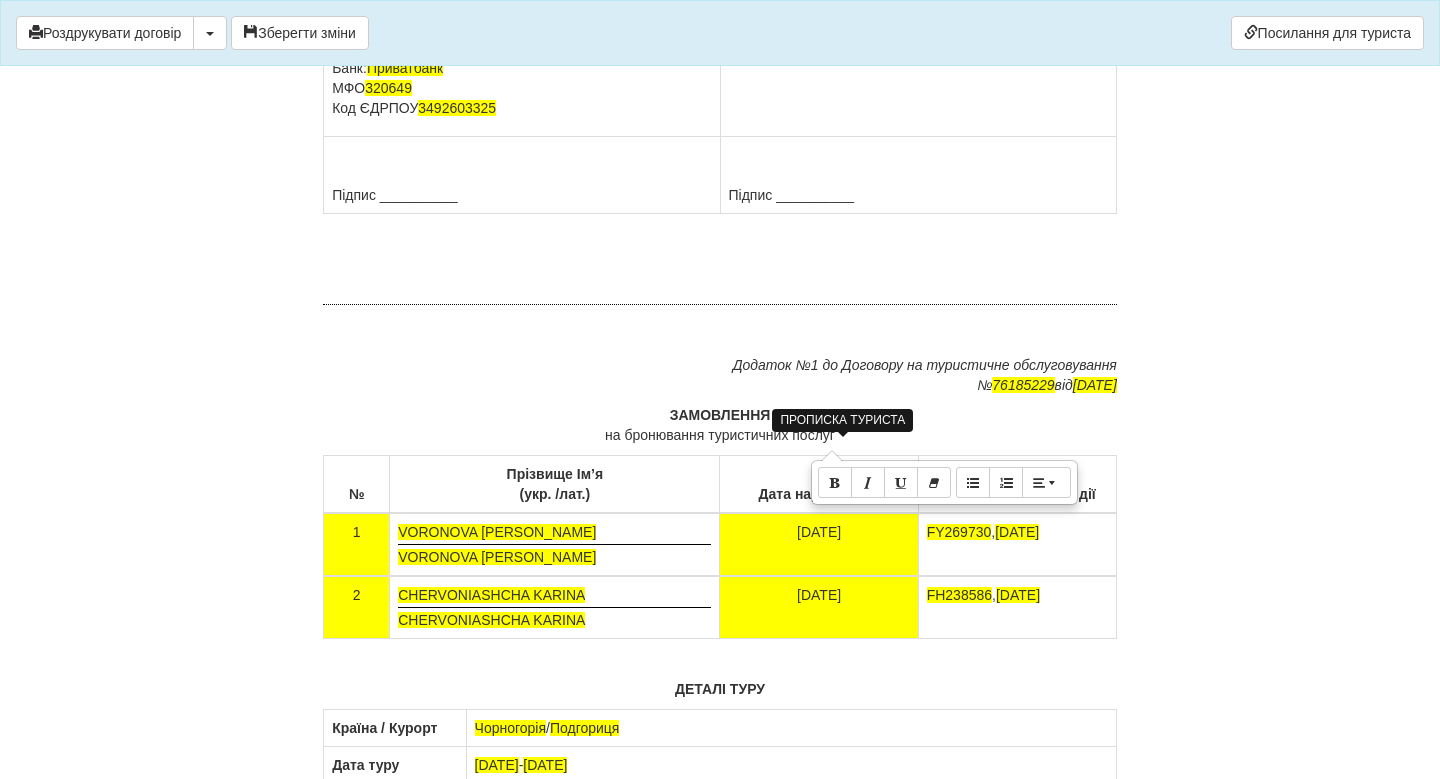 click at bounding box center (838, 8) 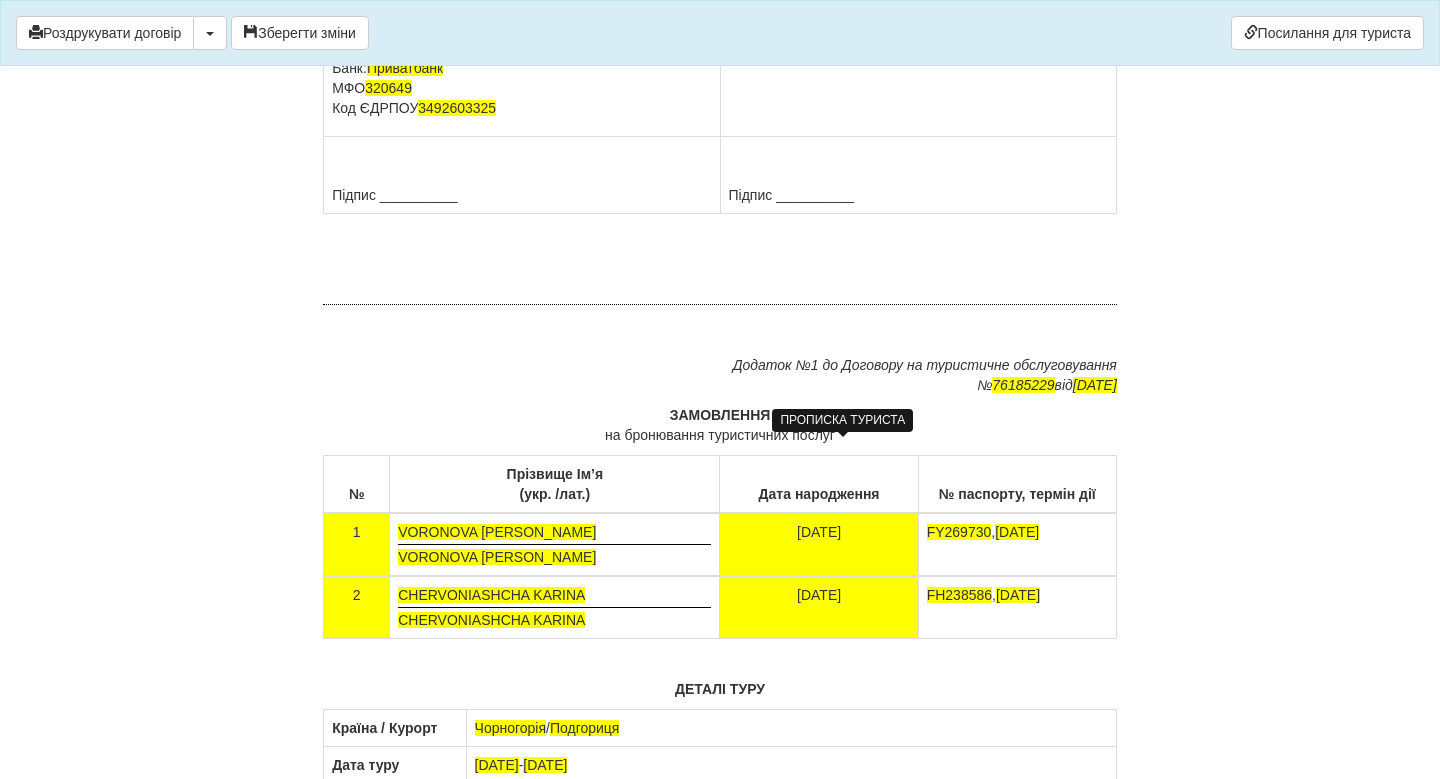 click at bounding box center (838, 8) 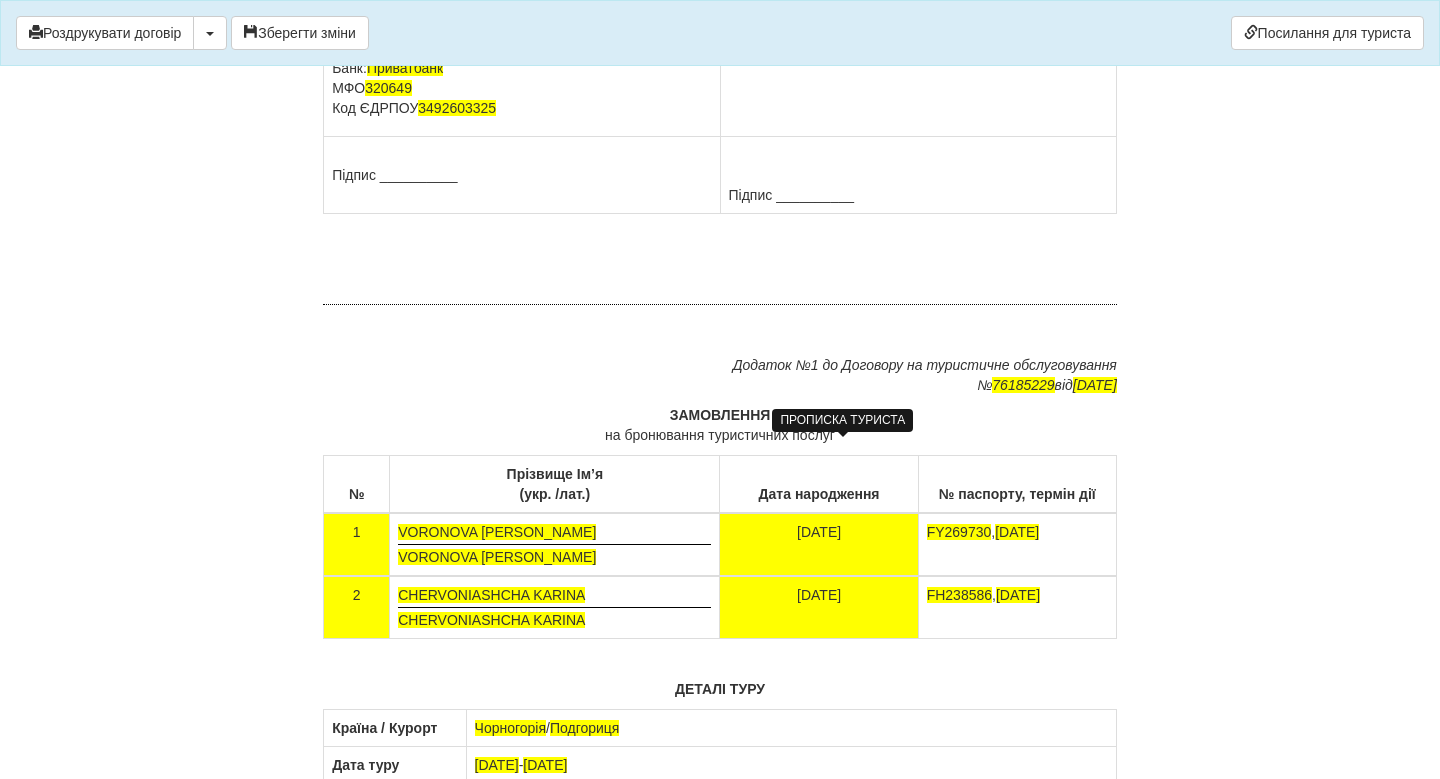 click on "Підпис __________" at bounding box center [918, 175] 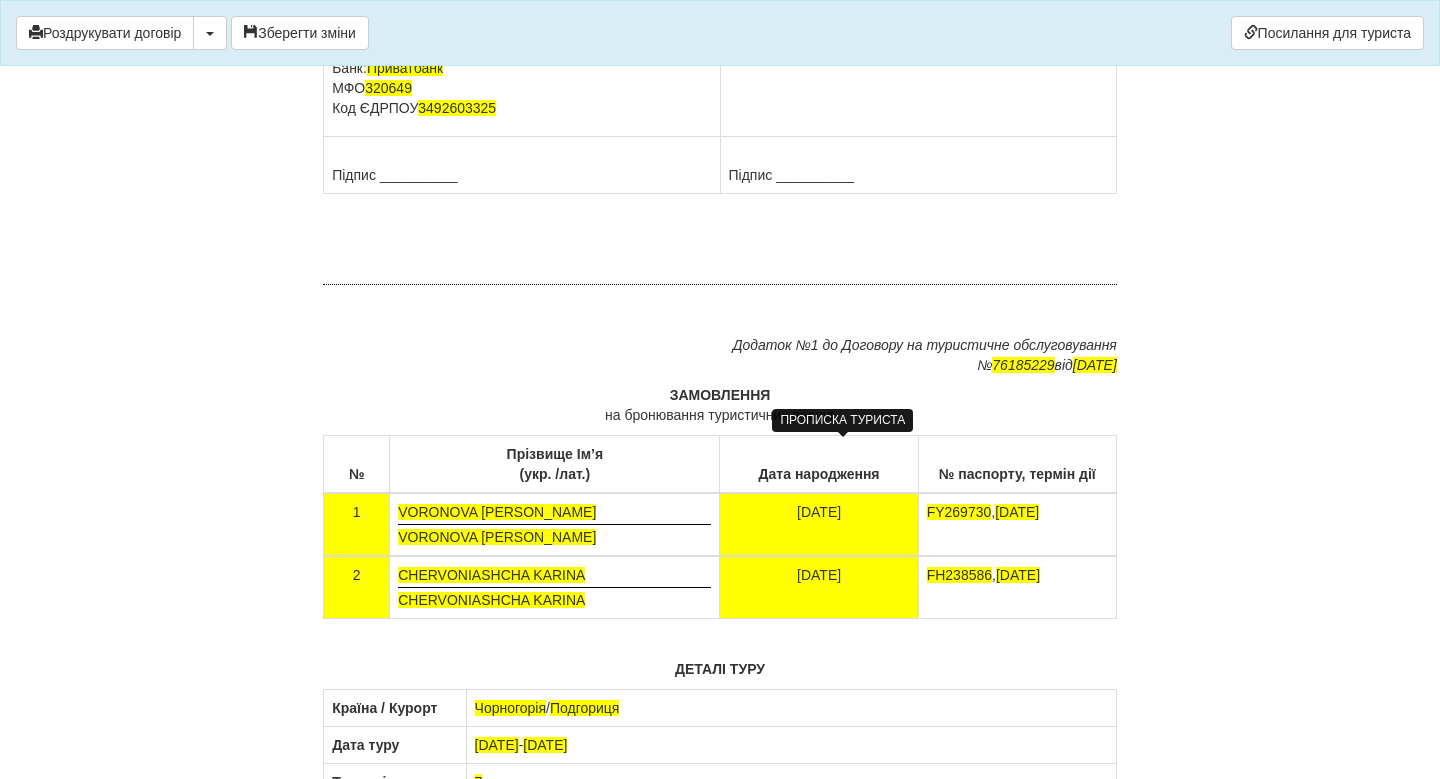 click on "ФОП [PERSON_NAME]
Юридична адреса:  20434, [GEOGRAPHIC_DATA], с. [GEOGRAPHIC_DATA], ул. Трипільска 90
Поштова адреса:  [STREET_ADDRESS] Ярославів Вал 36
Тел./факс:  [PHONE_NUMBER]
Рахунок:  [FINANCIAL_ID]
Банк:  Приватбанк
МФО  320649
Код ЄДРПОУ  3492603325" at bounding box center (521, 18) 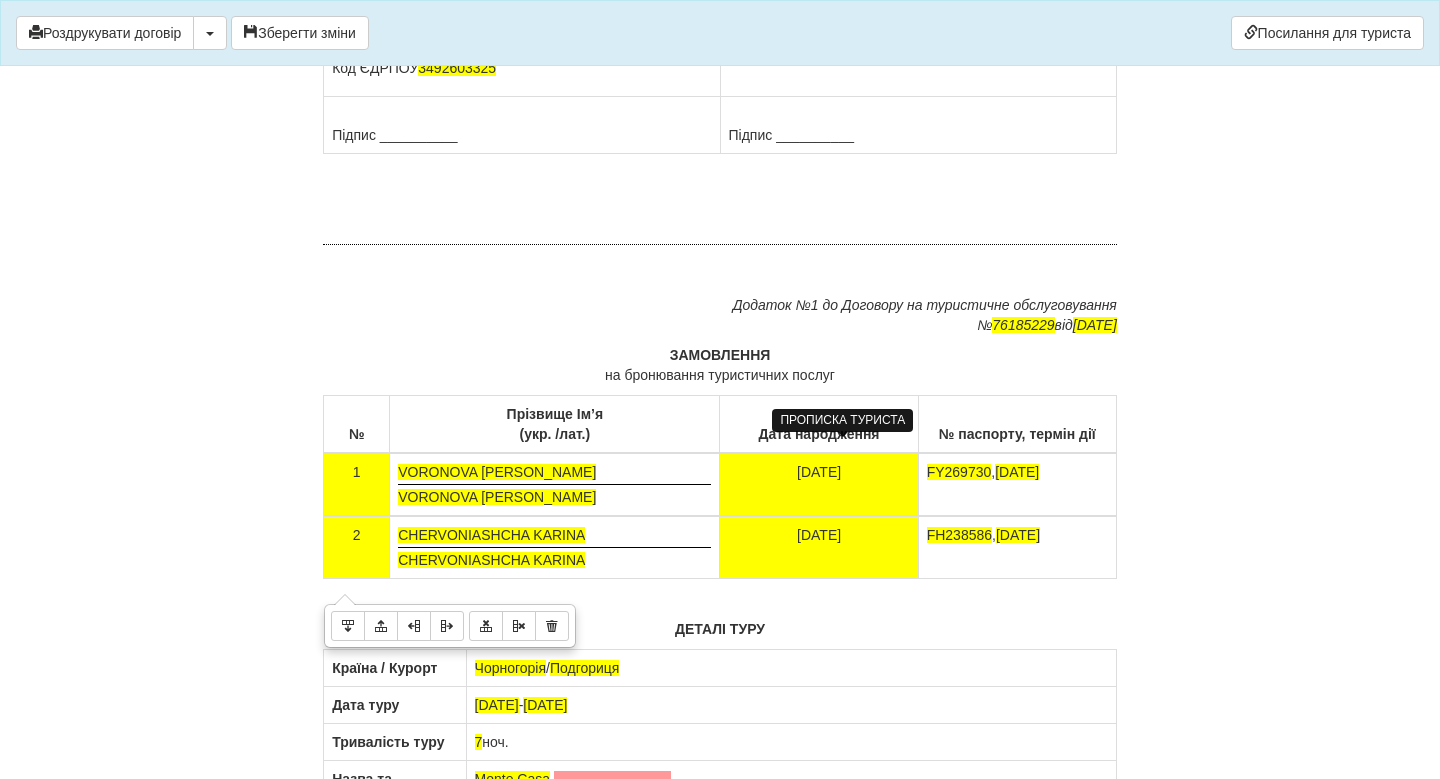 click on "Підпис __________" at bounding box center (522, 125) 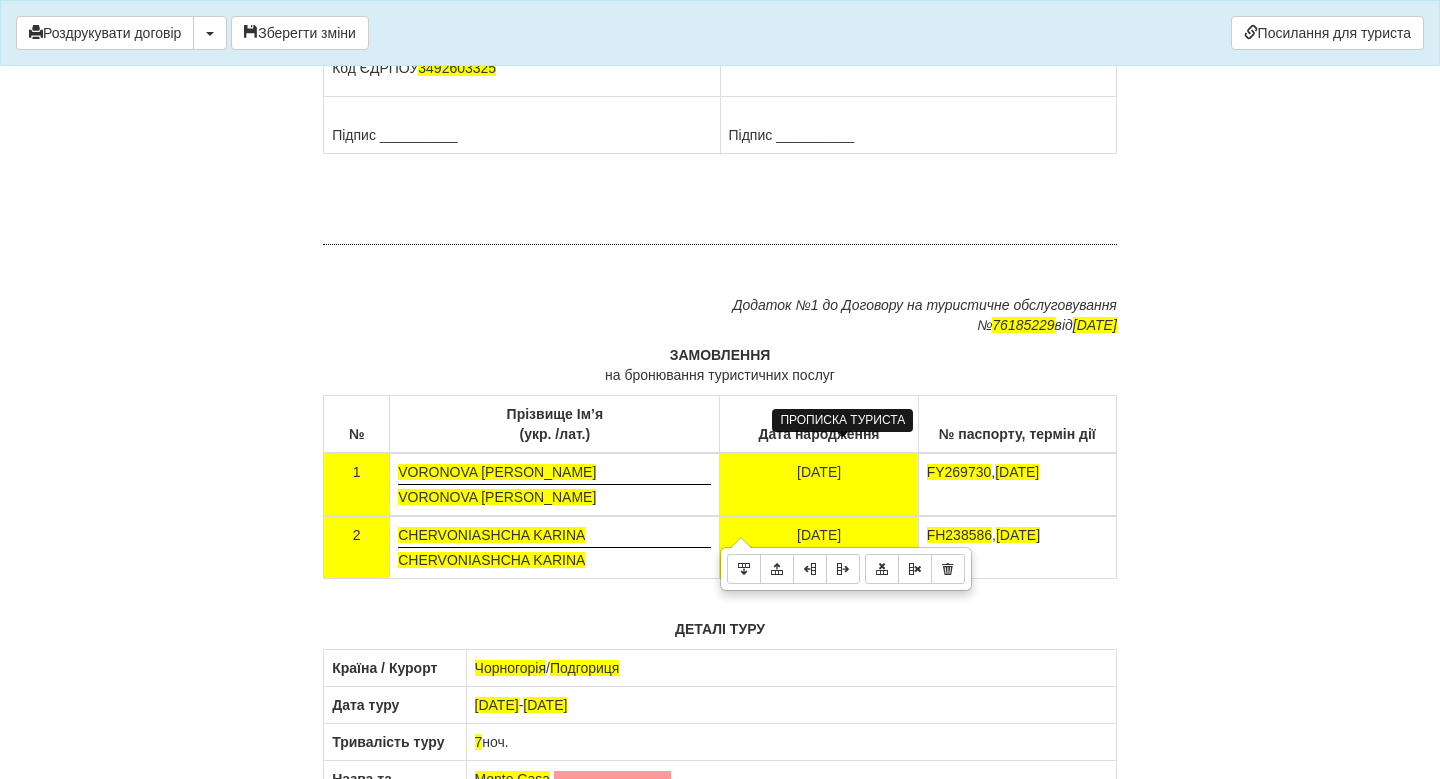 click on "Турист/Замовник
П.І.Б.  VORONOVA YANA
Дата народження:  [DATE]
Паспорт: [PASSPORT] виданий 4813 м. [GEOGRAPHIC_DATA]" at bounding box center (918, -12) 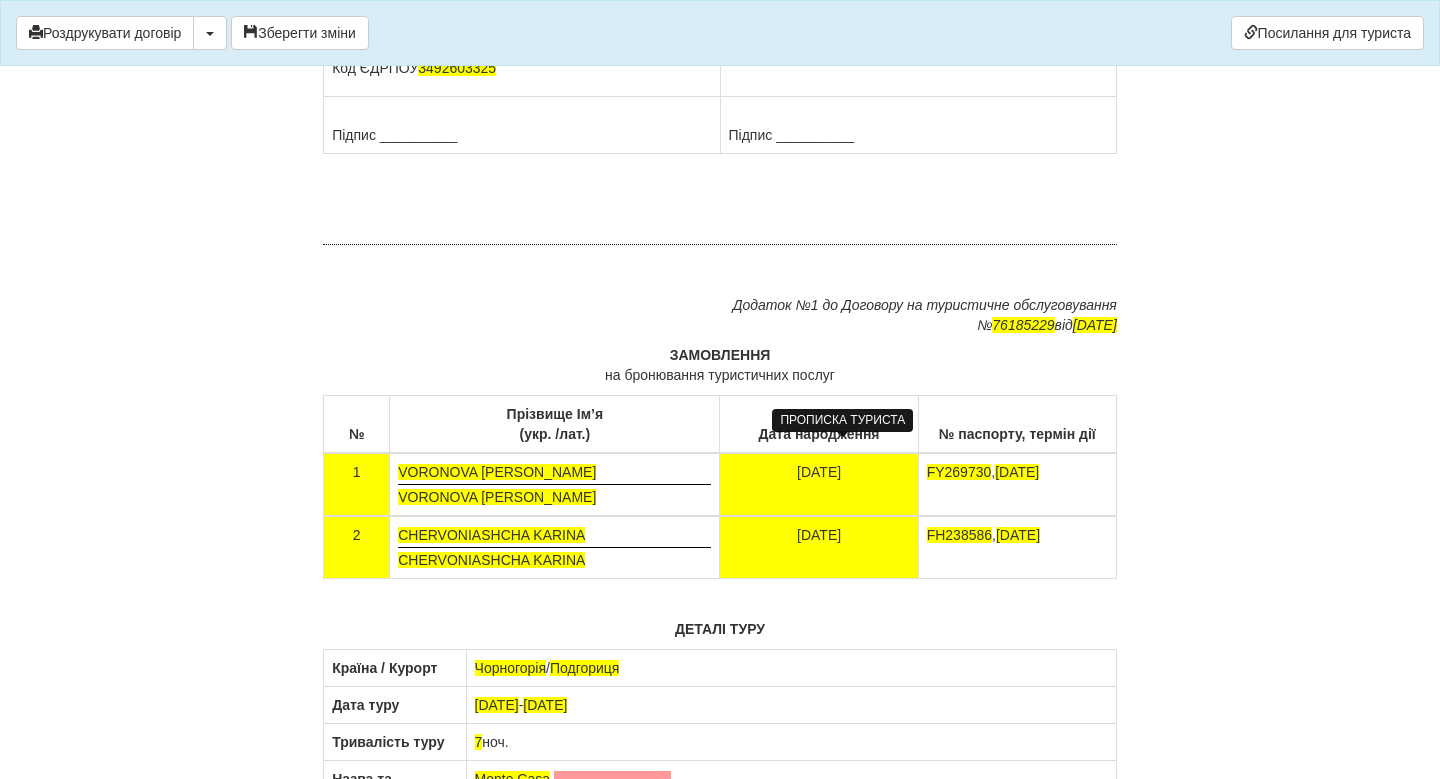 drag, startPoint x: 820, startPoint y: 453, endPoint x: 746, endPoint y: 361, distance: 118.06778 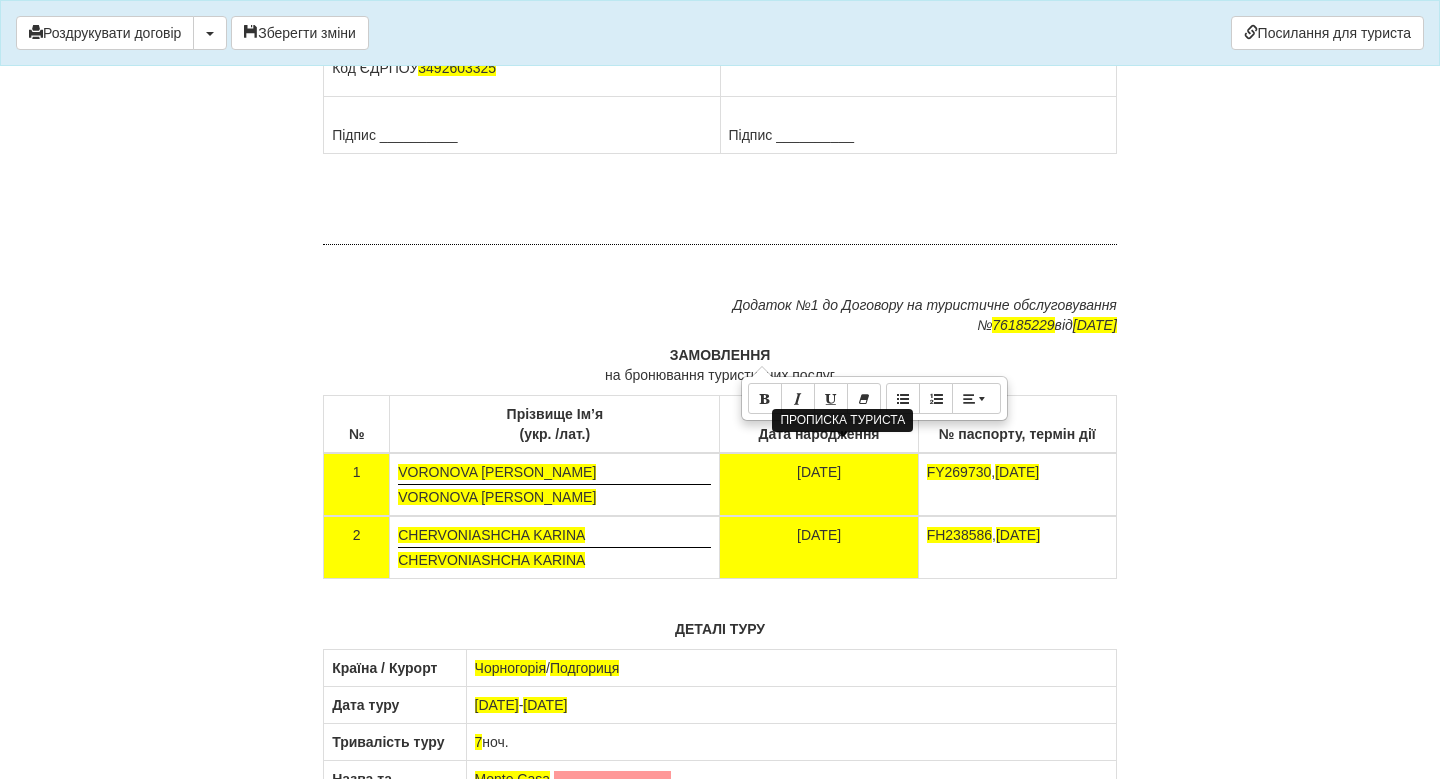 click on "[PERSON_NAME].І.Б.  VORONOVA YANA
Дата народження:  [DATE]
Паспорт: [PASSPORT] виданий 4813 м. [GEOGRAPHIC_DATA]" at bounding box center (918, -32) 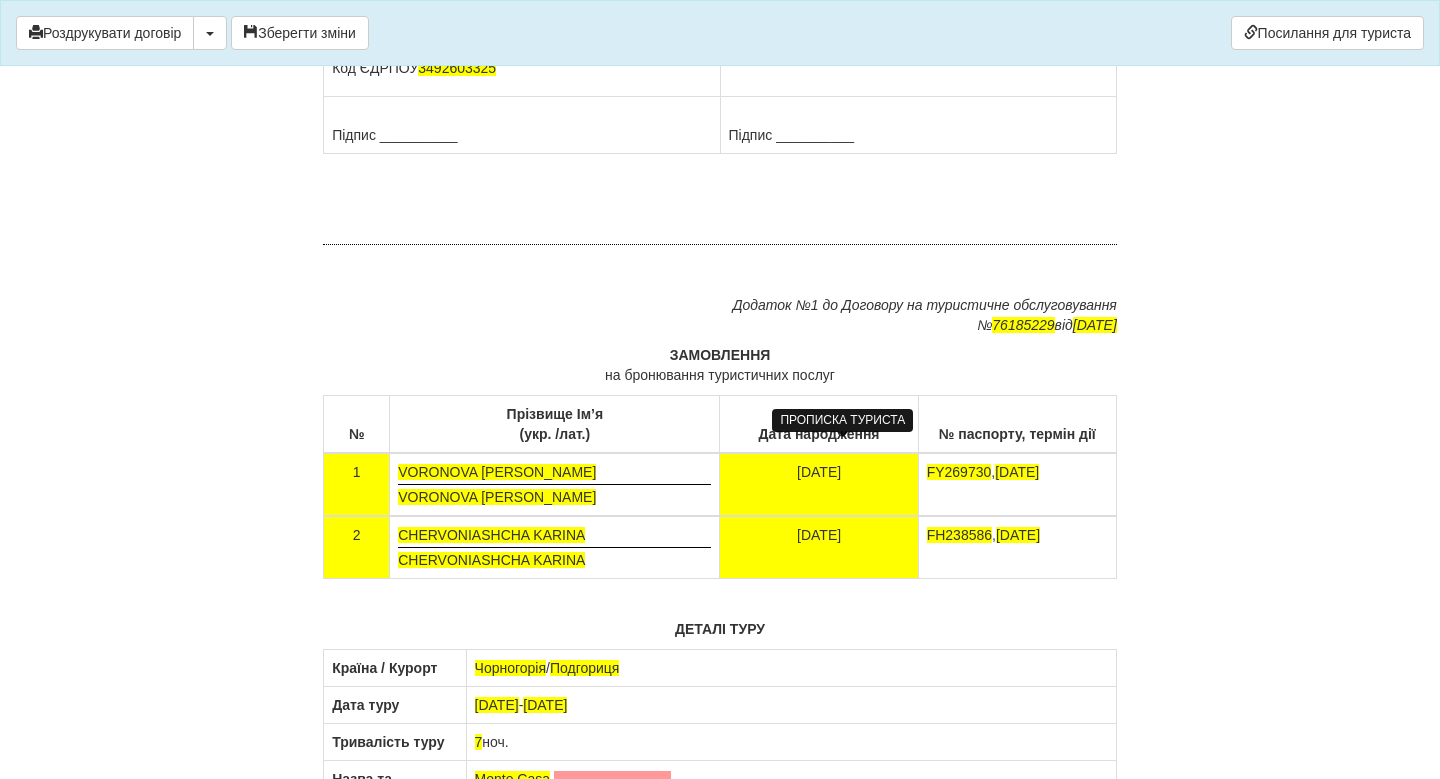 drag, startPoint x: 768, startPoint y: 365, endPoint x: 732, endPoint y: 365, distance: 36 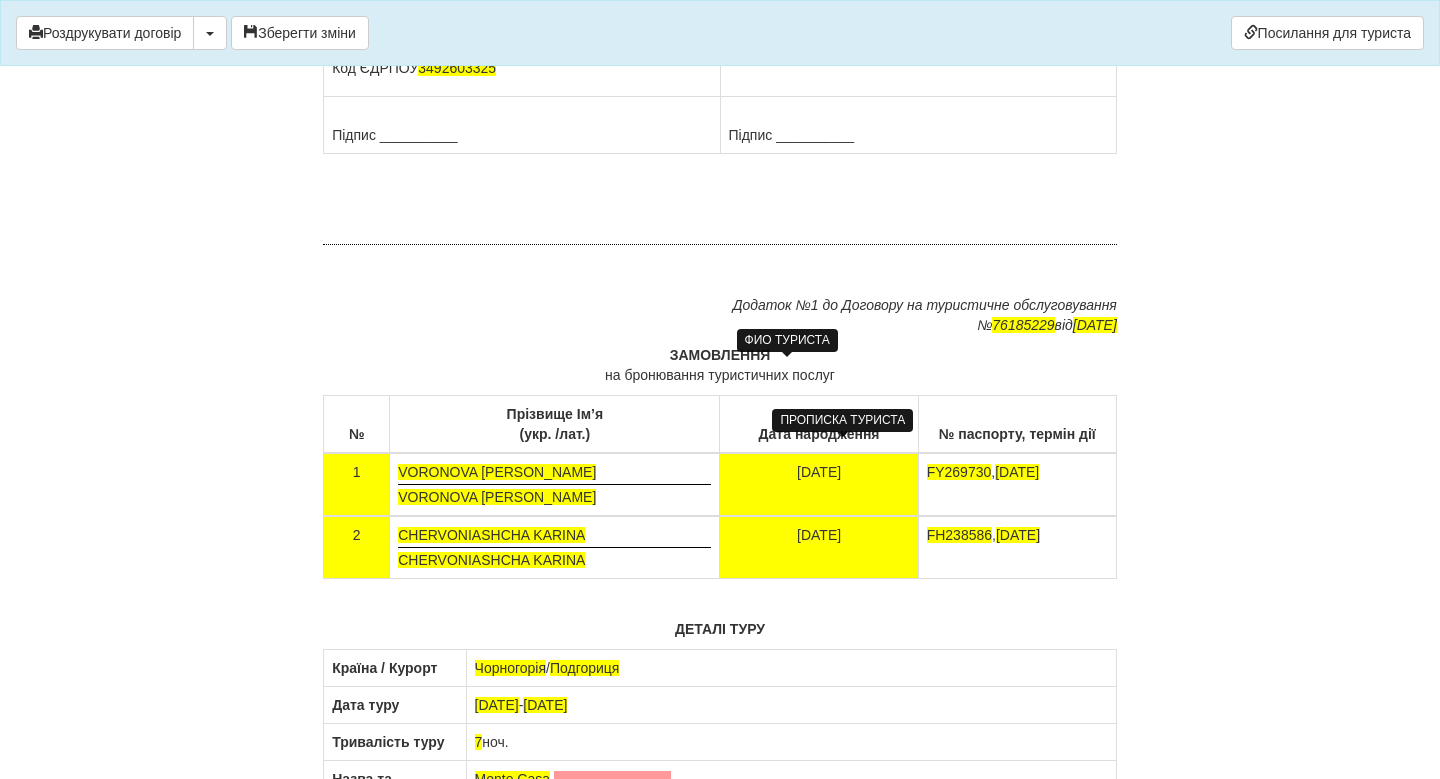 drag, startPoint x: 804, startPoint y: 449, endPoint x: 729, endPoint y: 362, distance: 114.865135 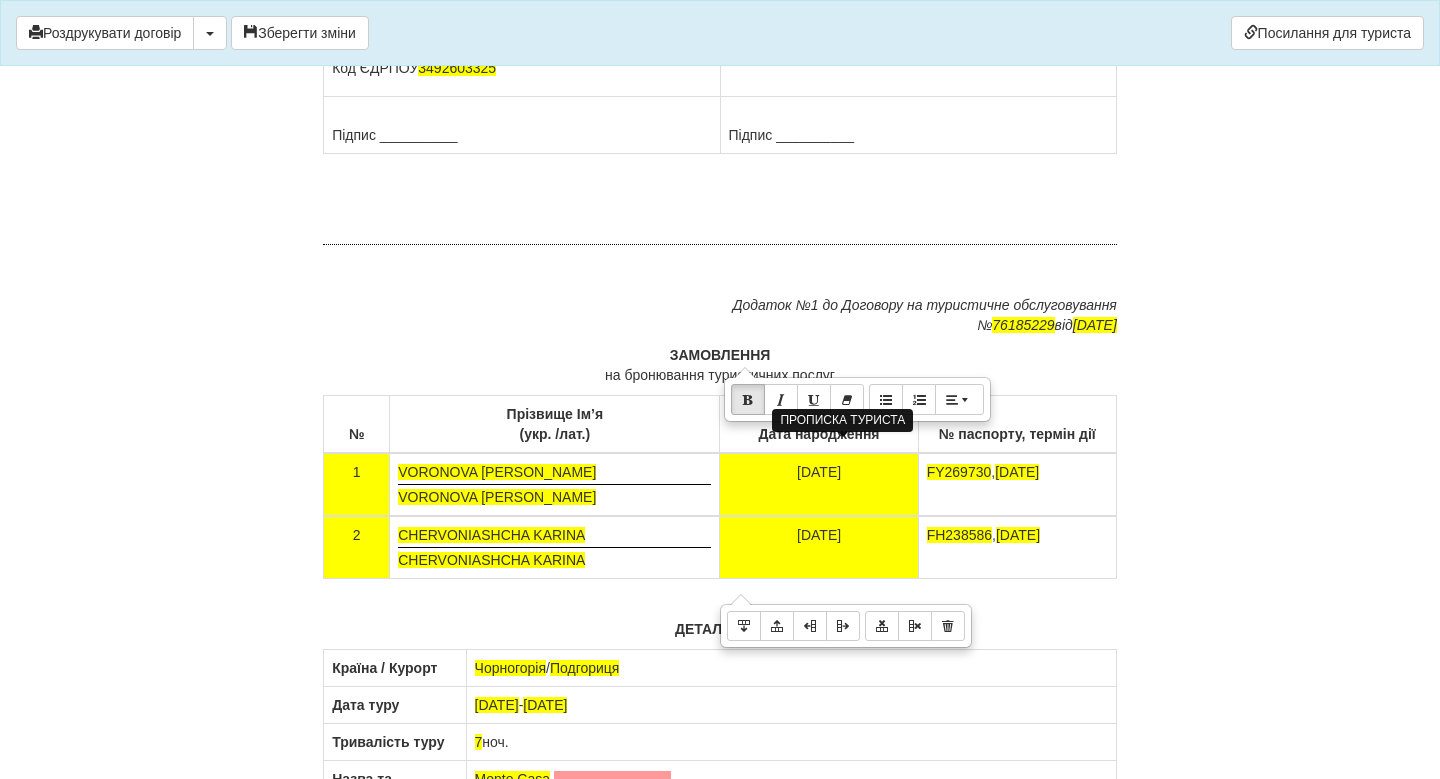 click on "Підпис __________" at bounding box center (918, 125) 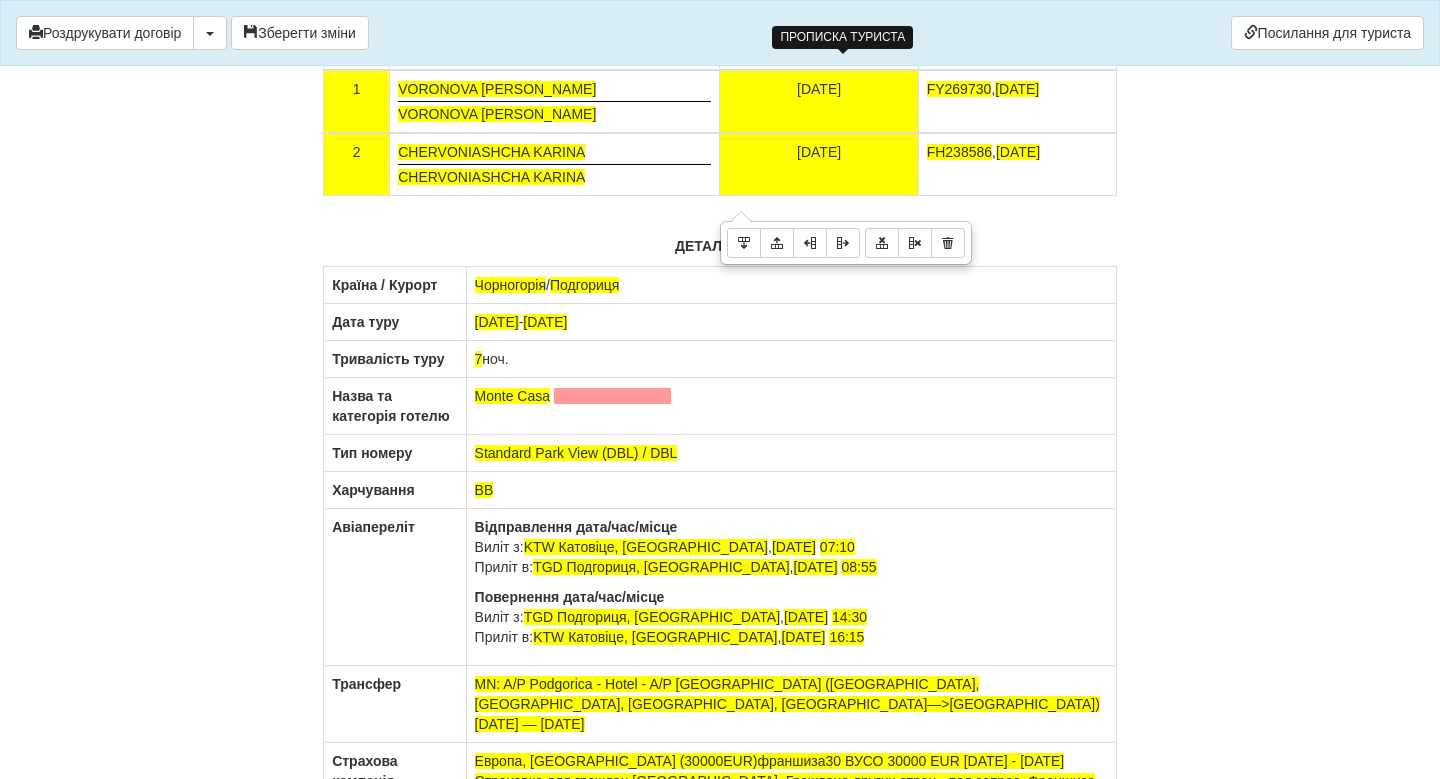 scroll, scrollTop: 11906, scrollLeft: 0, axis: vertical 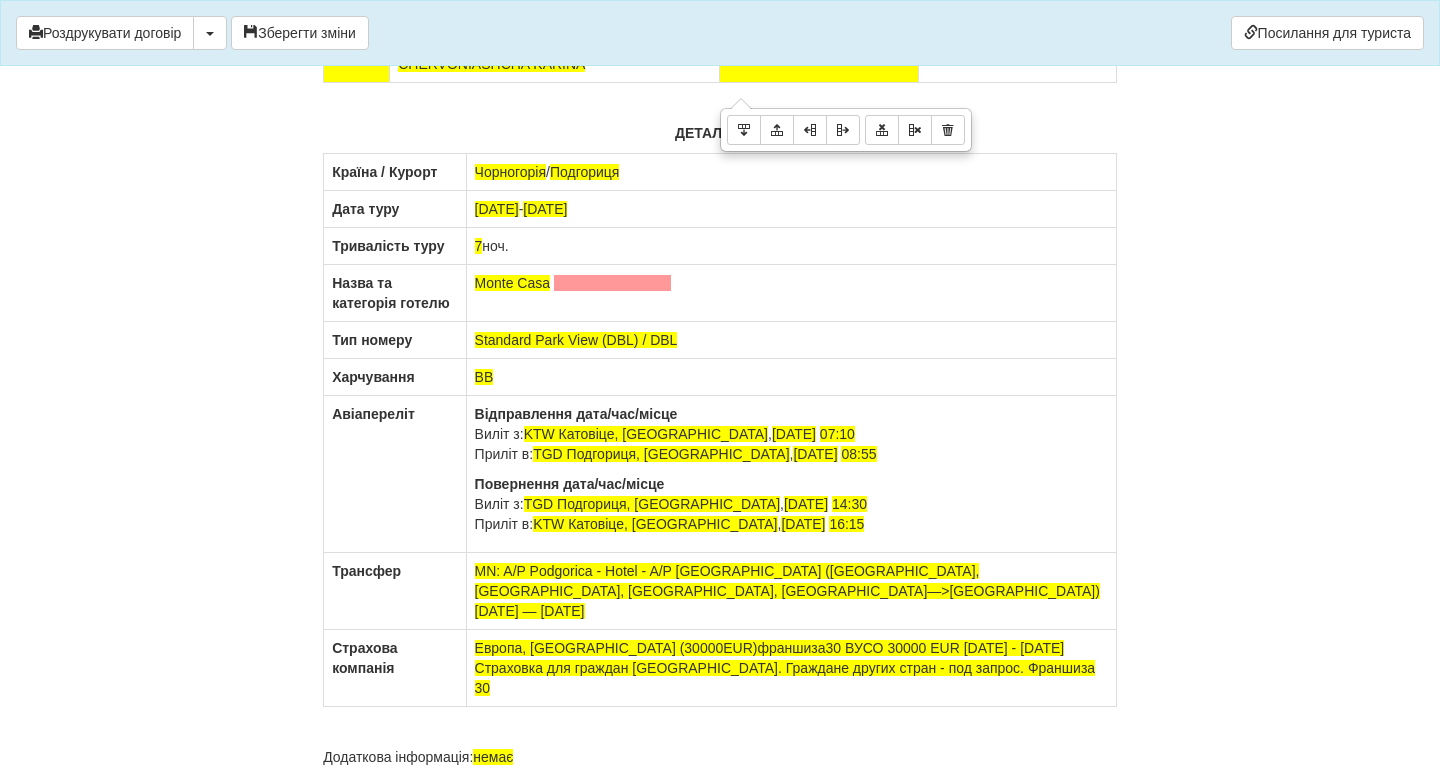 click on "№ паспорту, термін дії" at bounding box center (1017, -71) 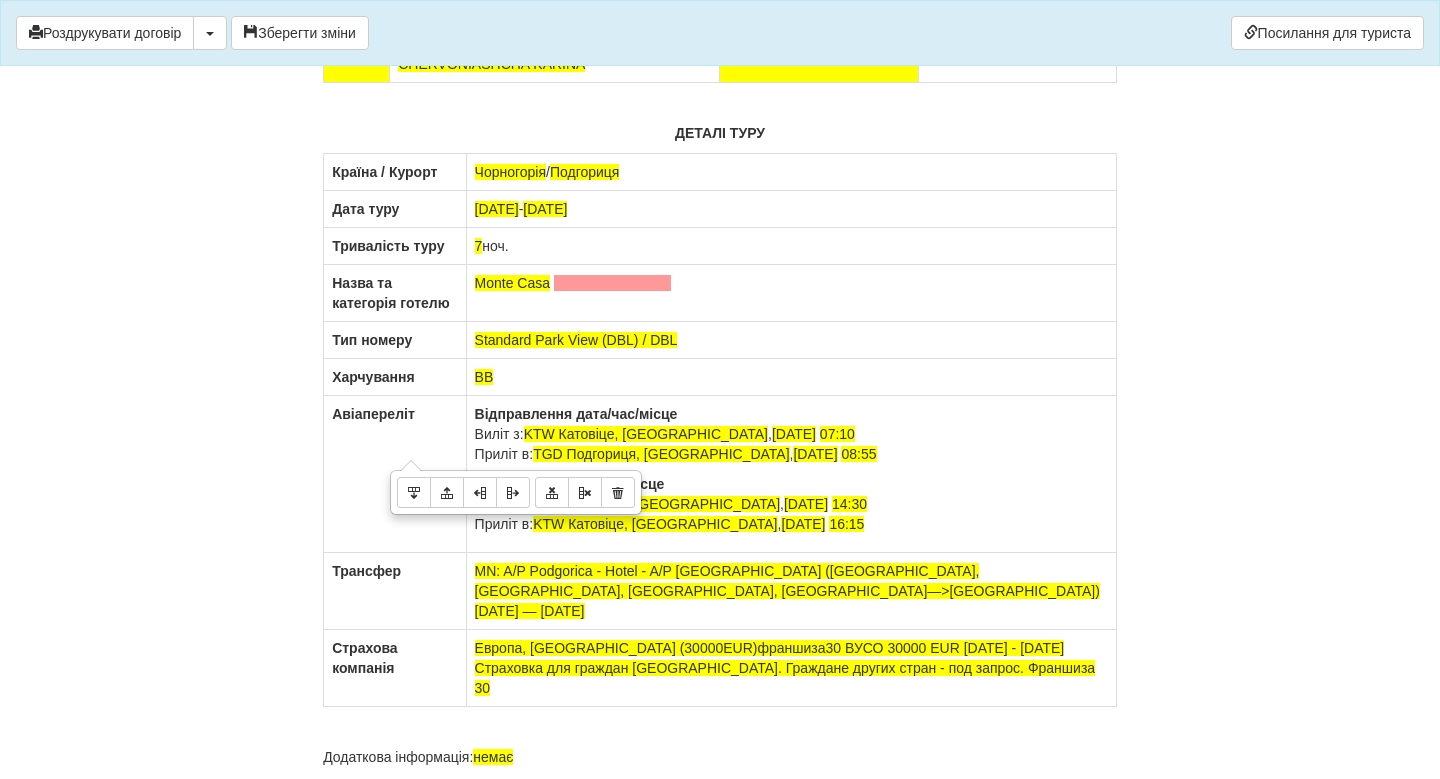 drag, startPoint x: 580, startPoint y: 442, endPoint x: 401, endPoint y: 442, distance: 179 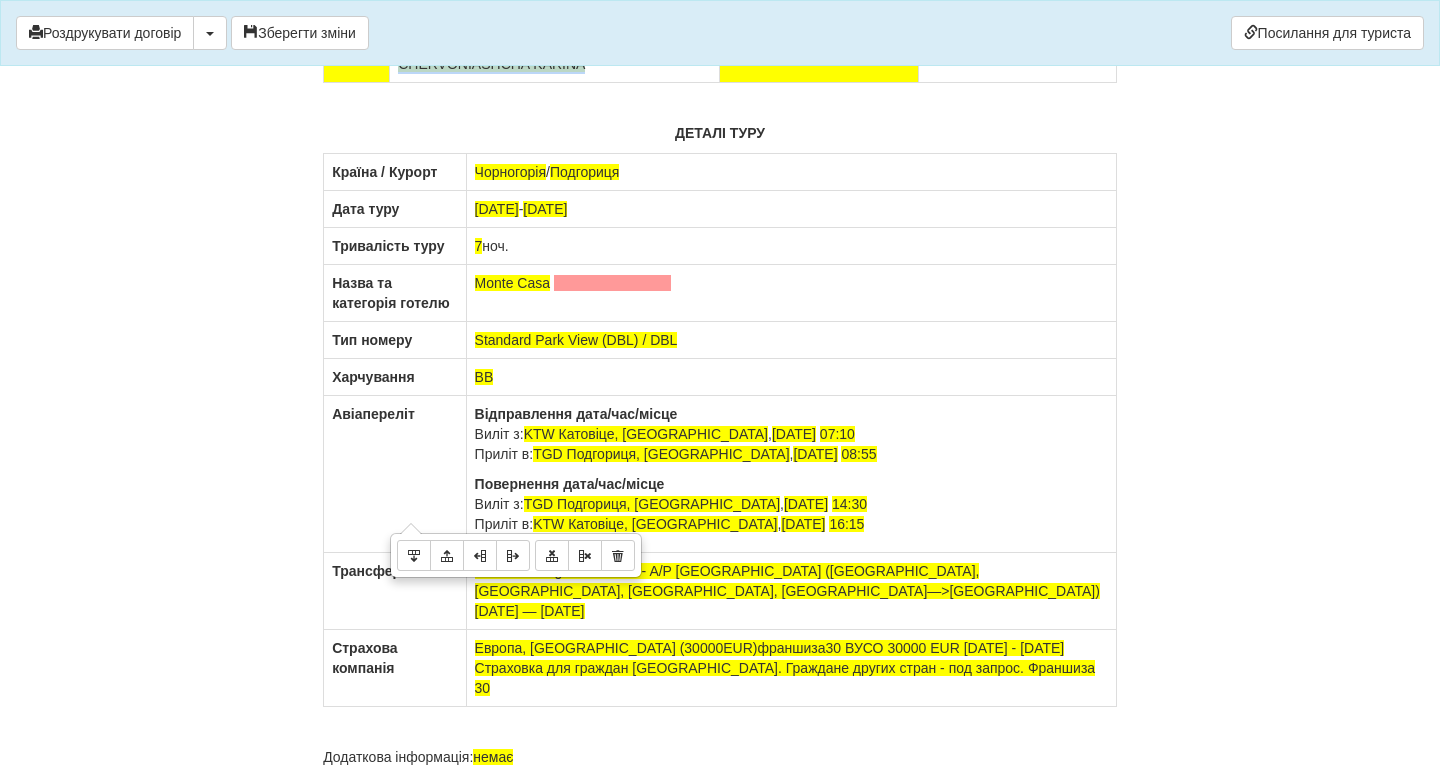 drag, startPoint x: 613, startPoint y: 504, endPoint x: 390, endPoint y: 506, distance: 223.00897 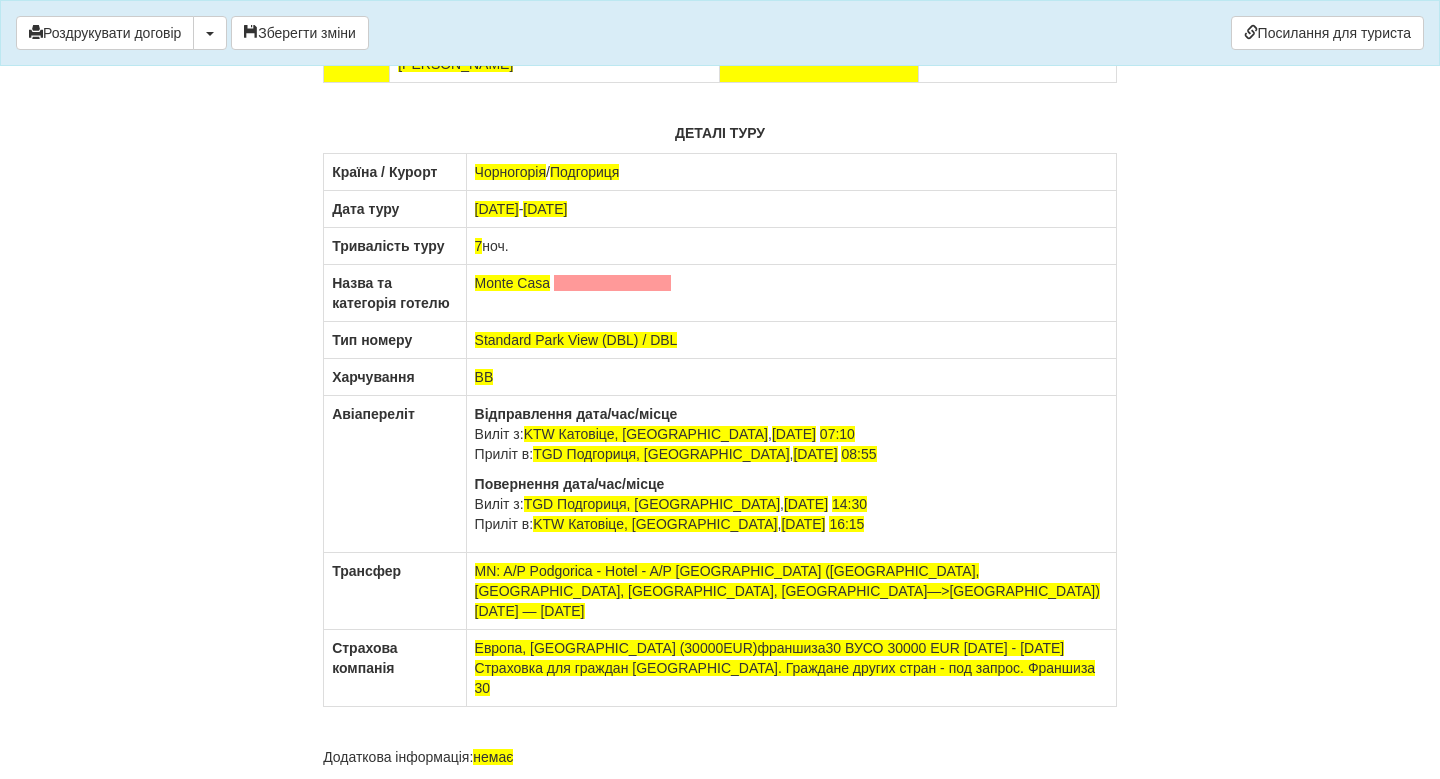 click on "FH238586" at bounding box center (959, 39) 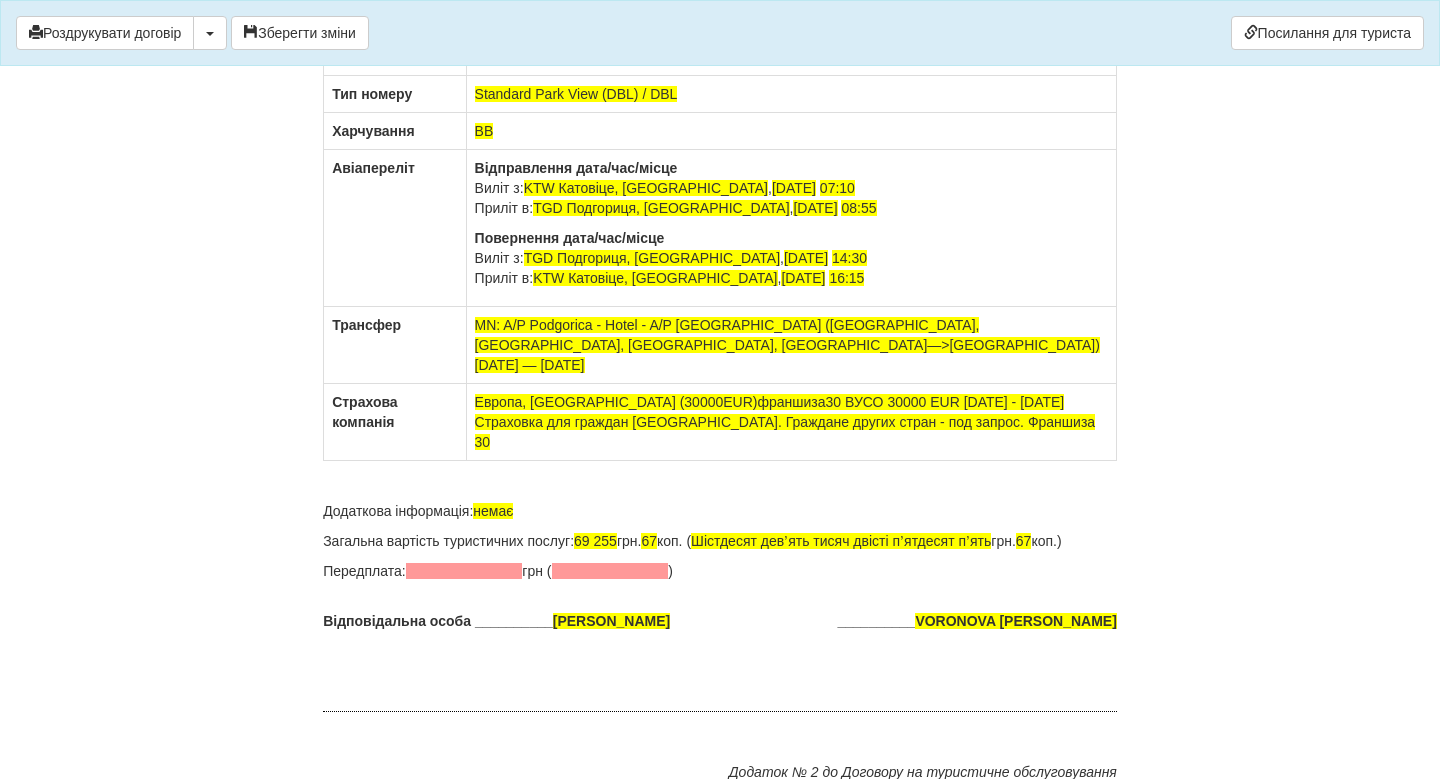 scroll, scrollTop: 12180, scrollLeft: 0, axis: vertical 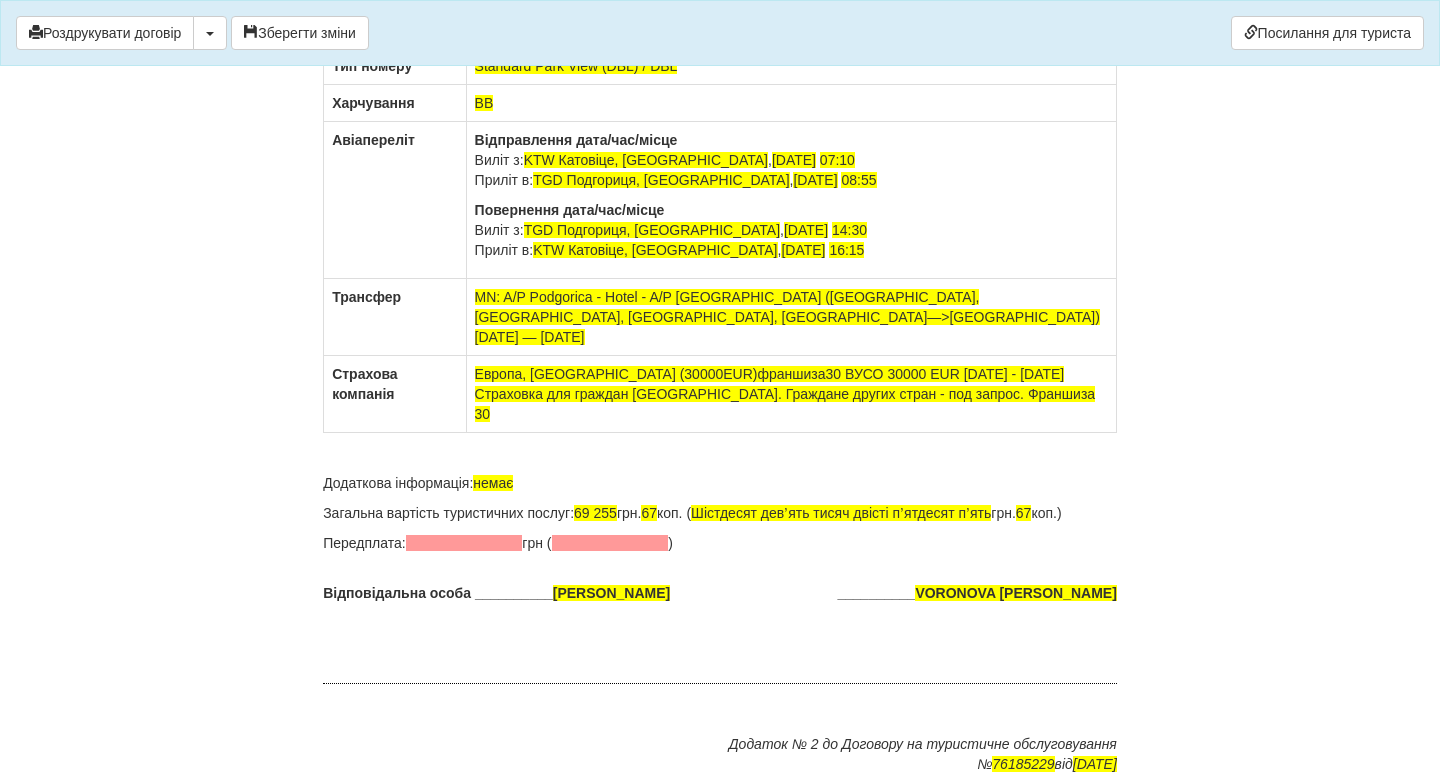 click on "7  ноч." at bounding box center (791, -28) 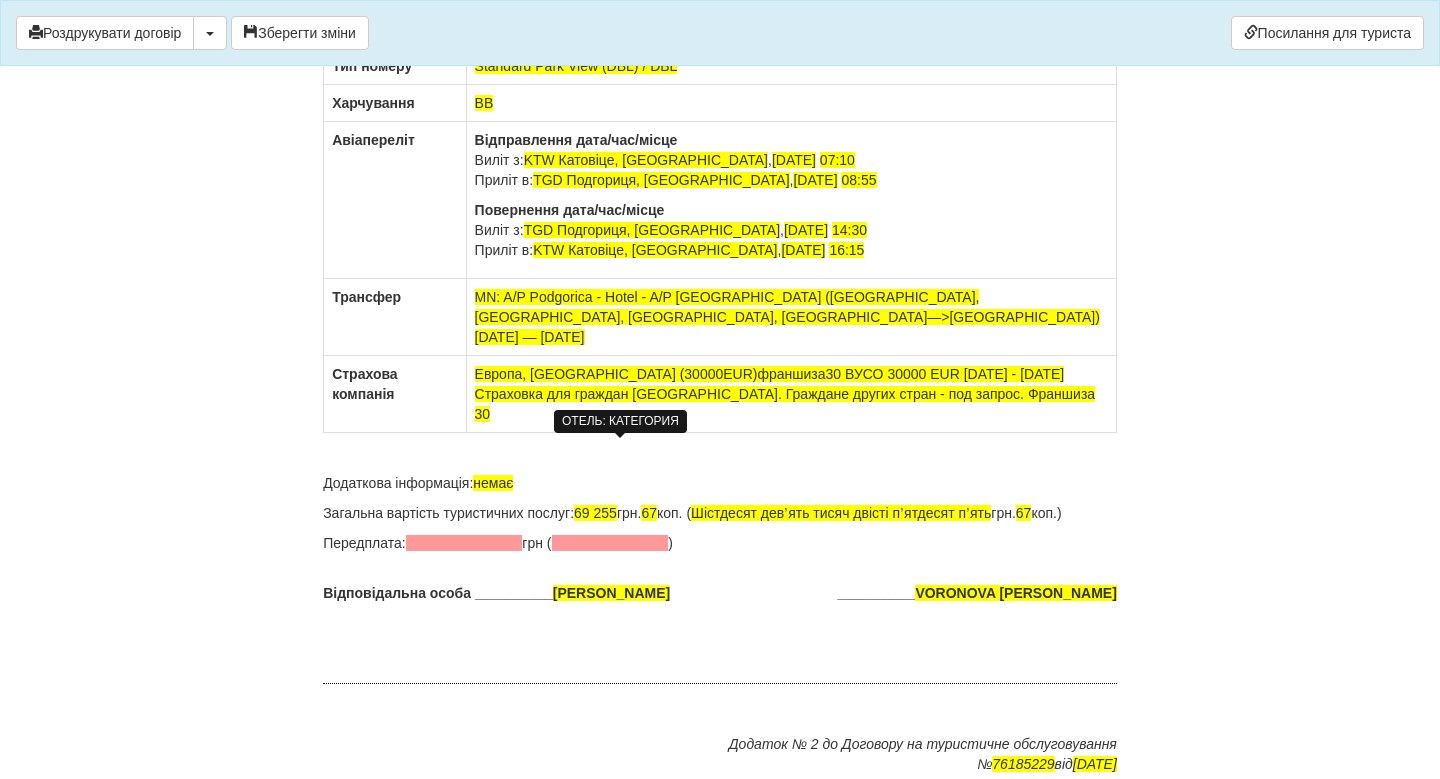 click at bounding box center (612, 9) 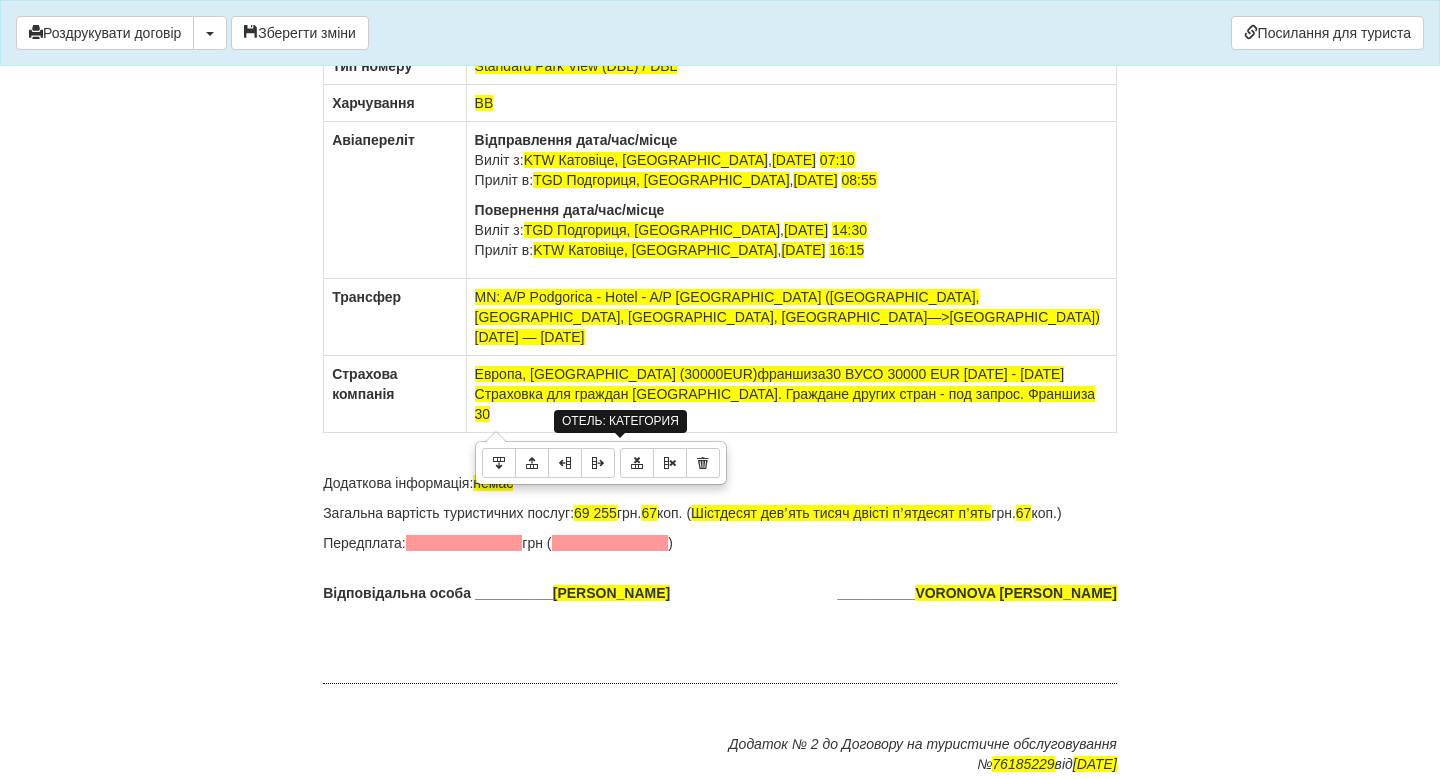 drag, startPoint x: 537, startPoint y: 413, endPoint x: 478, endPoint y: 414, distance: 59.008472 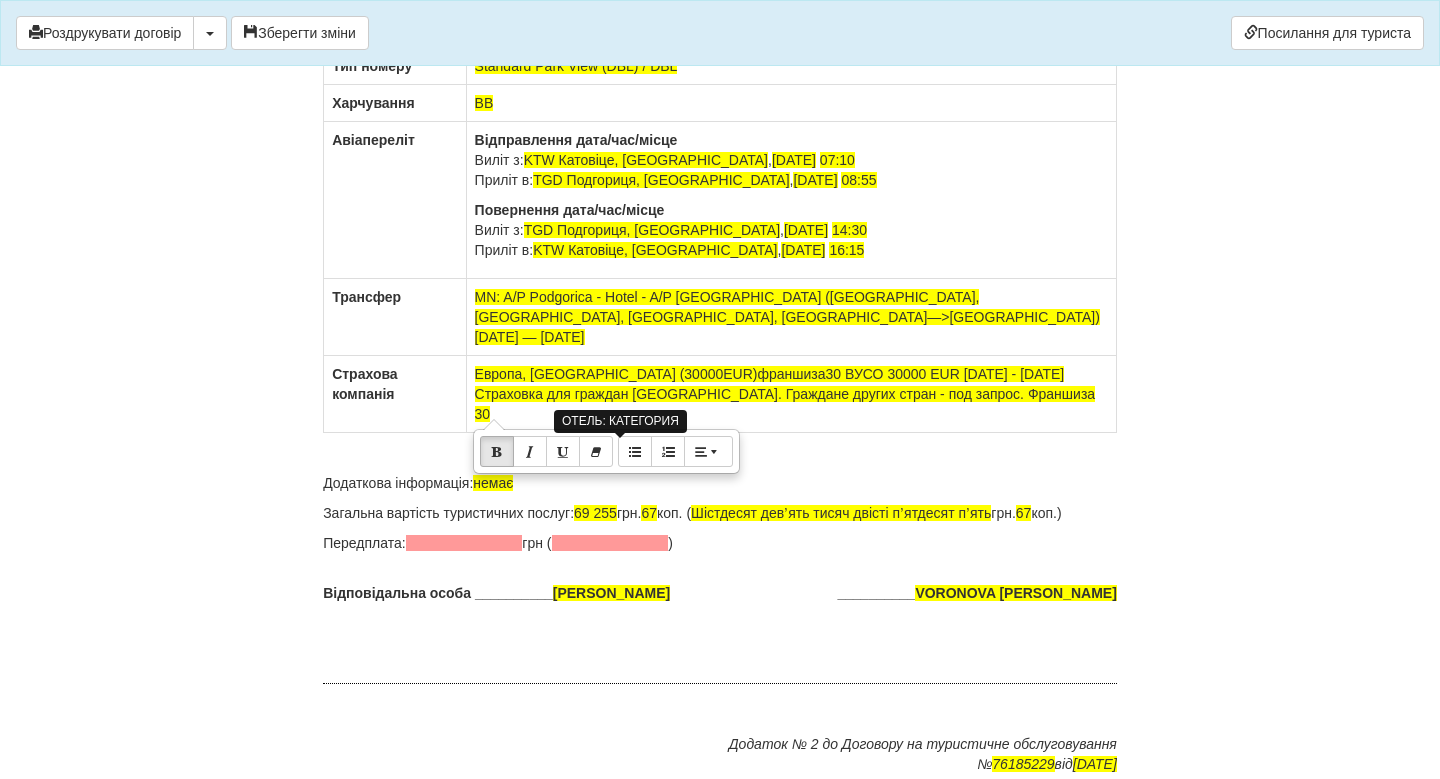 click on "ДОГОВІР
НА ТУРИСТИЧНЕ ОБСЛУГОВУВАННЯ №  76185229
м.  [GEOGRAPHIC_DATA]
[DATE]
Товариство з обмеженою відповідальністю «КОМПАС УКРАЇНА», в особі директора [PERSON_NAME], що діє на підставі Статуту та відповідно до наказу Мінекономрозвитку № 900 від [DATE] про видачу ліцензії Товариству з обмеженою відповідальністю «КОМПАС УКРАЇНА»  на здійснення туроператорської діяльності надалі  Туроператор ,
від імені та за дорученням якого на підставі Агентського договору  №  090919-22  від  [DATE]  діє  ФОП [PERSON_NAME] YANA" at bounding box center (720, -4886) 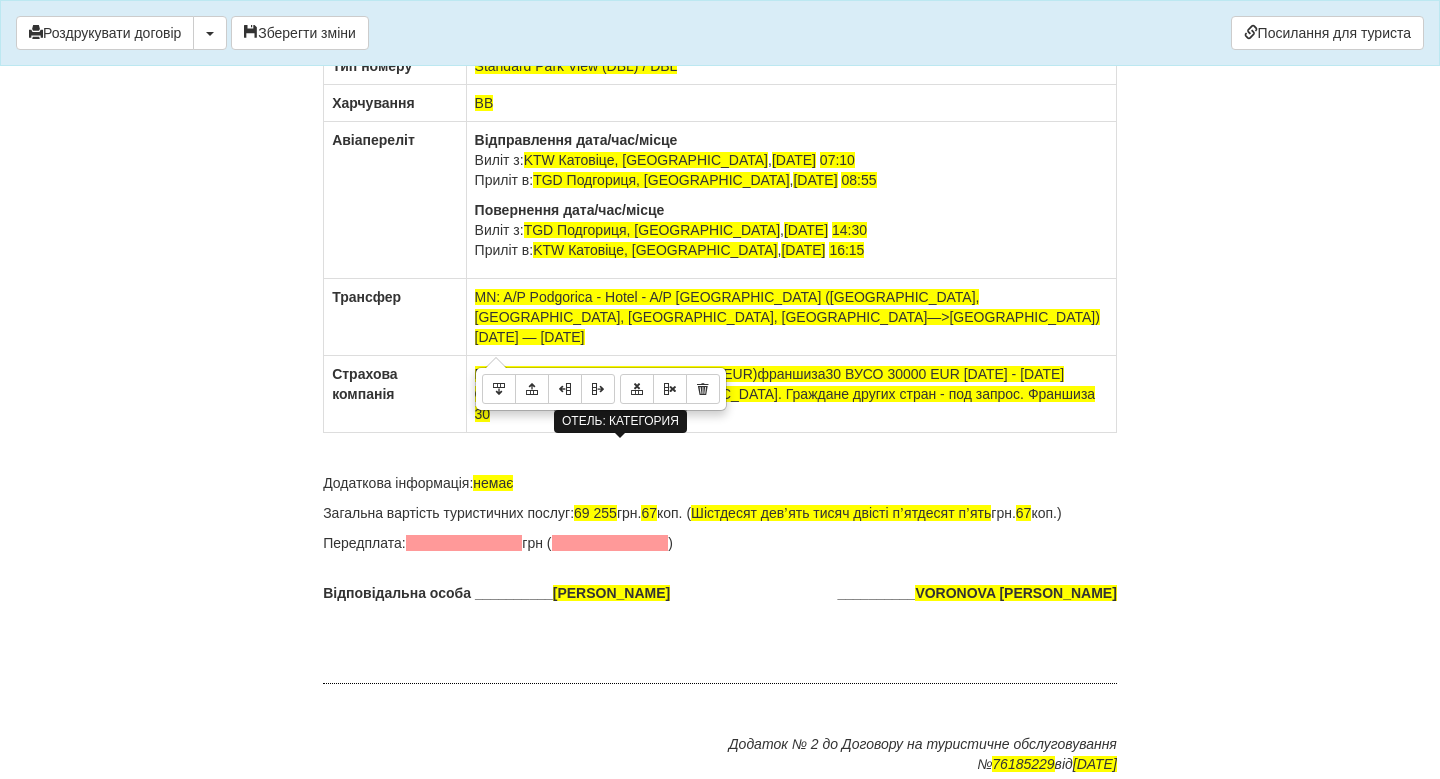 drag, startPoint x: 665, startPoint y: 340, endPoint x: 566, endPoint y: 337, distance: 99.04544 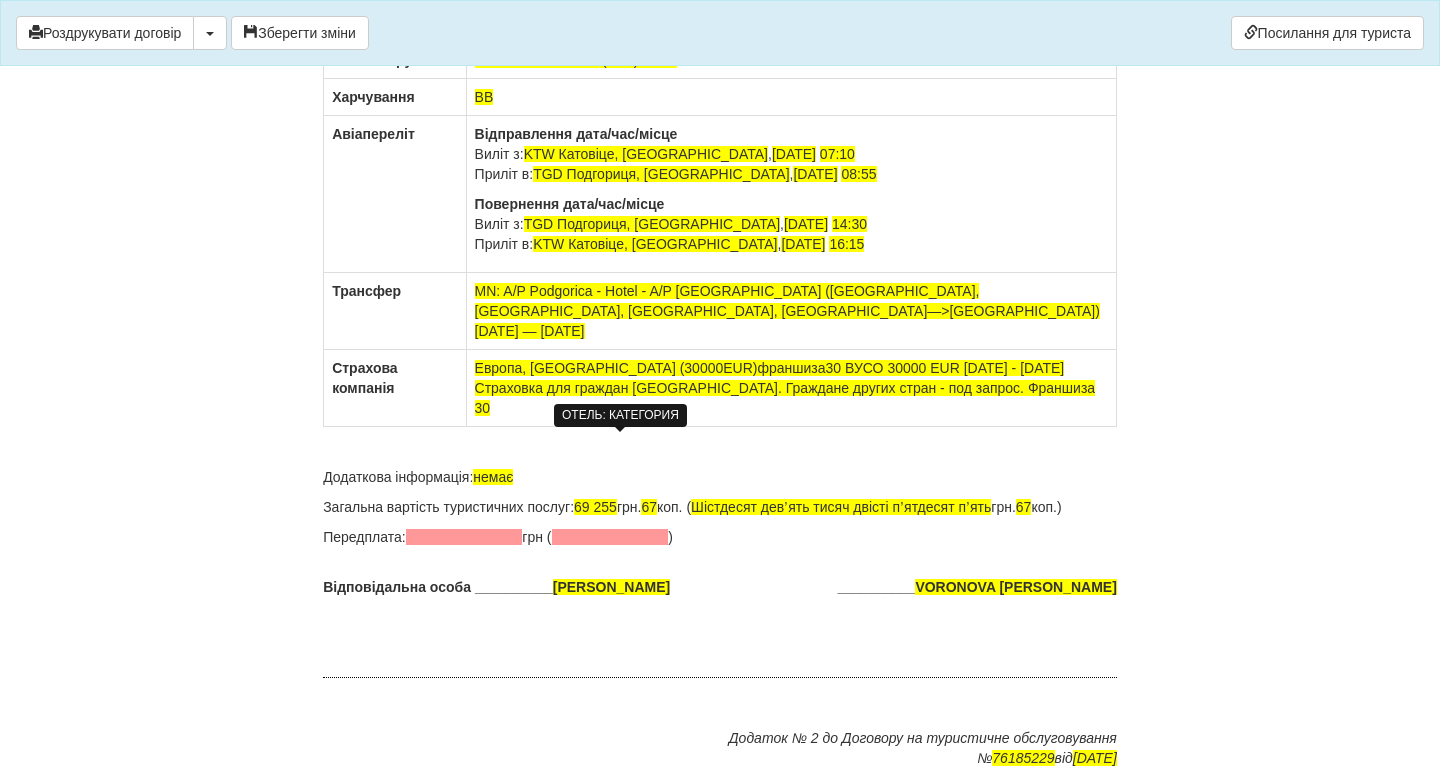 scroll, scrollTop: 12211, scrollLeft: 0, axis: vertical 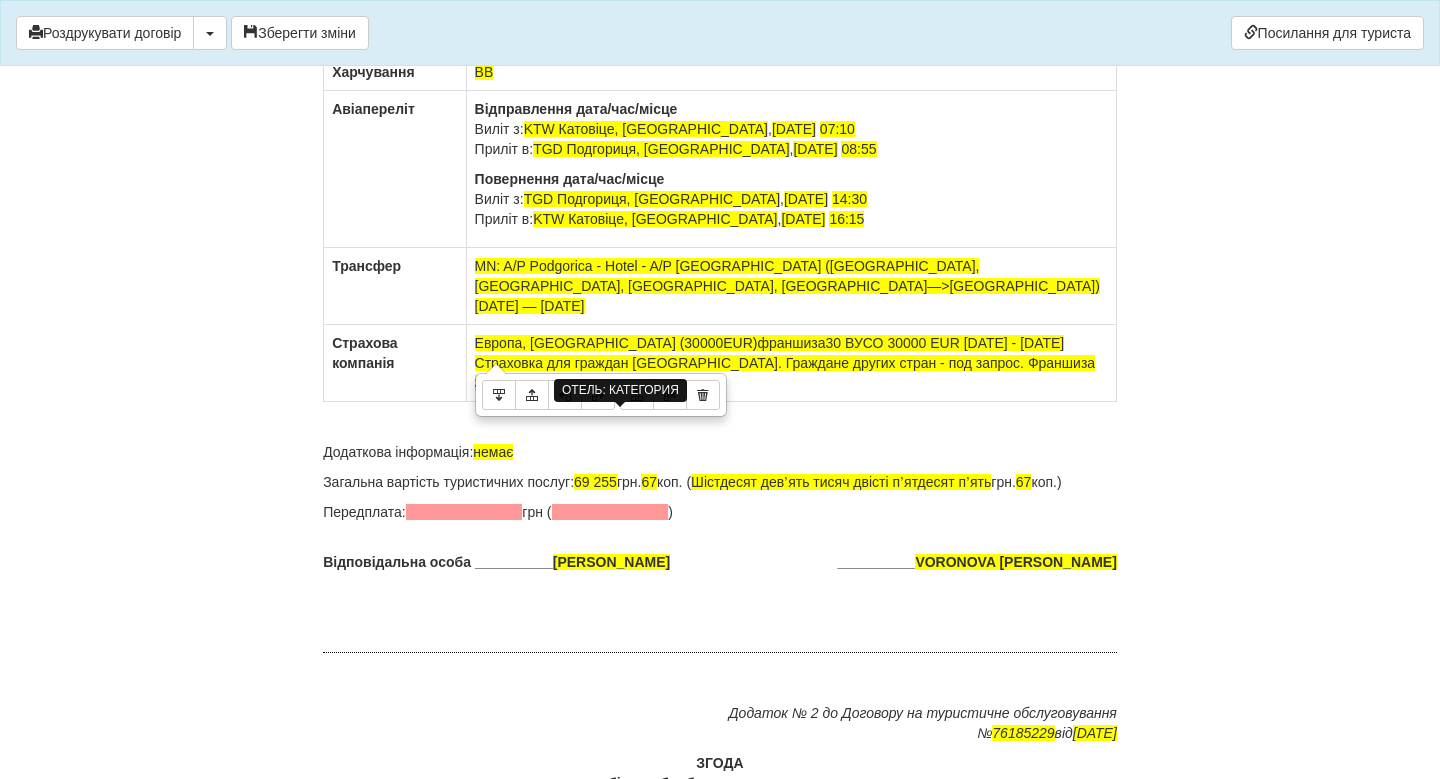 click on "[DATE]  -  [DATE]" at bounding box center [791, -96] 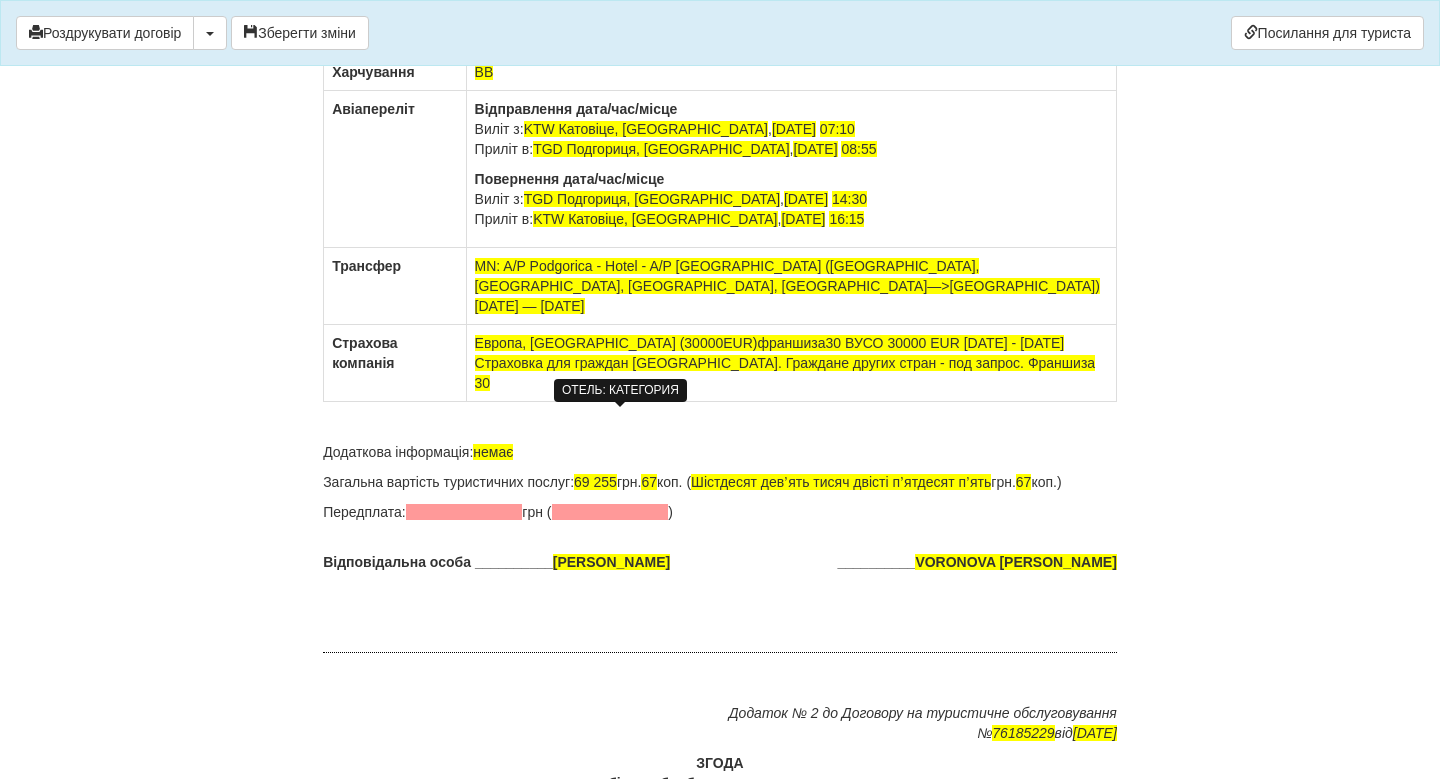 click on "Відправлення дата/час/місце" at bounding box center [576, 109] 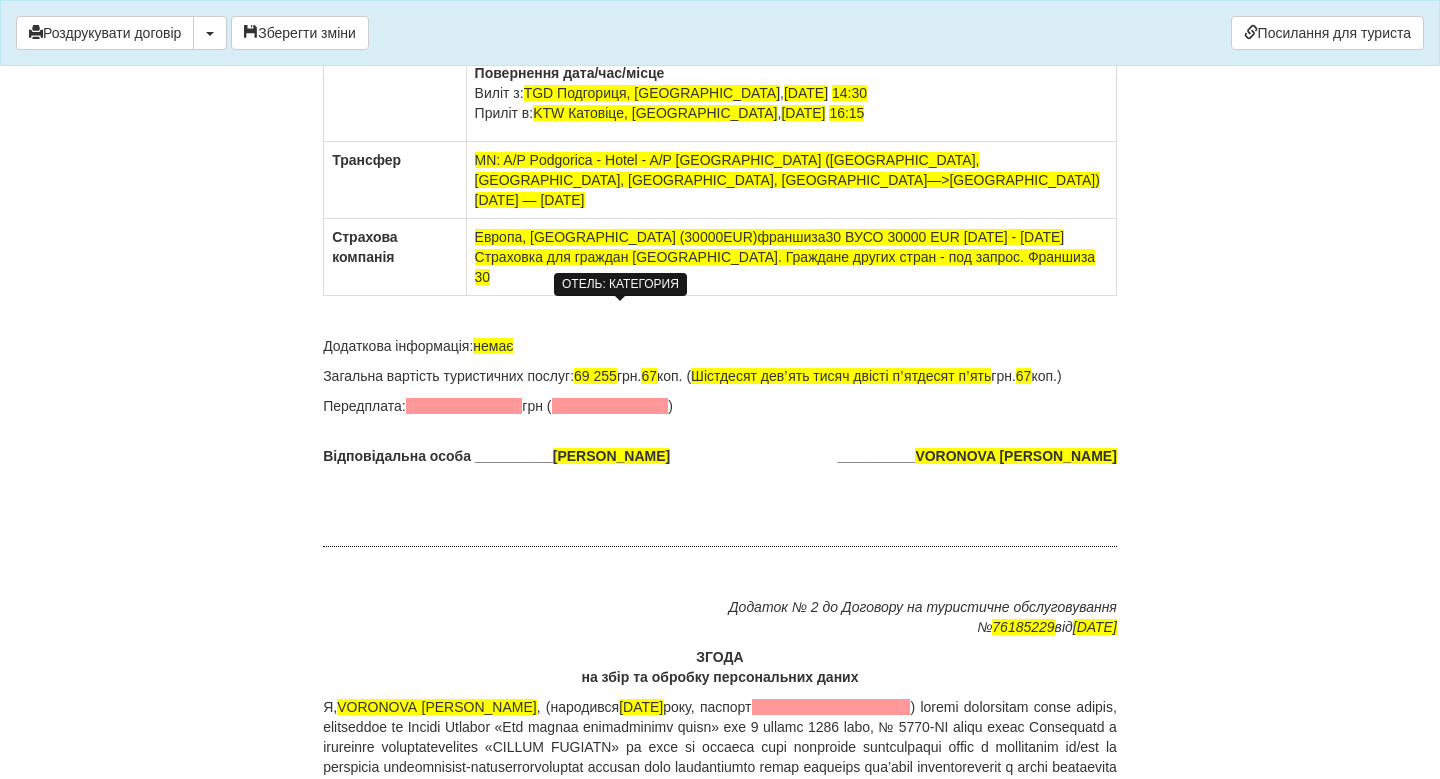 scroll, scrollTop: 12326, scrollLeft: 0, axis: vertical 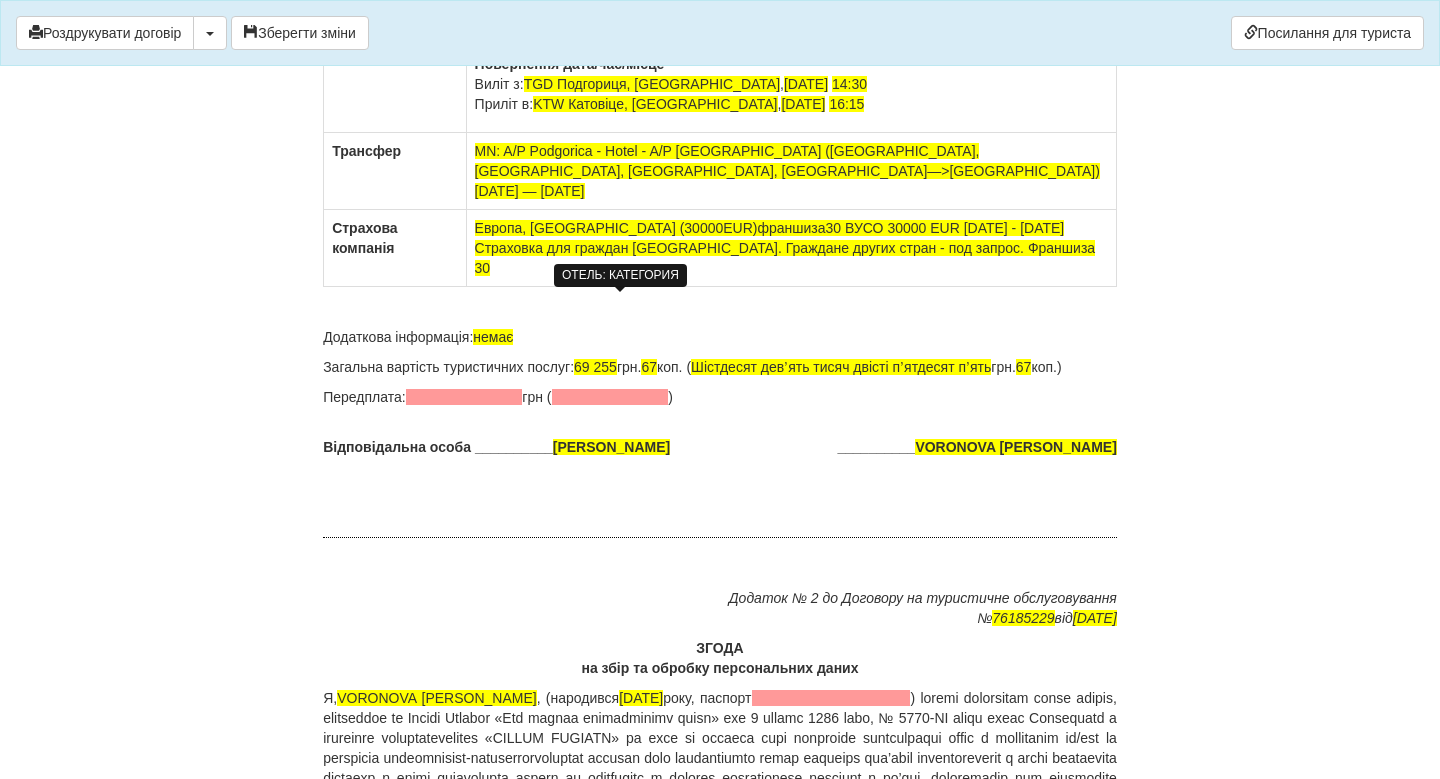 click on "Повернення дата/час/місце
Виліт з:  TGD Подгориця, [GEOGRAPHIC_DATA] ,  [DATE]   14:30
Приліт в:  KTW Катовіце, [GEOGRAPHIC_DATA] ,  [DATE]   16:15" at bounding box center [791, 84] 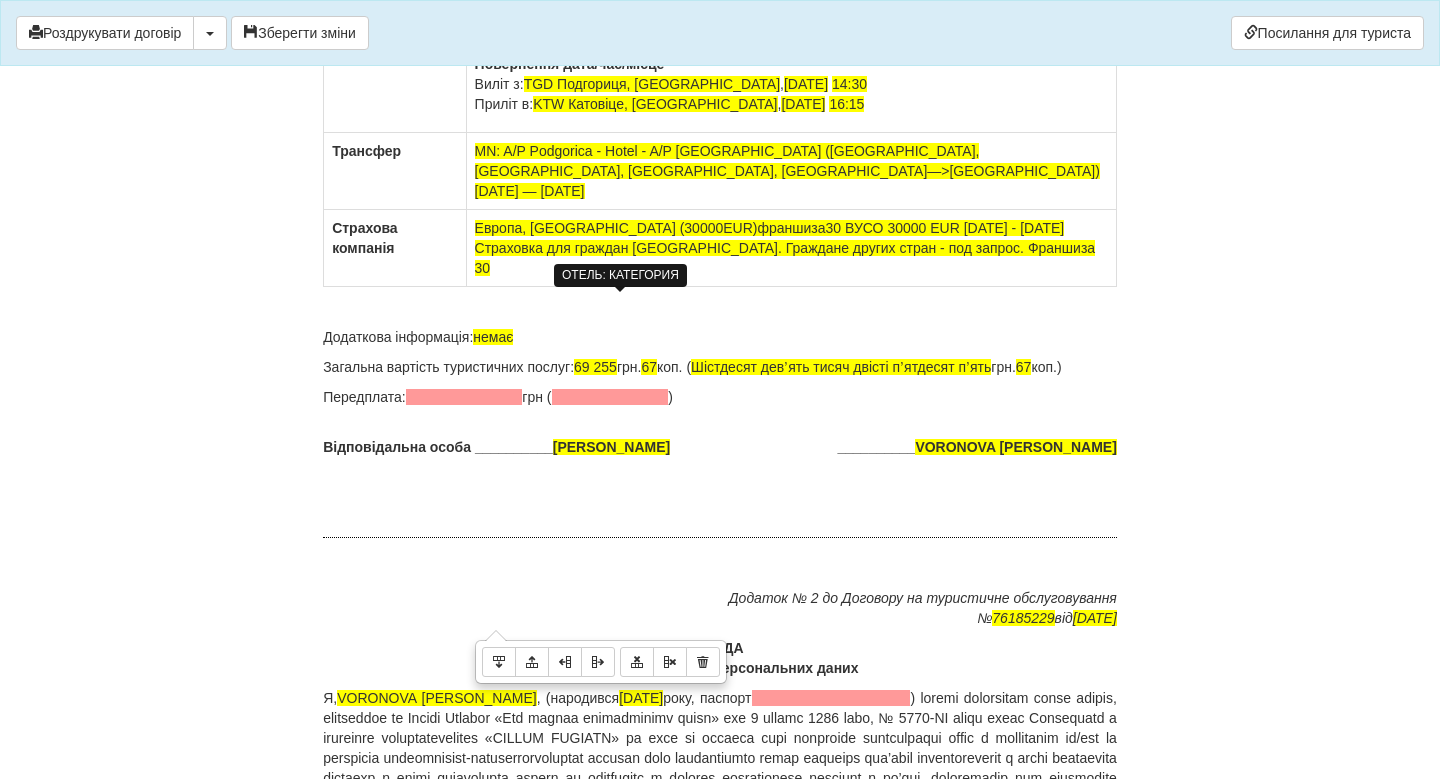click on "MN: A/P Podgorica - Hotel - A/P [GEOGRAPHIC_DATA] ([GEOGRAPHIC_DATA], [GEOGRAPHIC_DATA], [GEOGRAPHIC_DATA], [GEOGRAPHIC_DATA]—>[GEOGRAPHIC_DATA])    [DATE] — [DATE]" at bounding box center (791, 171) 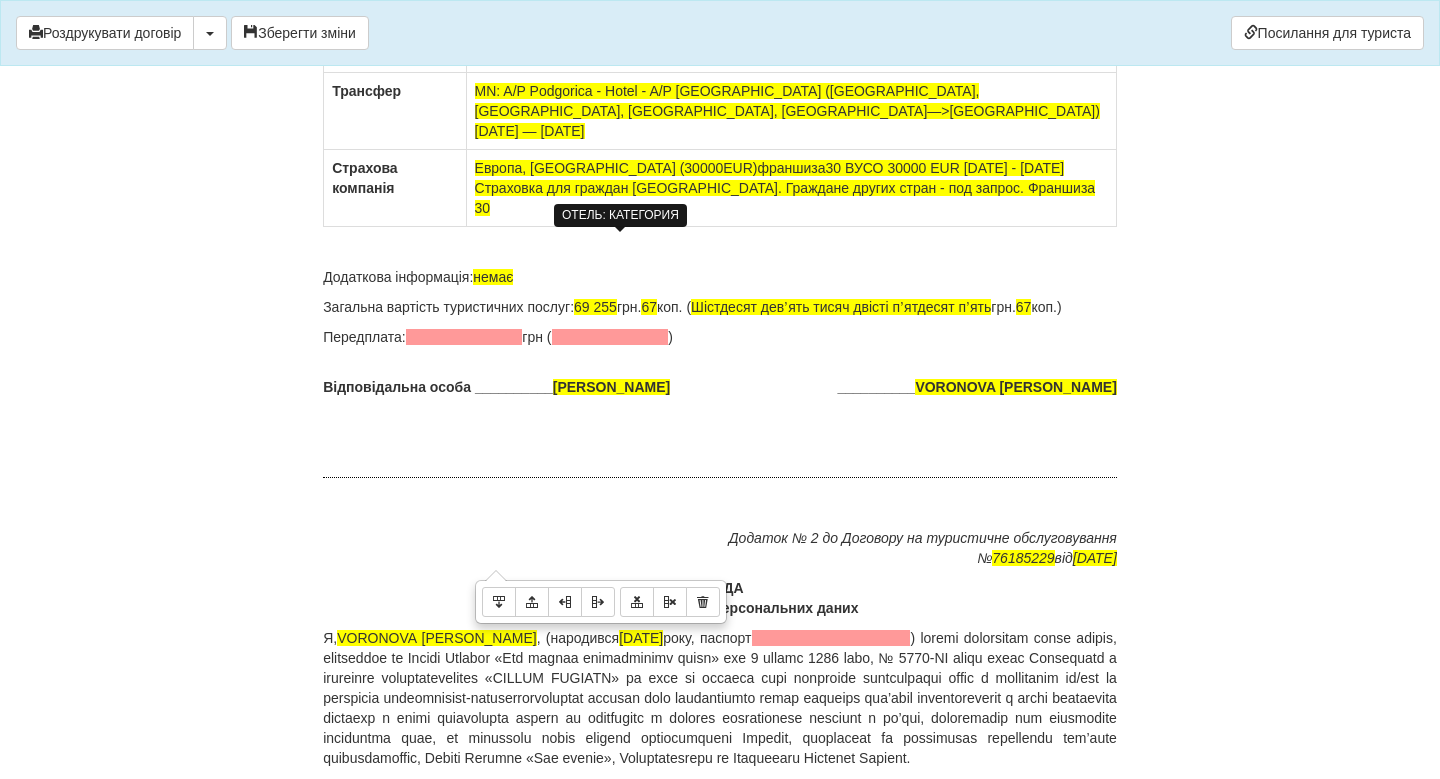 scroll, scrollTop: 12414, scrollLeft: 0, axis: vertical 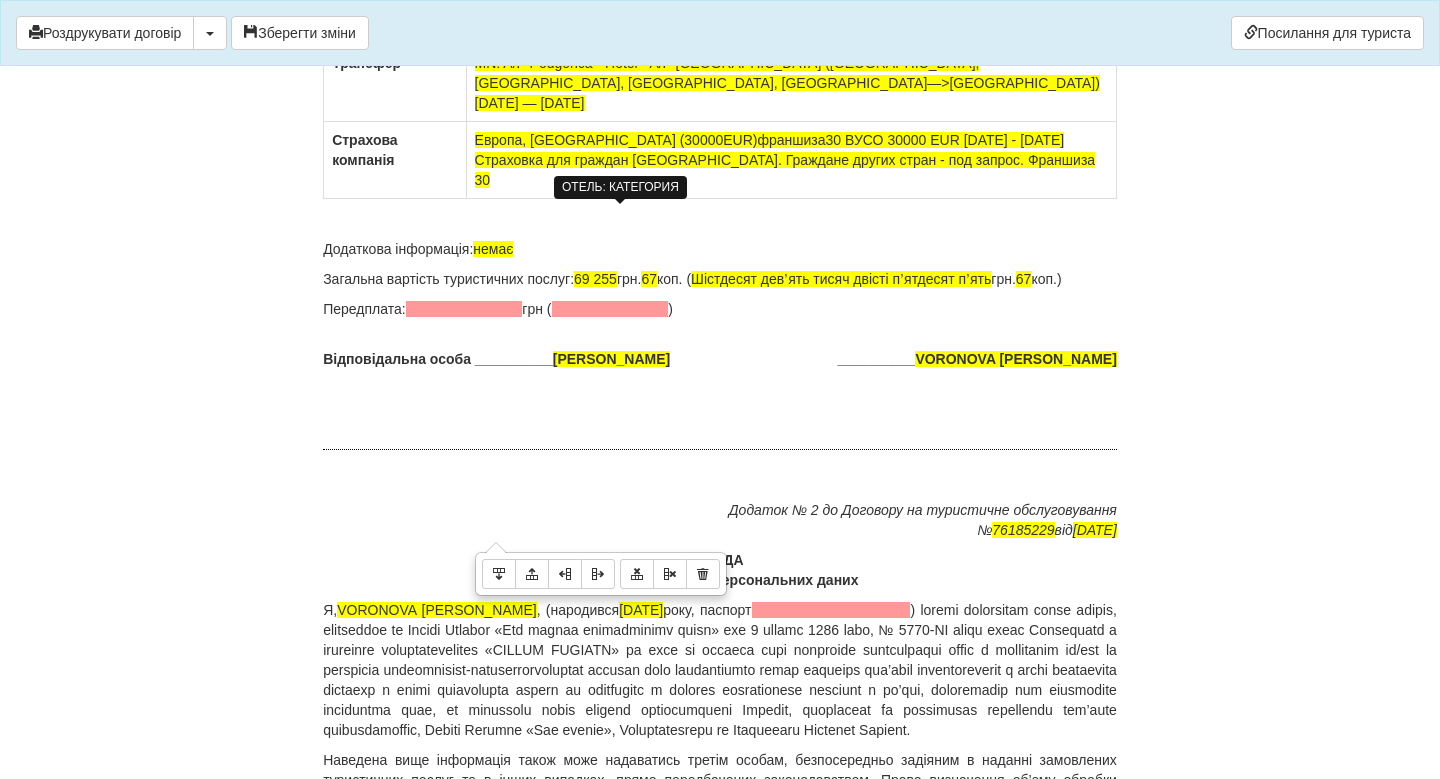 click on "Европа, [GEOGRAPHIC_DATA] (30000EUR)франшиза30 ВУСО 30000 EUR [DATE] - [DATE] Страховка для граждан [GEOGRAPHIC_DATA]. Граждане других стран - под запрос. Франшиза 30" at bounding box center (791, 160) 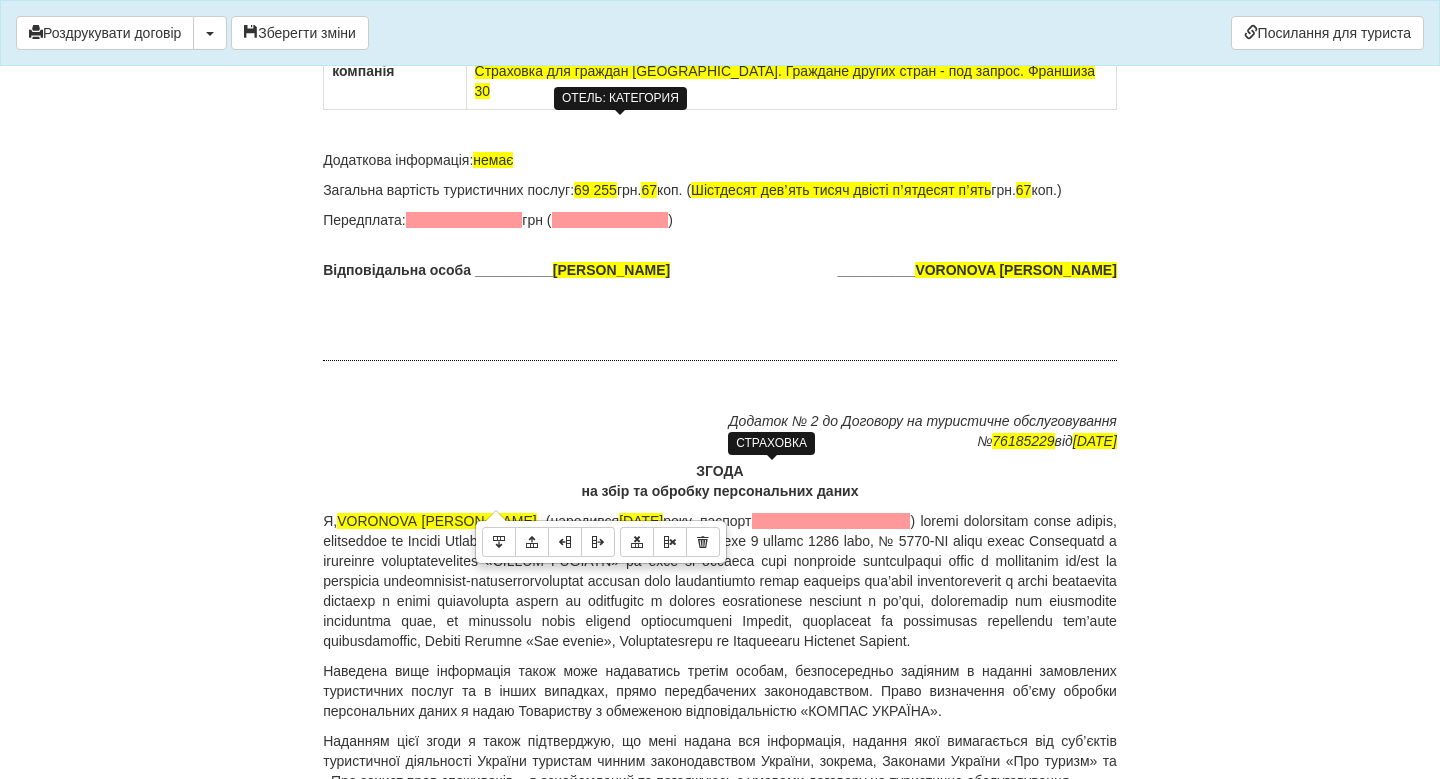 scroll, scrollTop: 12510, scrollLeft: 0, axis: vertical 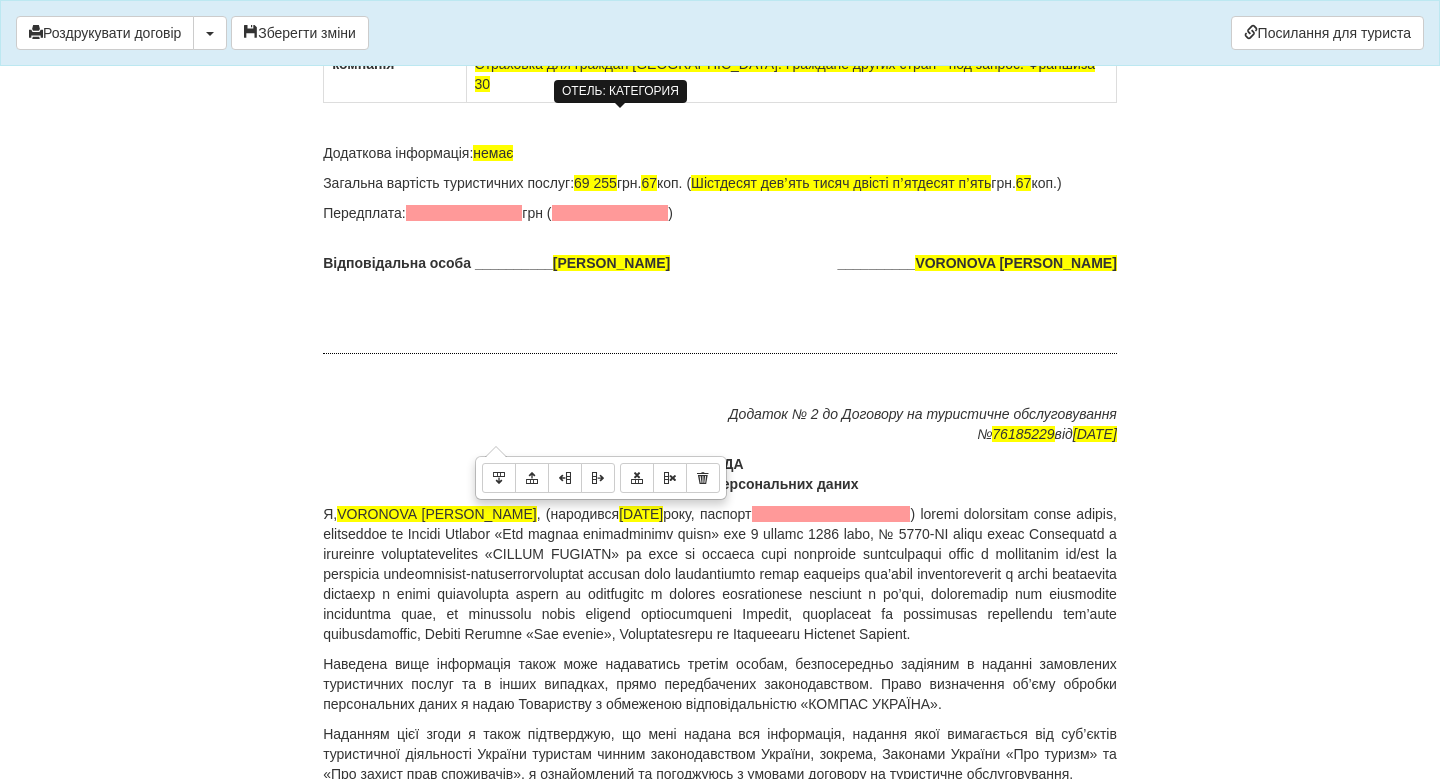 click on "MN: A/P Podgorica - Hotel - A/P [GEOGRAPHIC_DATA] ([GEOGRAPHIC_DATA], [GEOGRAPHIC_DATA], [GEOGRAPHIC_DATA], [GEOGRAPHIC_DATA]—>[GEOGRAPHIC_DATA])    [DATE] — [DATE]" at bounding box center (791, -13) 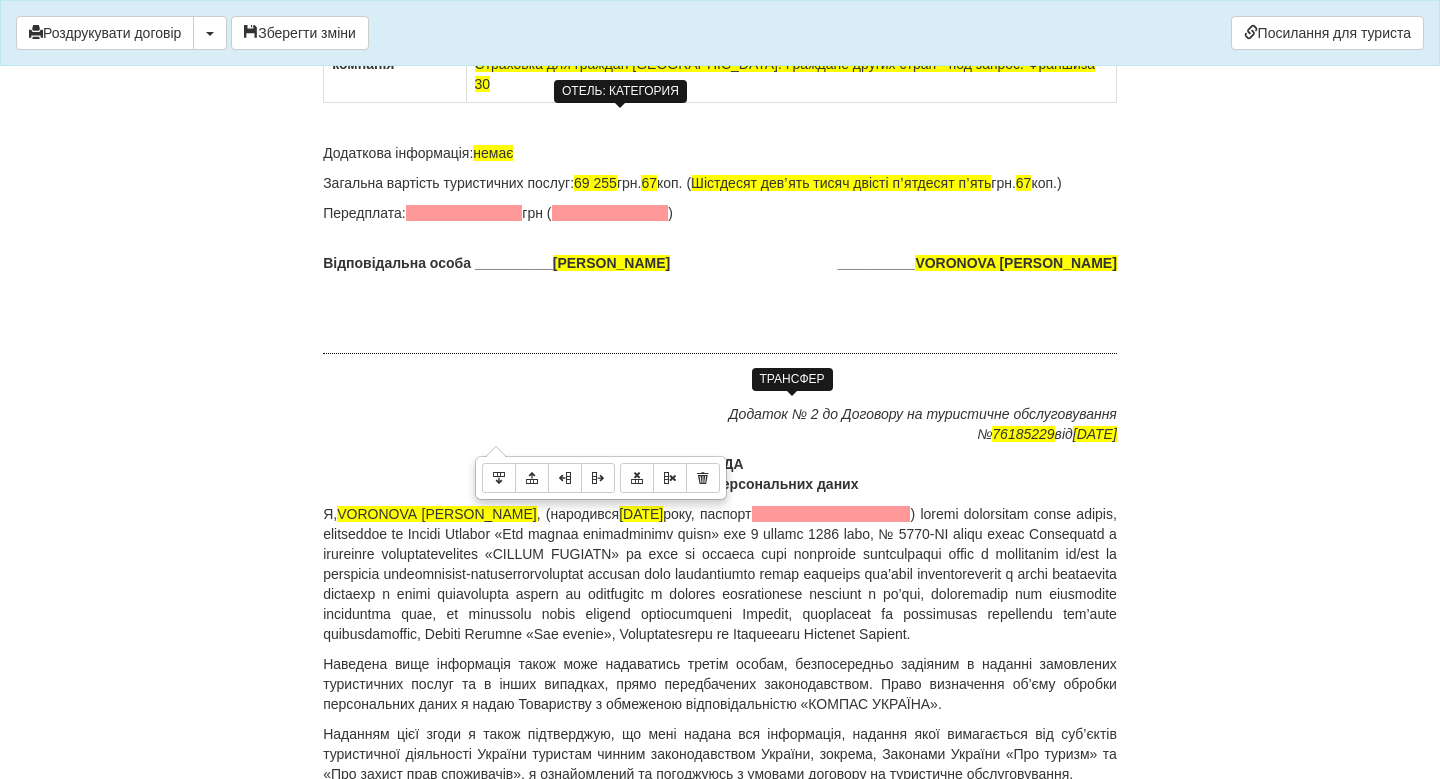 click on "MN: A/P Podgorica - Hotel - A/P [GEOGRAPHIC_DATA] ([GEOGRAPHIC_DATA], [GEOGRAPHIC_DATA], [GEOGRAPHIC_DATA], [GEOGRAPHIC_DATA]—>[GEOGRAPHIC_DATA])    [DATE] — [DATE]" at bounding box center (787, -13) 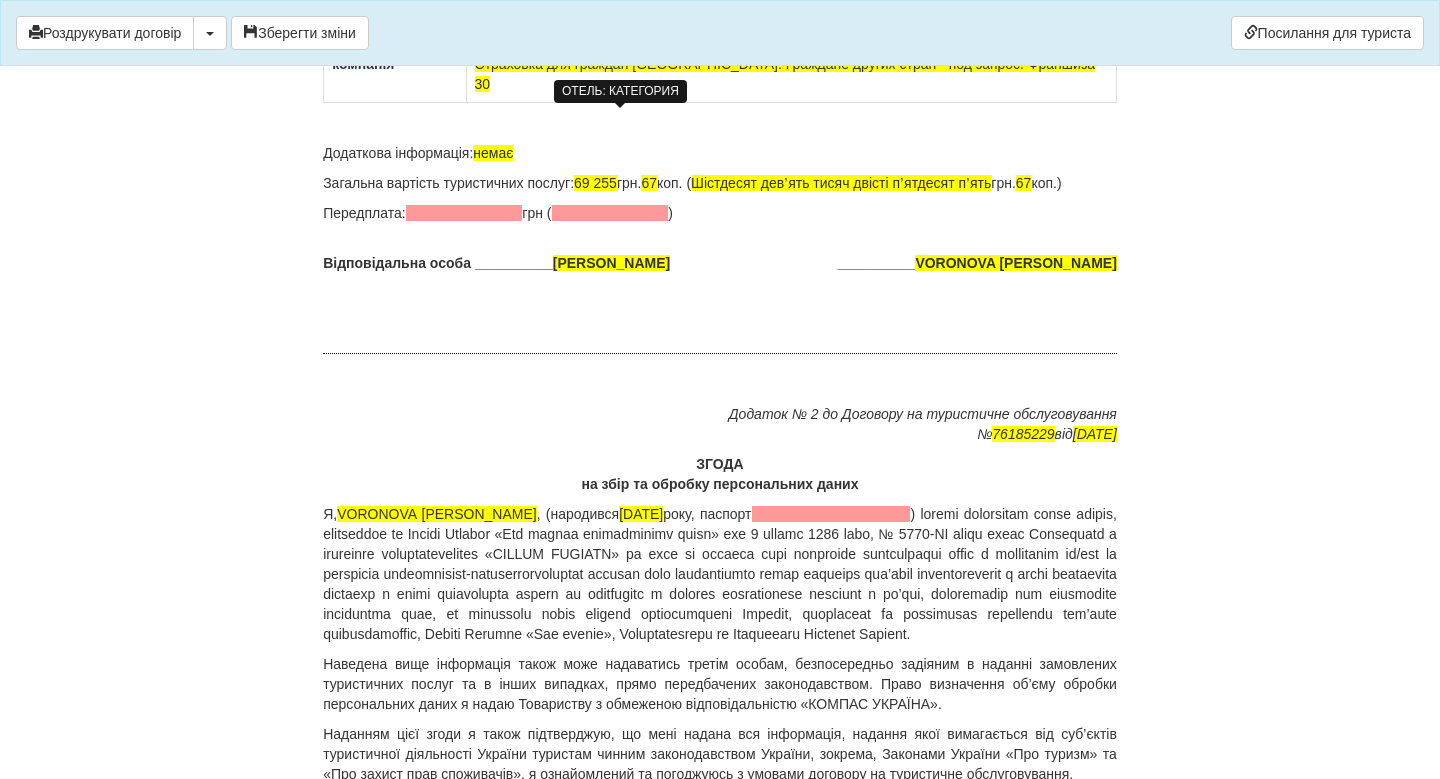 drag, startPoint x: 586, startPoint y: 465, endPoint x: 475, endPoint y: 465, distance: 111 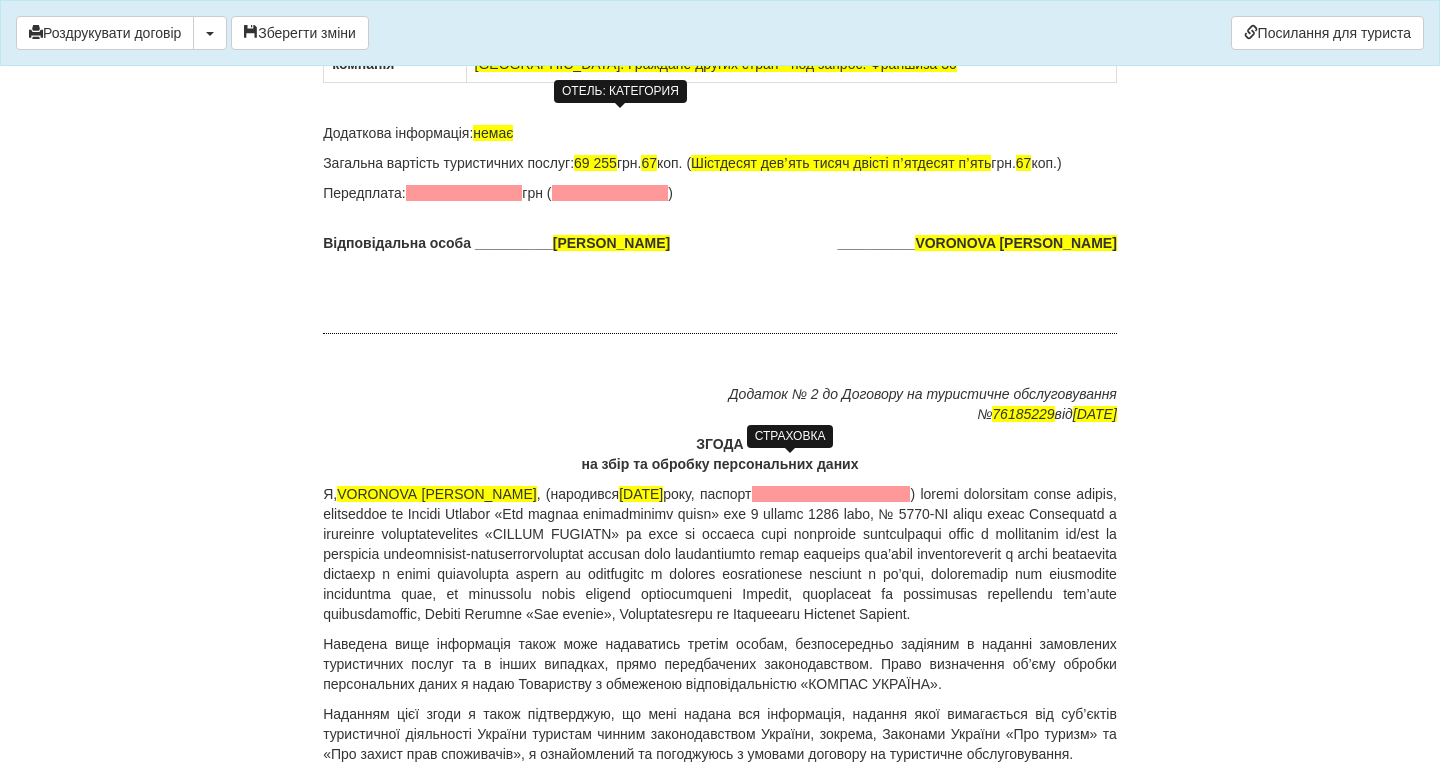 click on "Європа (30000EUR)франшиза30 ВУСО 30000 EUR [DATE] - [DATE] Страховка для граждан [GEOGRAPHIC_DATA]. Граждане других стран - под запрос. Франшиза 30" at bounding box center (772, 54) 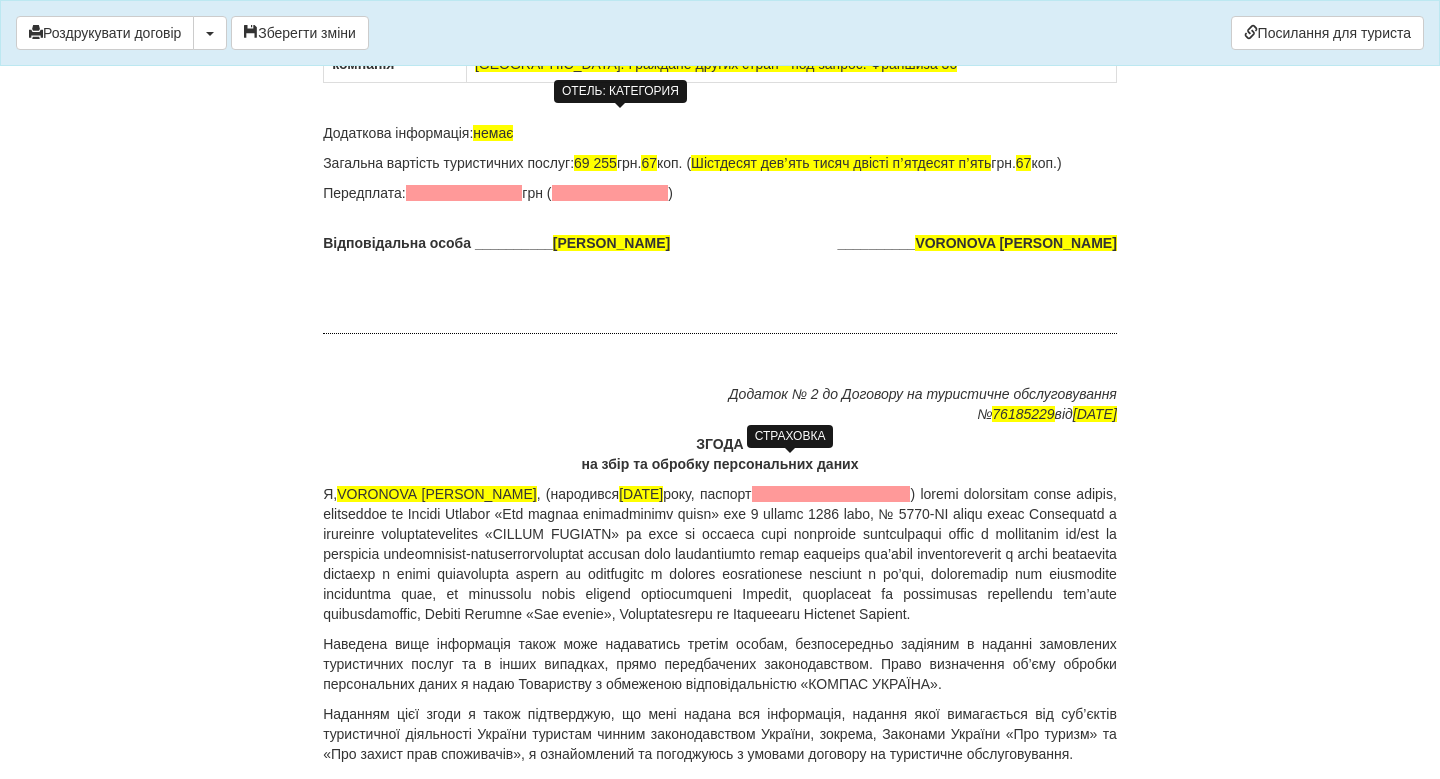 click on "Європа (30 000EUR)франшиза30 ВУСО 30000 EUR [DATE] - [DATE] Страховка для граждан [GEOGRAPHIC_DATA]. Граждане других стран - под запрос. Франшиза 30" at bounding box center [774, 54] 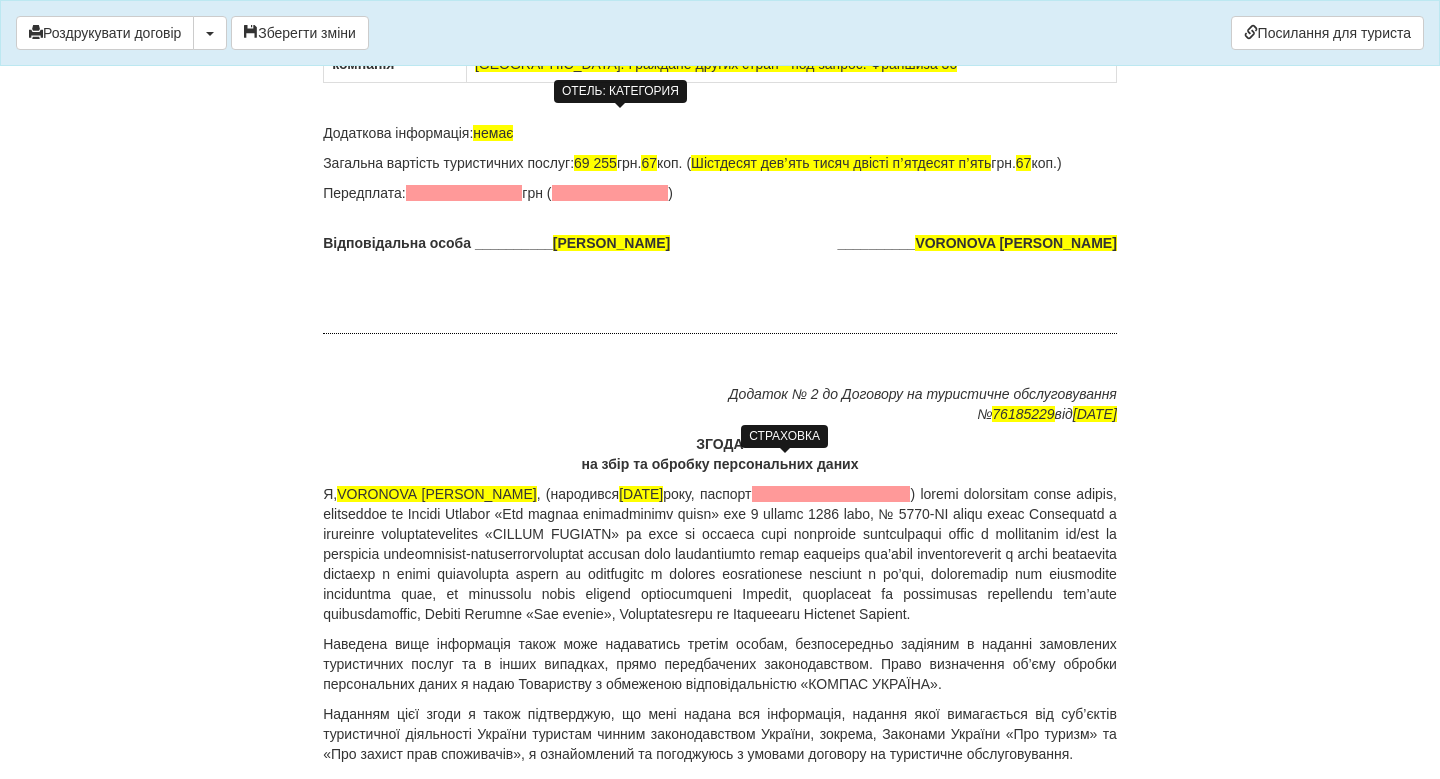 click on "Європа (30 000 EUR) франшиза30 ВУСО 30000 EUR [DATE] - [DATE] Страховка для граждан [GEOGRAPHIC_DATA]. Граждане других стран - под запрос. Франшиза 30" at bounding box center (778, 54) 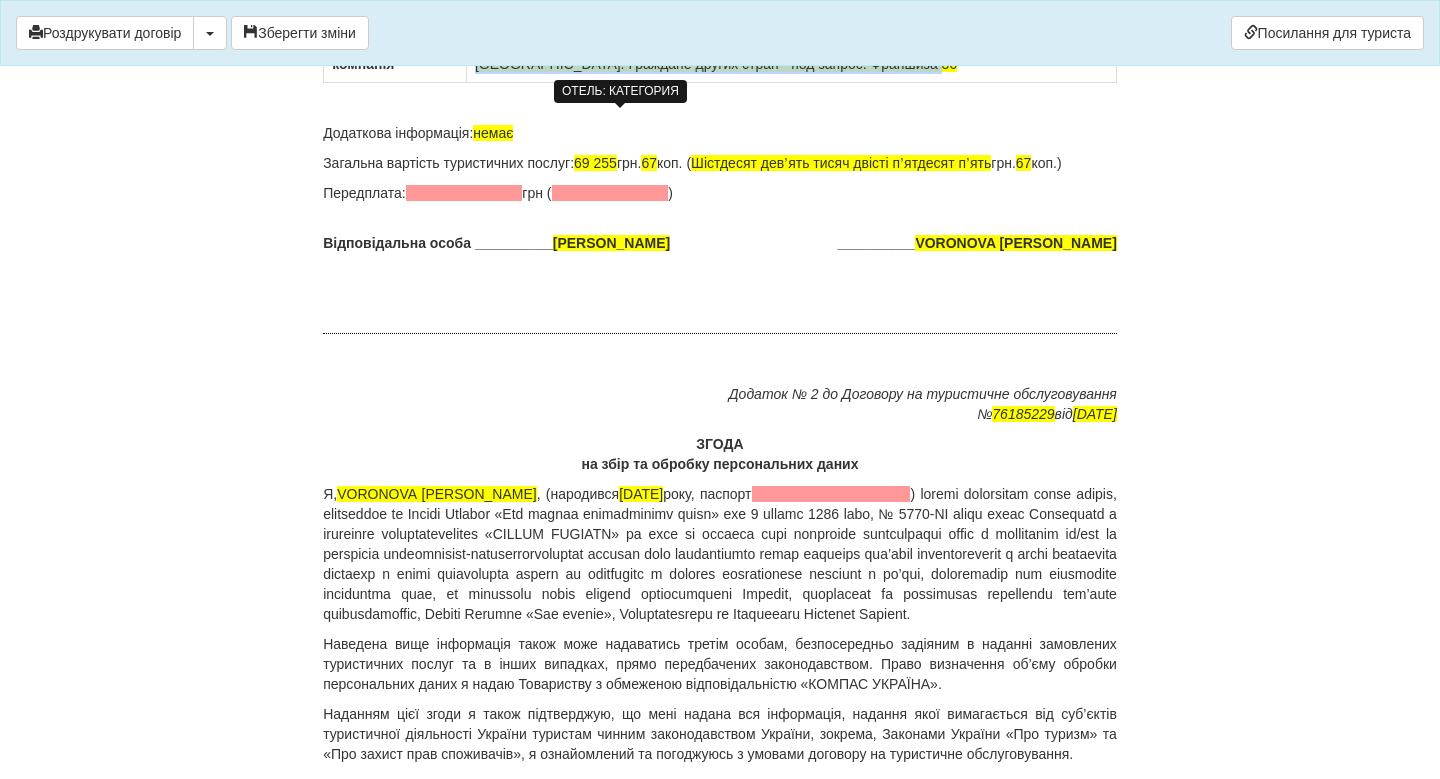 drag, startPoint x: 1022, startPoint y: 462, endPoint x: 1042, endPoint y: 486, distance: 31.241 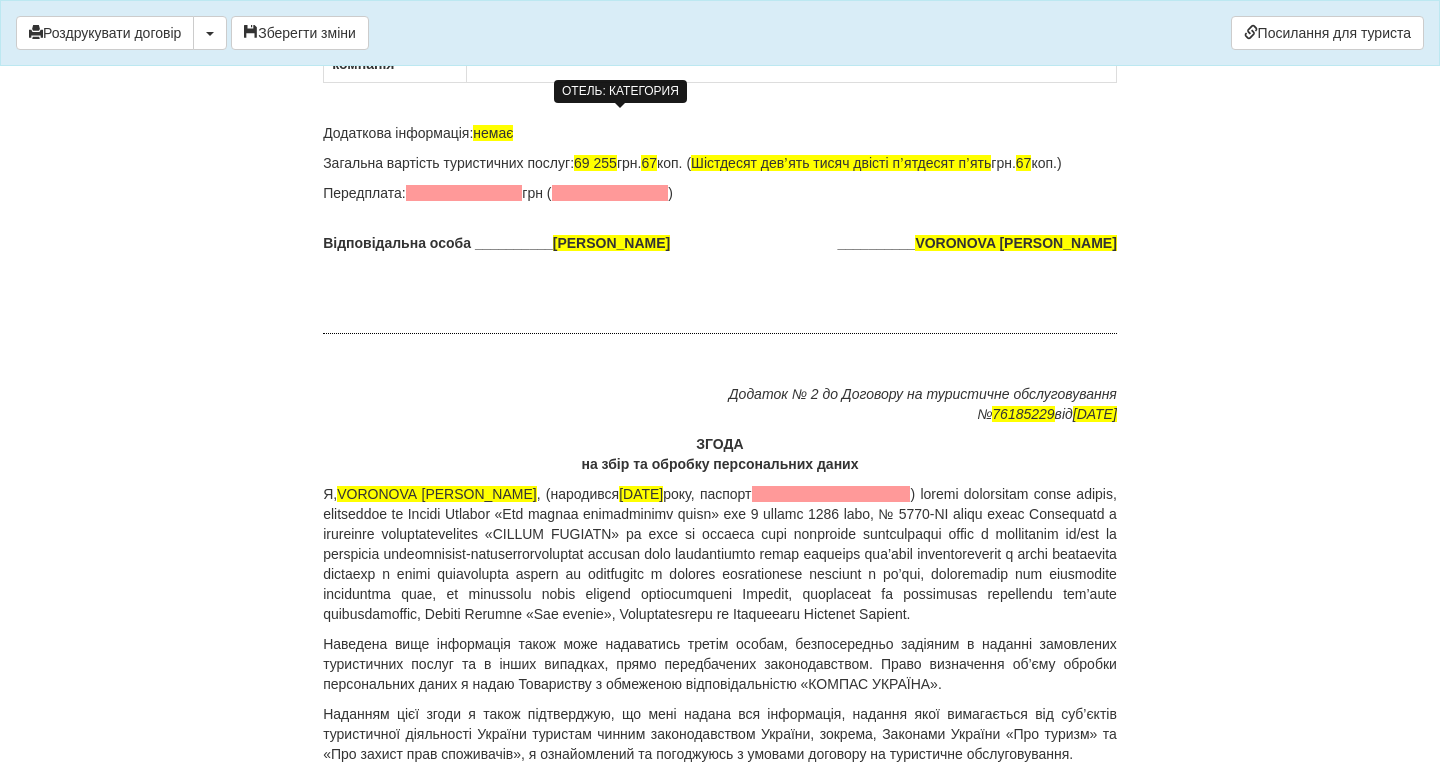 click on "ДОГОВІР
НА ТУРИСТИЧНЕ ОБСЛУГОВУВАННЯ №  76185229
м.  [GEOGRAPHIC_DATA]
[DATE]
Товариство з обмеженою відповідальністю «КОМПАС УКРАЇНА», в особі директора [PERSON_NAME], що діє на підставі Статуту та відповідно до наказу Мінекономрозвитку № 900 від [DATE] про видачу ліцензії Товариству з обмеженою відповідальністю «КОМПАС УКРАЇНА»  на здійснення туроператорської діяльності надалі  Туроператор ,
від імені та за дорученням якого на підставі Агентського договору  №  090919-22  від  [DATE]  діє  ФОП [PERSON_NAME] YANA" at bounding box center (720, -5226) 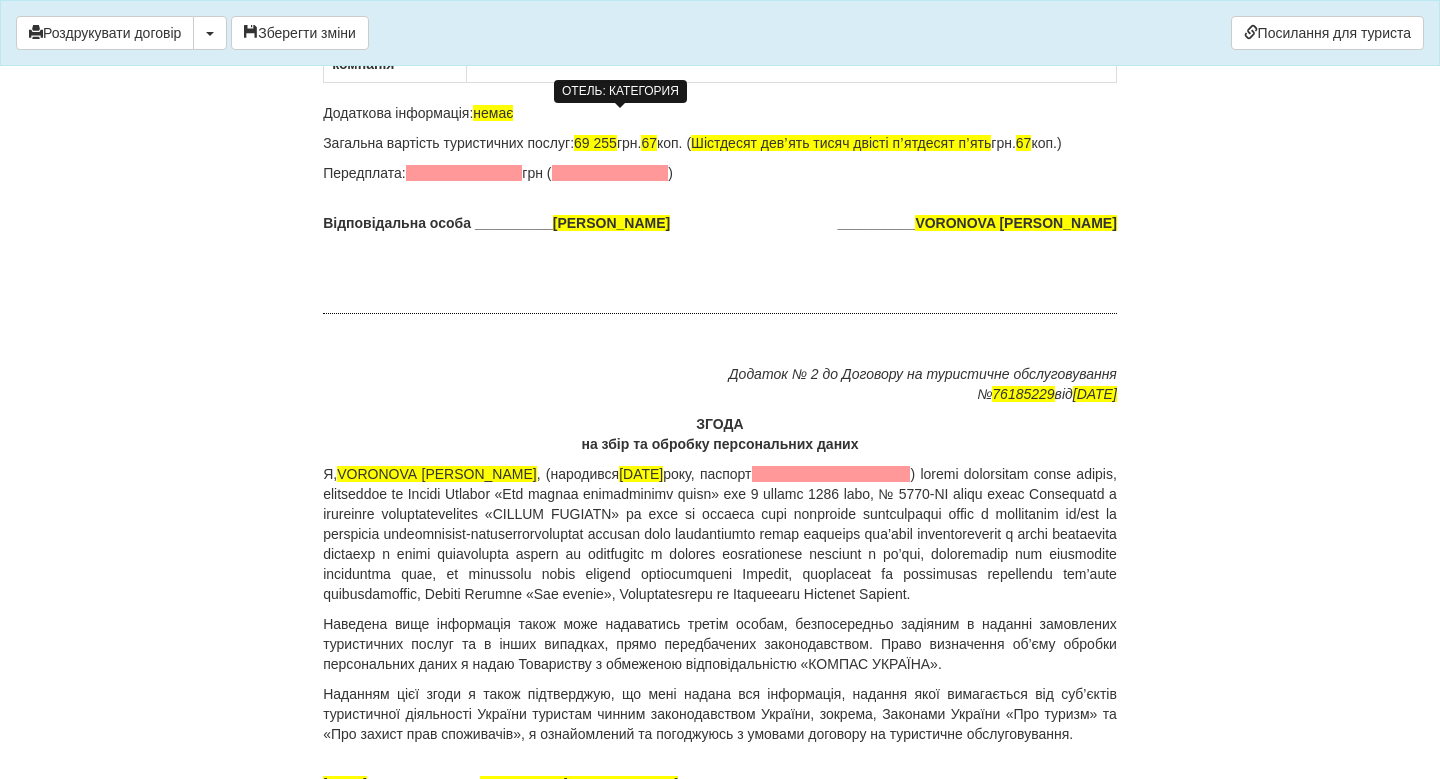 click on "Загальна вартість туристичних послуг:  69 255  грн.  67  коп. ( Шістдесят девʼять тисяч двісті пʼятдесят пʼять  грн.  67  коп.)" at bounding box center [720, 143] 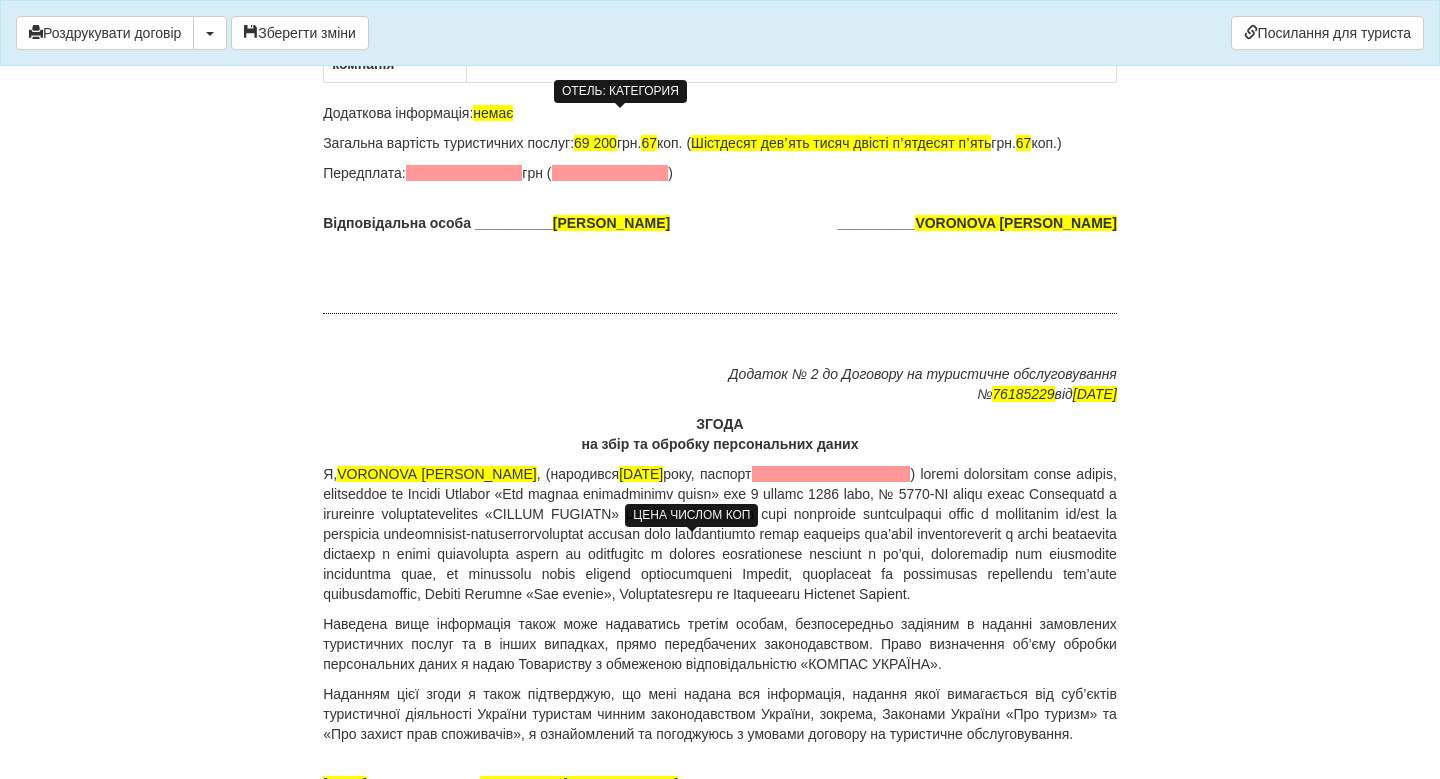 click on "67" at bounding box center (649, 143) 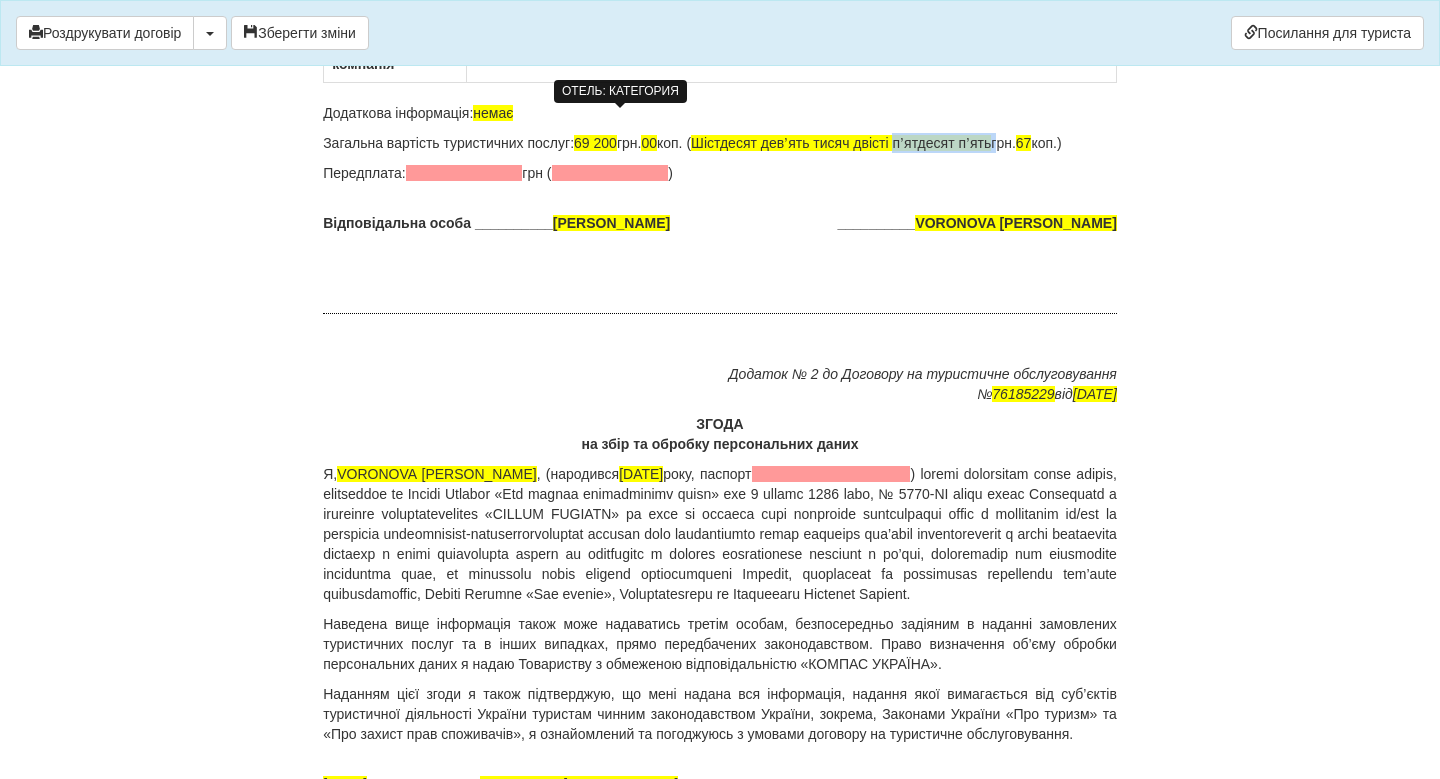 drag, startPoint x: 962, startPoint y: 539, endPoint x: 1065, endPoint y: 547, distance: 103.31021 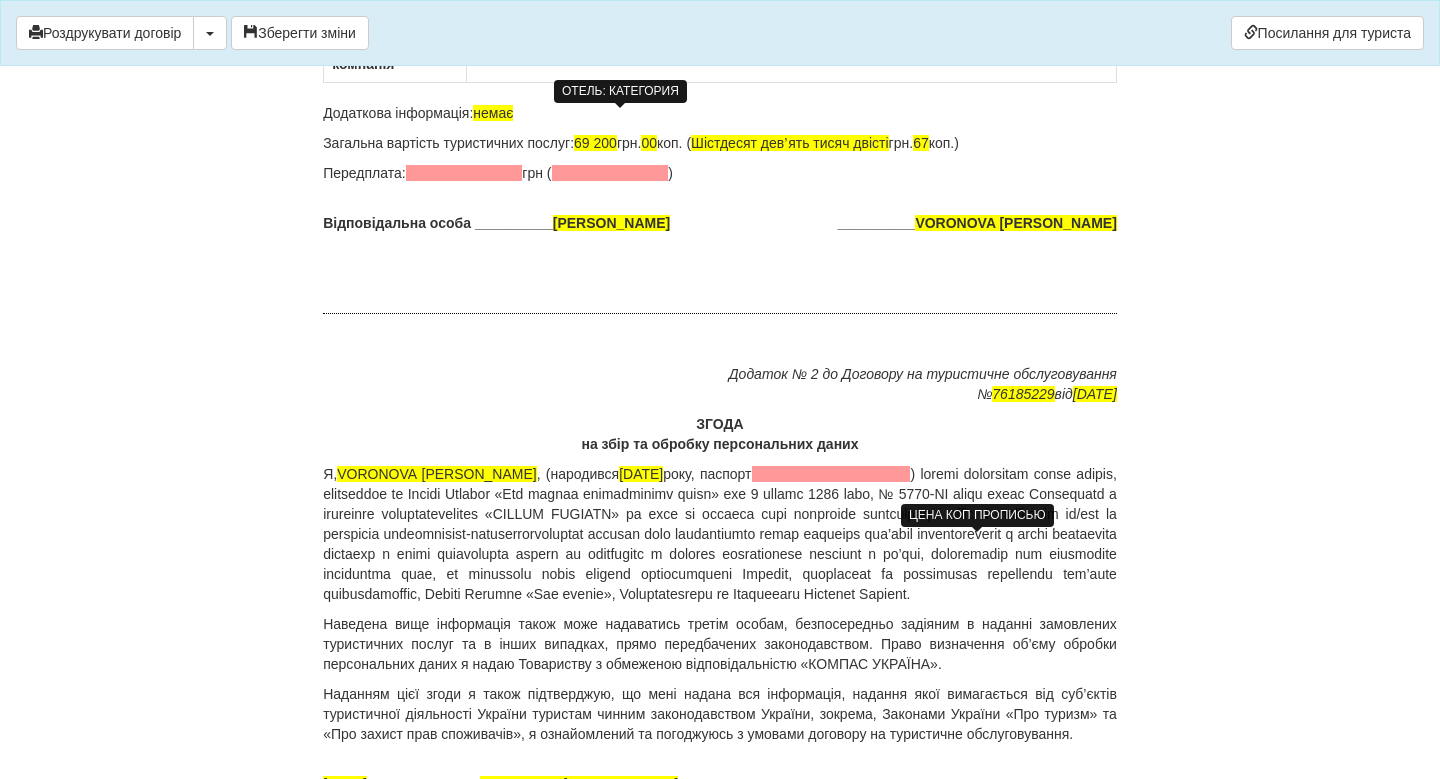 click on "Загальна вартість туристичних послуг:  69 200  грн.  00  коп. ( Шістдесят девʼять тисяч двісті  грн.  67  коп.)" at bounding box center [720, 143] 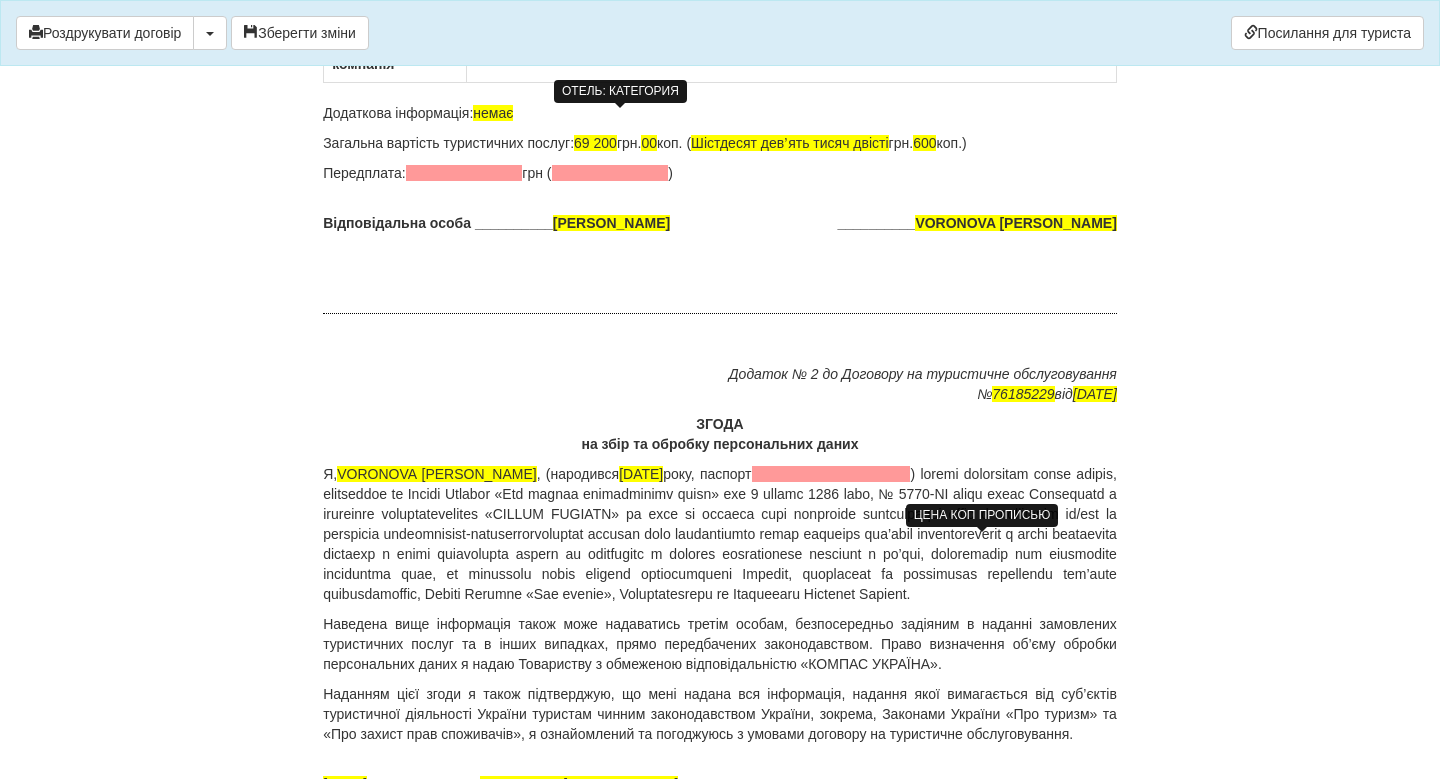 click on "600" at bounding box center [924, 143] 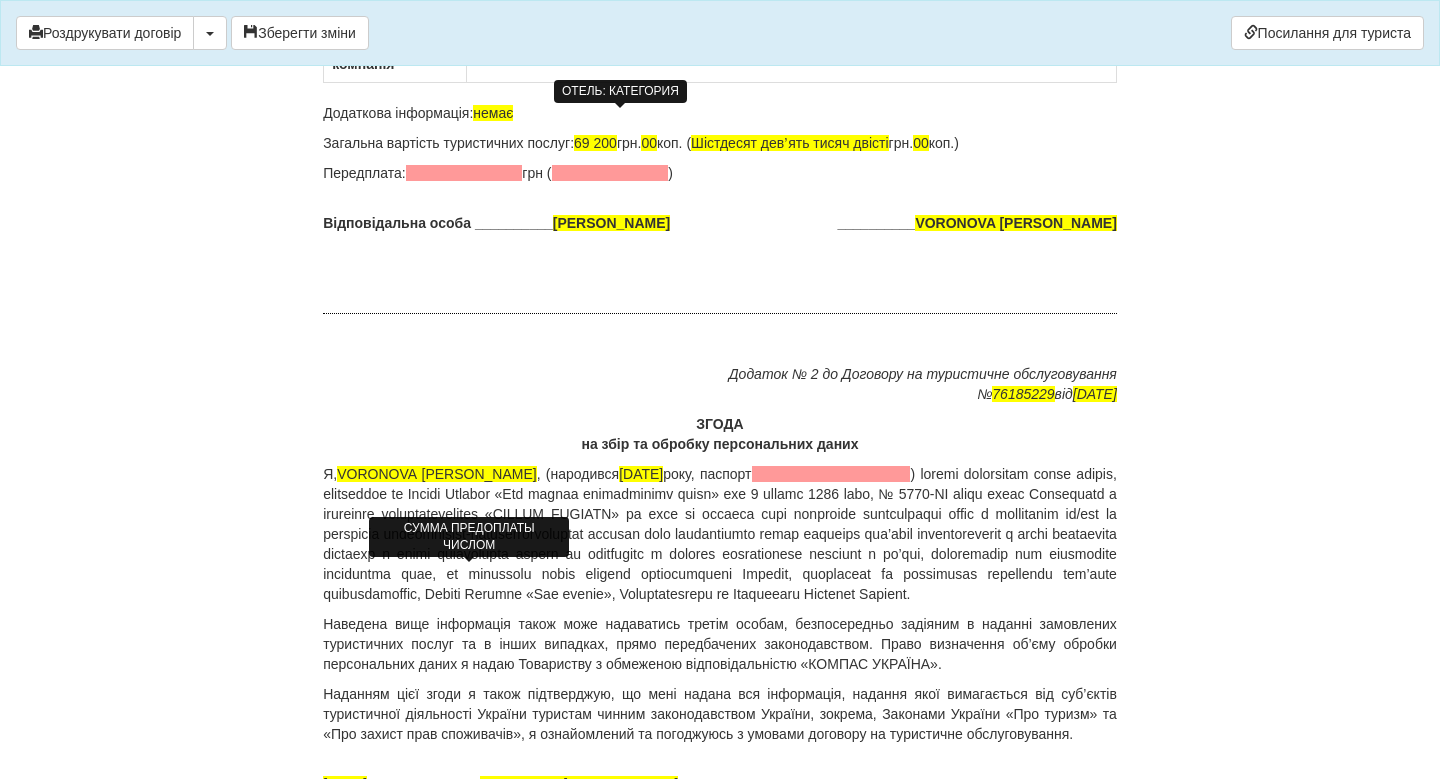 click at bounding box center [464, 173] 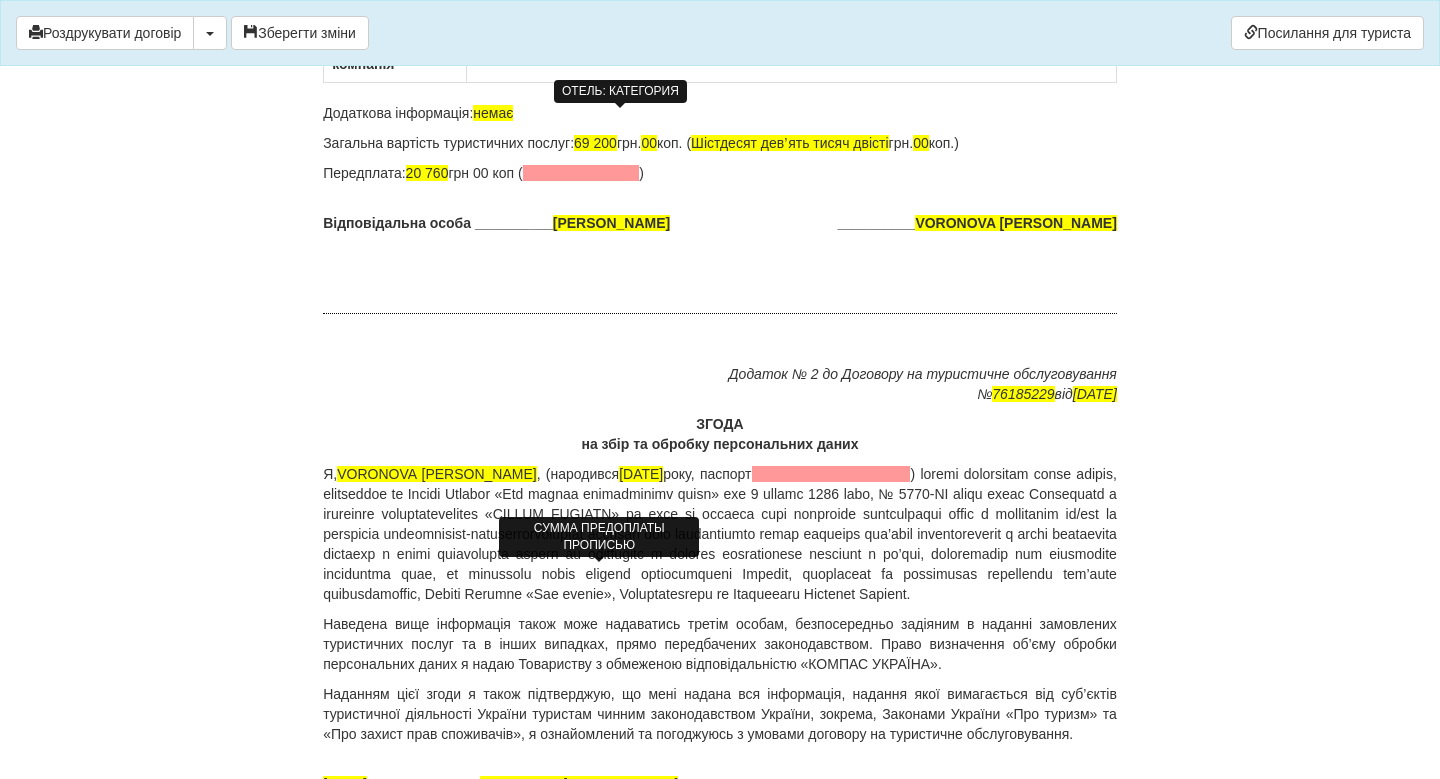 click at bounding box center [581, 173] 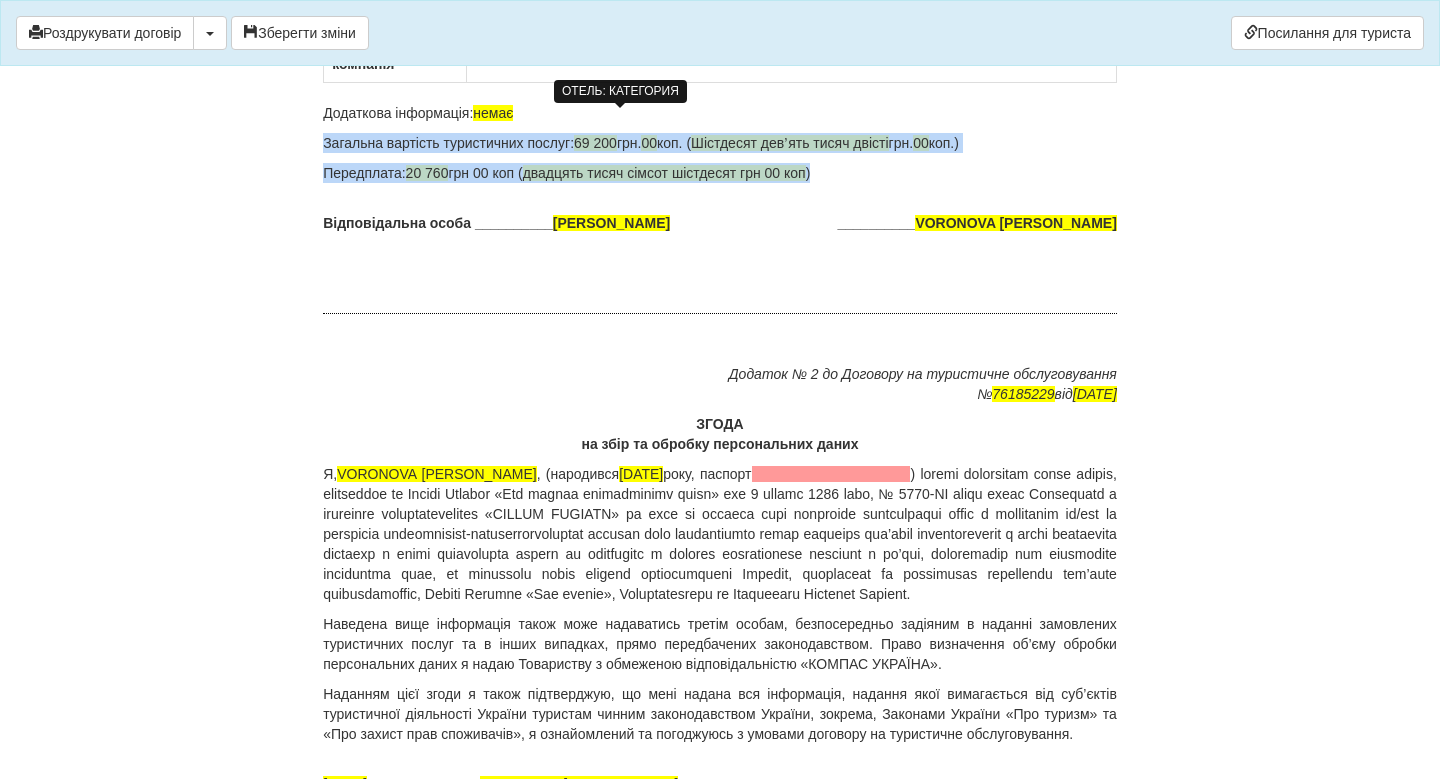 drag, startPoint x: 865, startPoint y: 569, endPoint x: 308, endPoint y: 541, distance: 557.7033 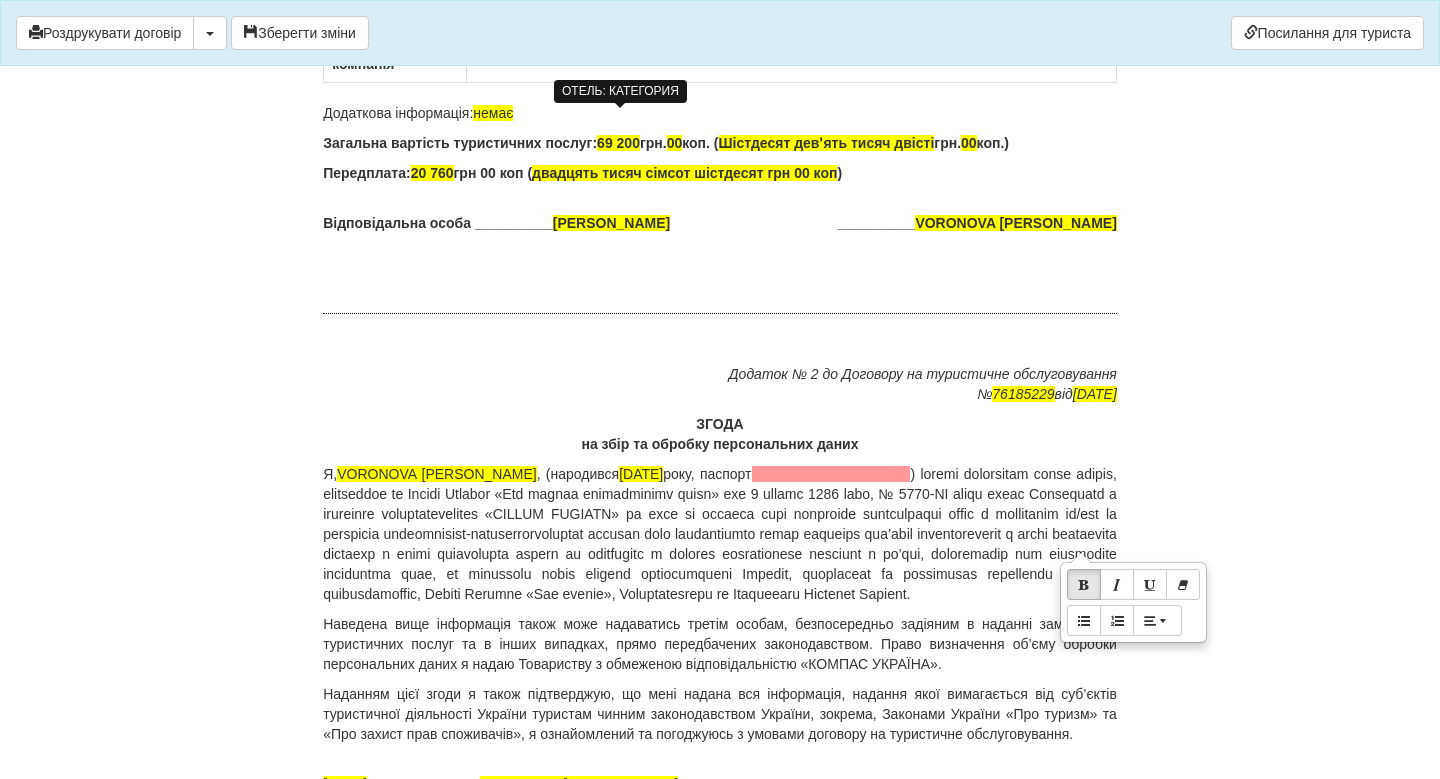click on "Додаткова інформація:  немає" at bounding box center [720, 113] 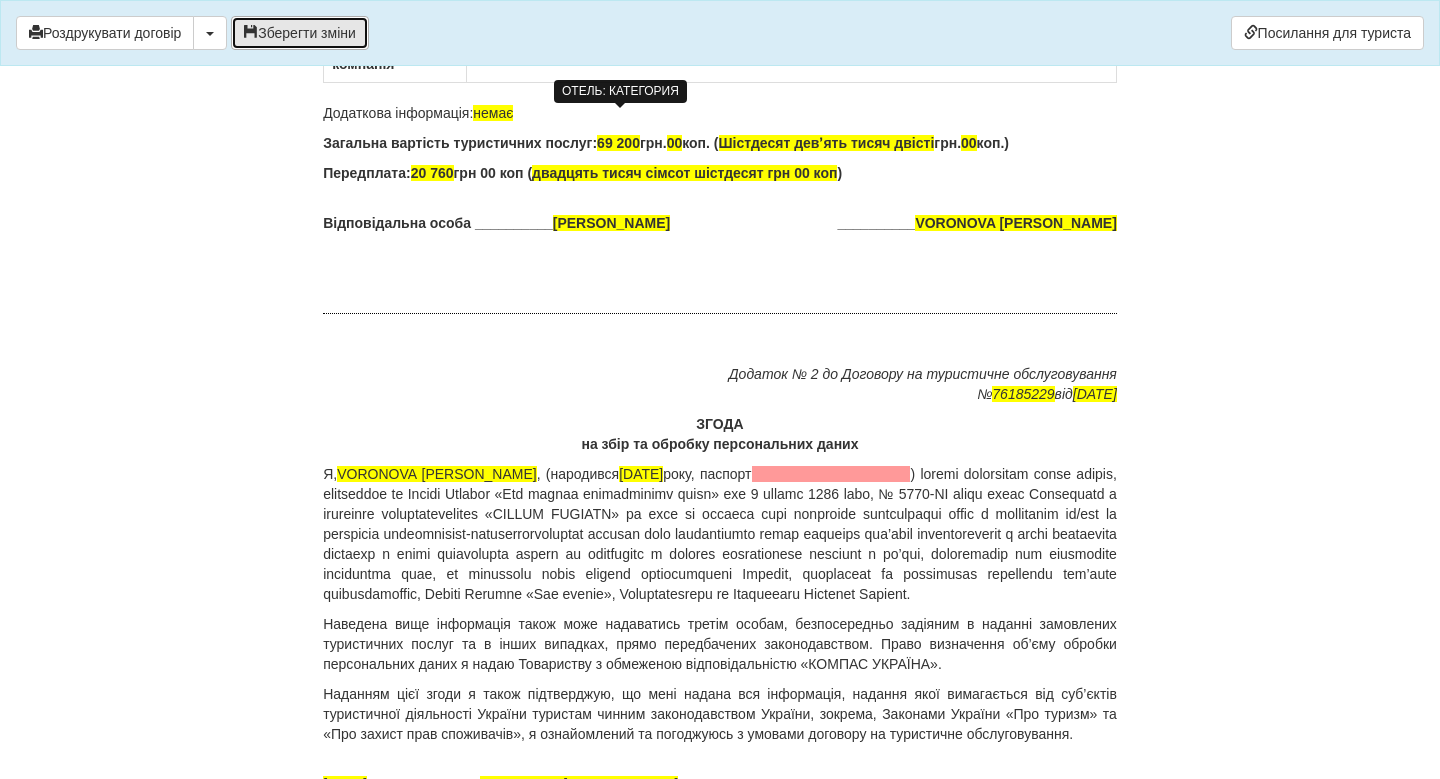 click on "Зберегти зміни" at bounding box center (300, 33) 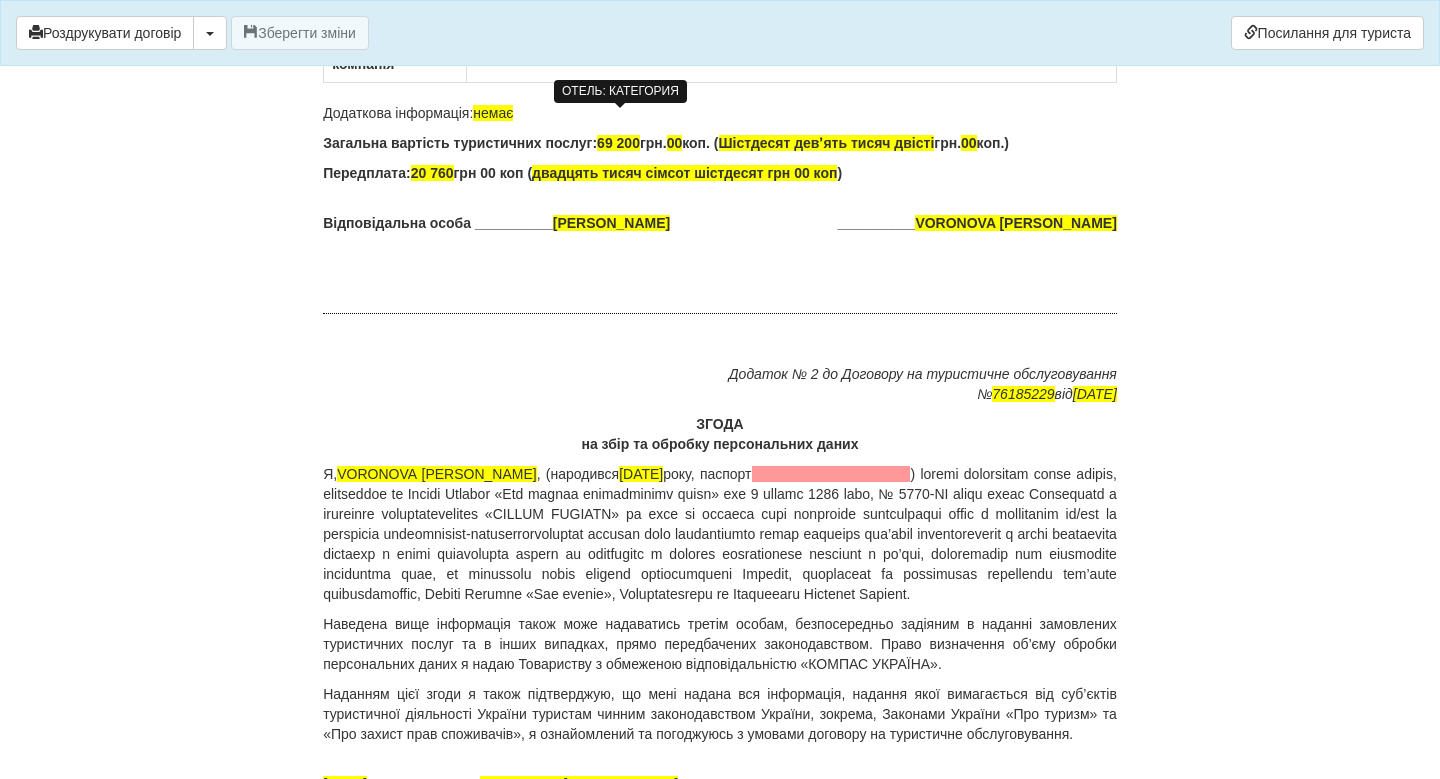 click on "Додаткова інформація:  немає" at bounding box center (720, 113) 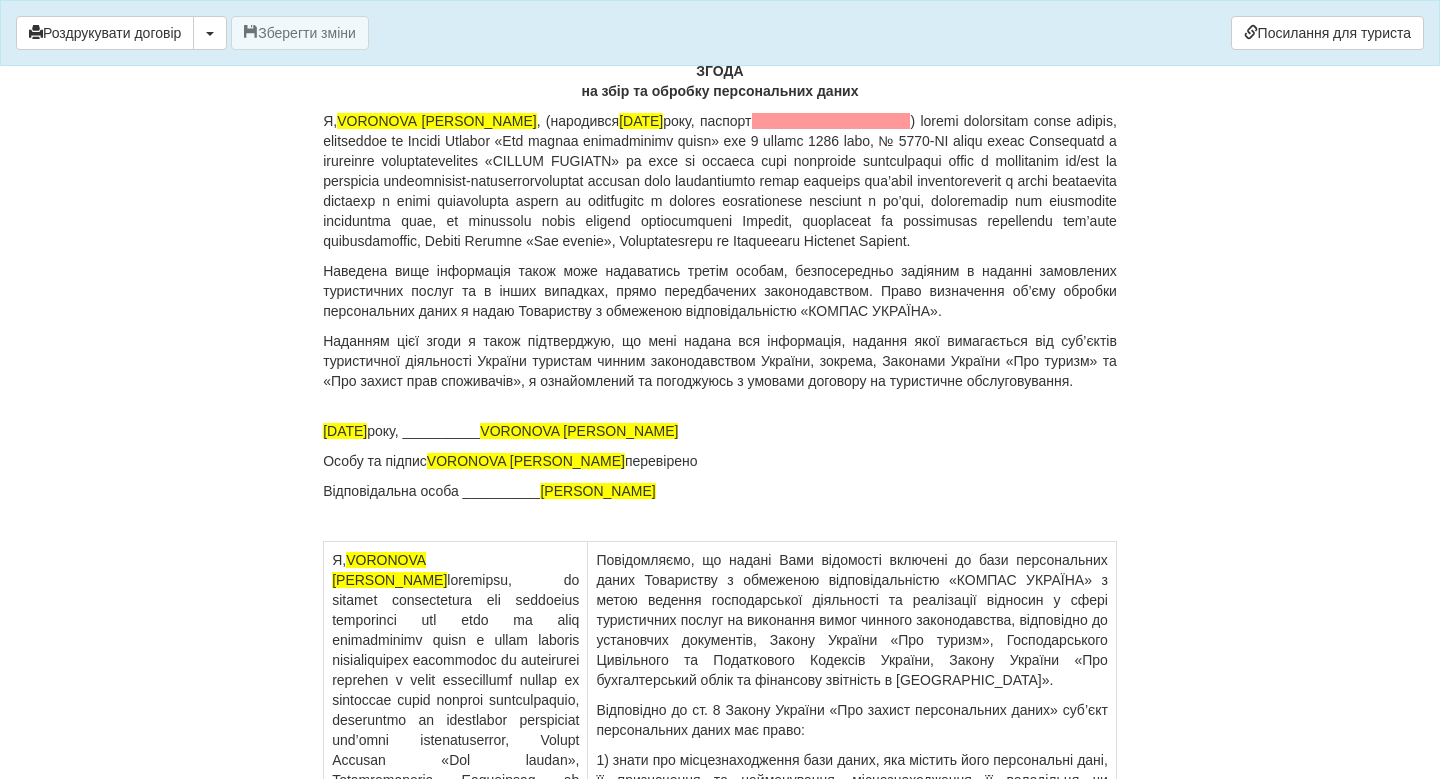 scroll, scrollTop: 12906, scrollLeft: 0, axis: vertical 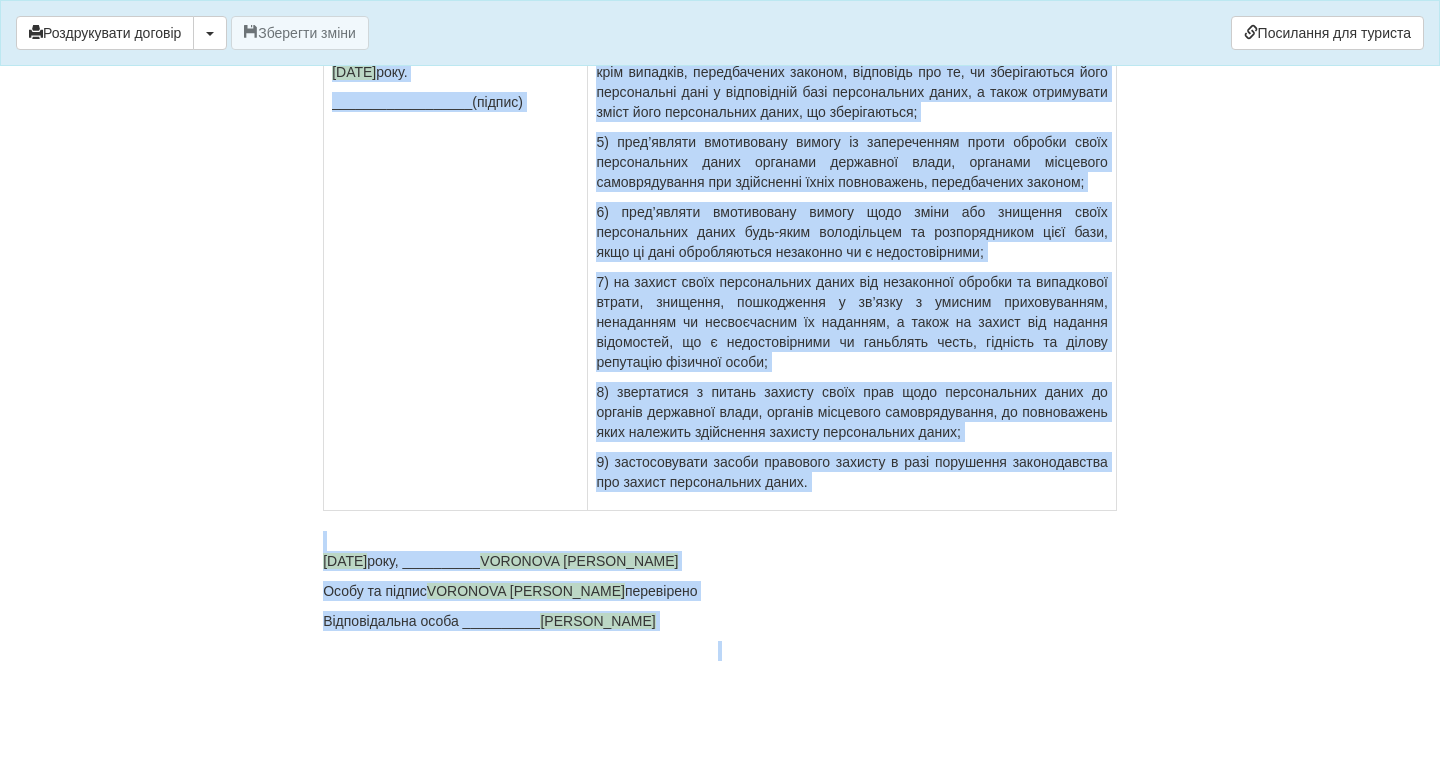 click on "×
Деякі поля не заповнено
Ми підсвітили  порожні поля  червоним кольором.                Ви можете відредагувати текст і внести відсутні дані прямо у цьому вікні.
Роздрукувати договір
Скачати PDF
Зберегти зміни
Посилання для туриста
ДОГОВІР" at bounding box center (720, -13372) 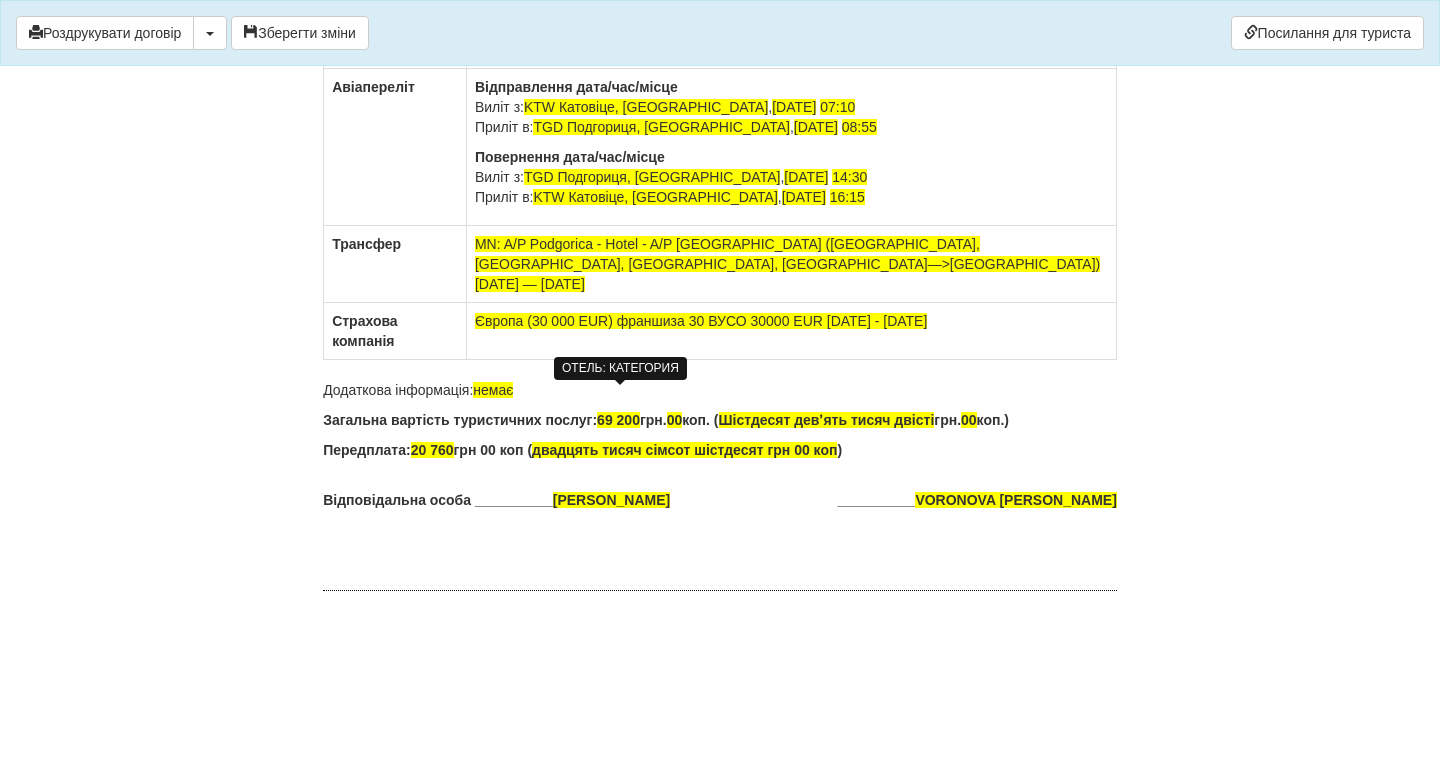 scroll, scrollTop: 12542, scrollLeft: 0, axis: vertical 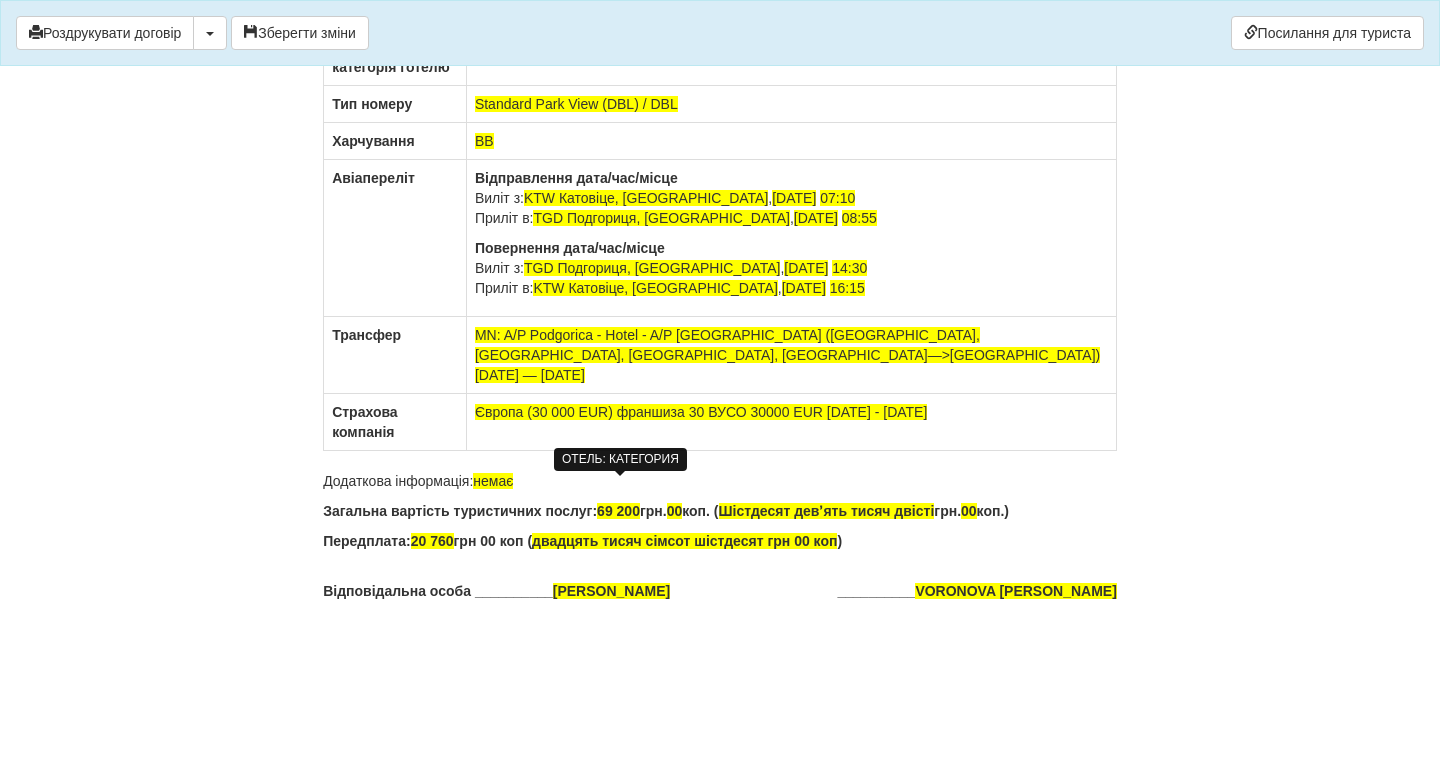 click on "ДОГОВІР
НА ТУРИСТИЧНЕ ОБСЛУГОВУВАННЯ №  76185229
м.  Київ
18.07.2025  р.
Товариство з обмеженою відповідальністю «КОМПАС УКРАЇНА», в особі директора Соловйової Ганни, що діє на підставі Статуту та відповідно до наказу Мінекономрозвитку № 900 від 27.05.2019 року про видачу ліцензії Товариству з обмеженою відповідальністю «КОМПАС УКРАЇНА»  на здійснення туроператорської діяльності надалі  Туроператор ,
від імені та за дорученням якого на підставі Агентського договору  №  090919-22  від  13.08.2019  діє  ФОП Наливайко Оксана Михайлівна VORONOVA YANA" at bounding box center (720, -5677) 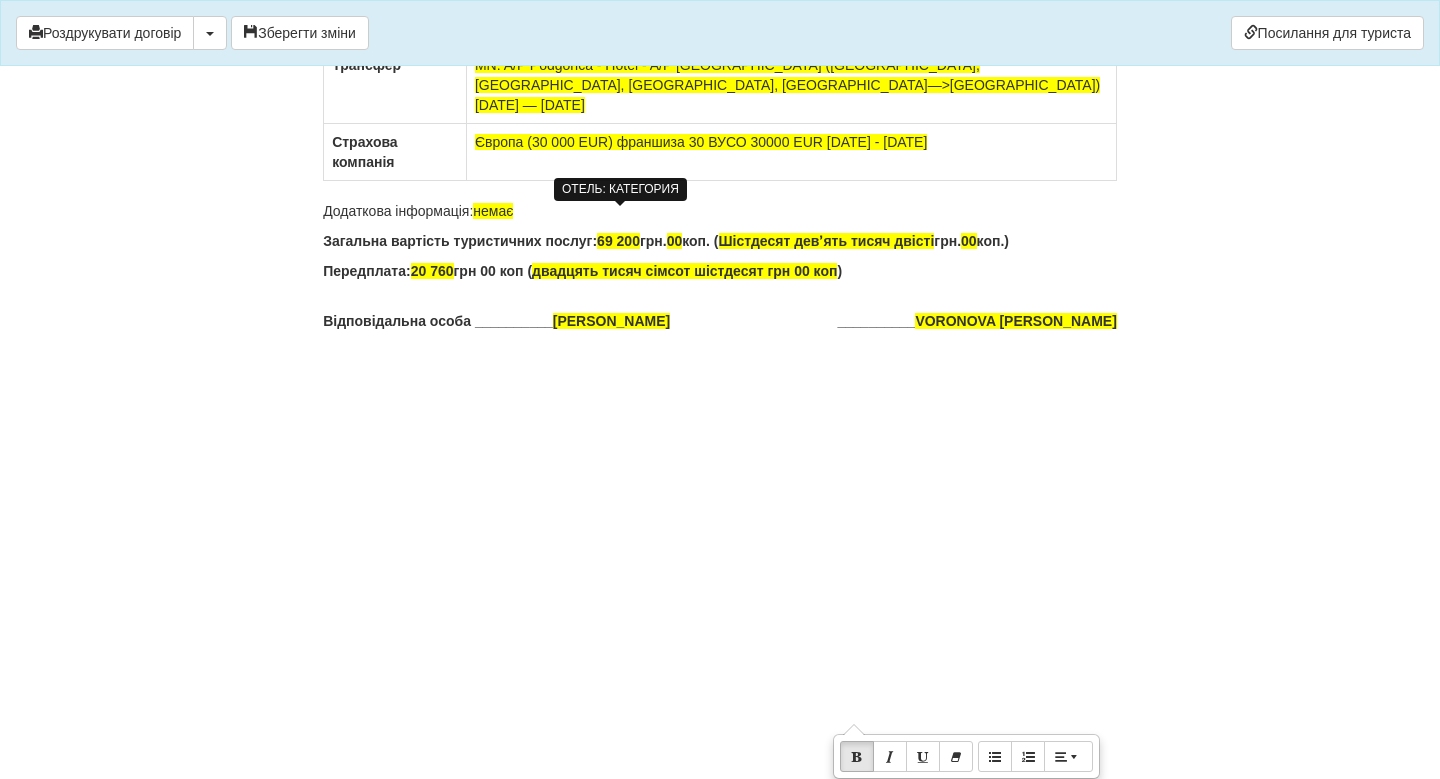 click on "Загальна вартість туристичних послуг:  69 200  грн.  00  коп. ( Шістдесят девʼять тисяч двісті  грн.  00  коп.)" at bounding box center (666, 241) 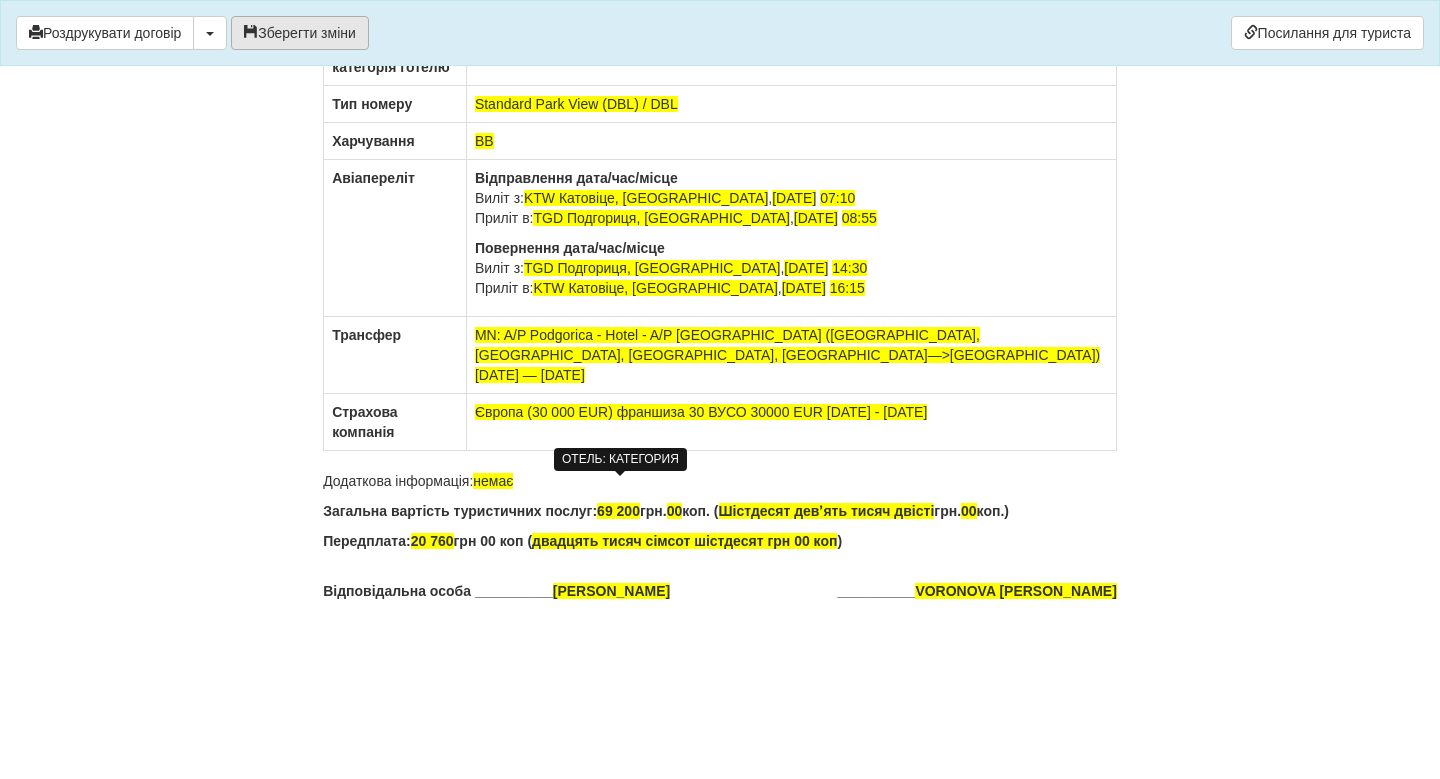 click on "Зберегти зміни" at bounding box center (300, 33) 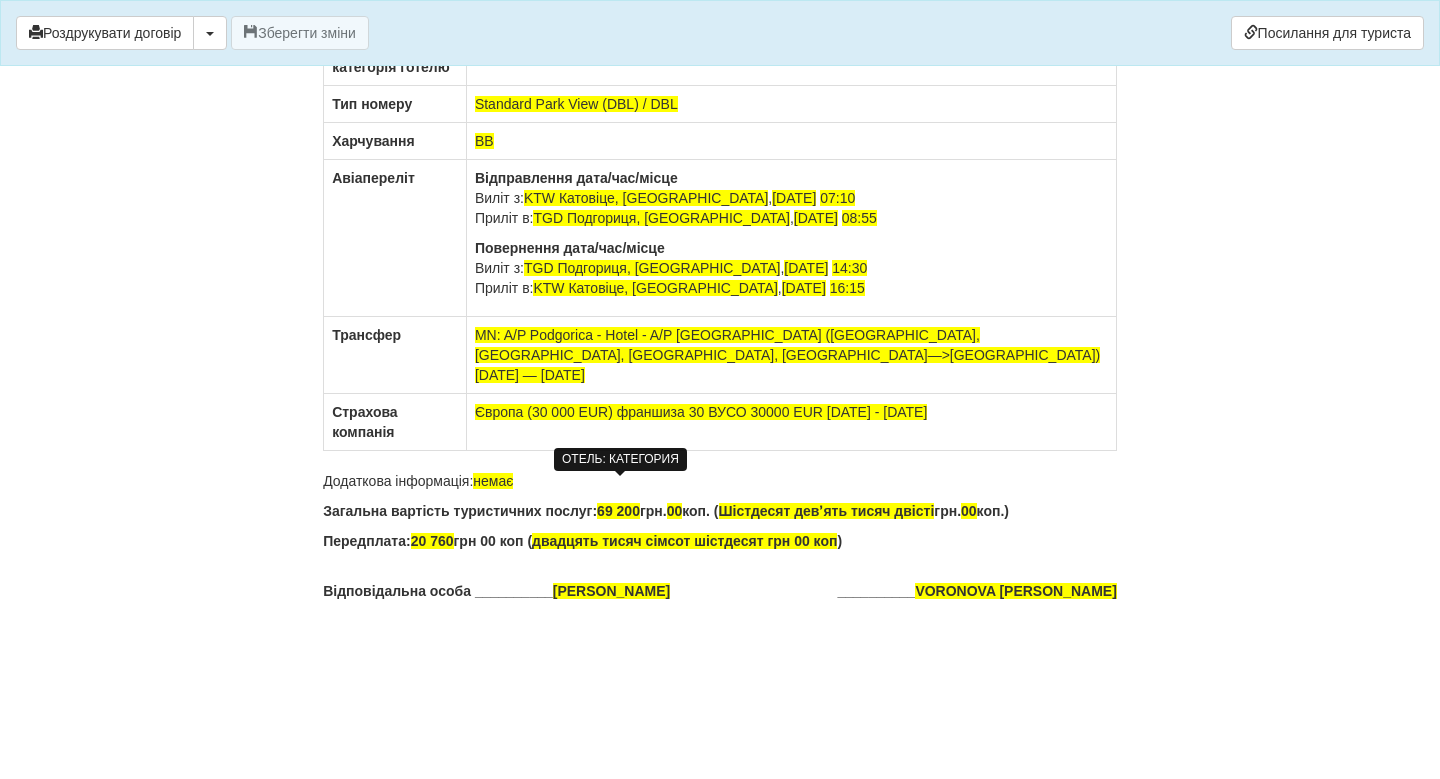 click on "Передплата:  20 760  грн 00 коп ( двадцять тисяч сімсот шістдесят грн 00 коп )" at bounding box center (720, 541) 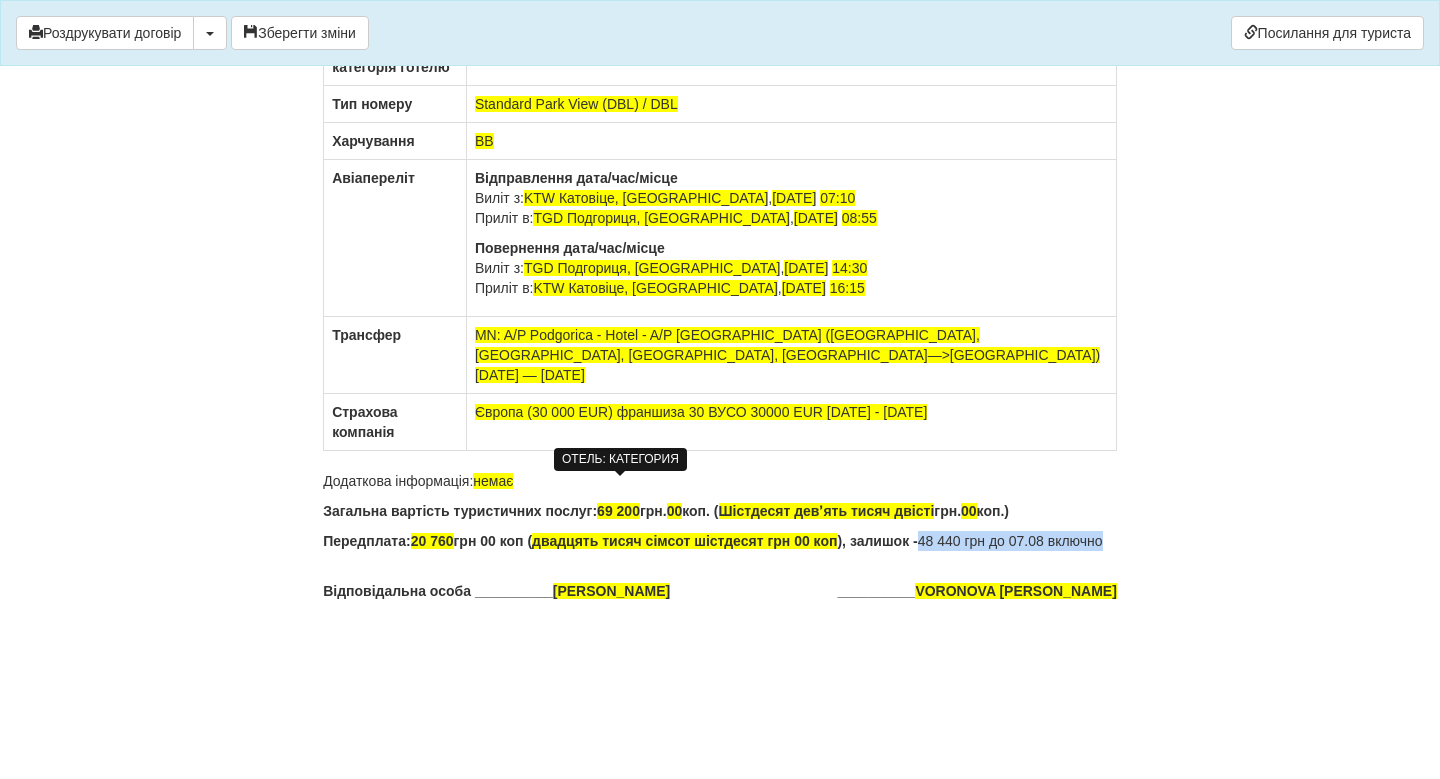 drag, startPoint x: 980, startPoint y: 540, endPoint x: 1034, endPoint y: 593, distance: 75.66373 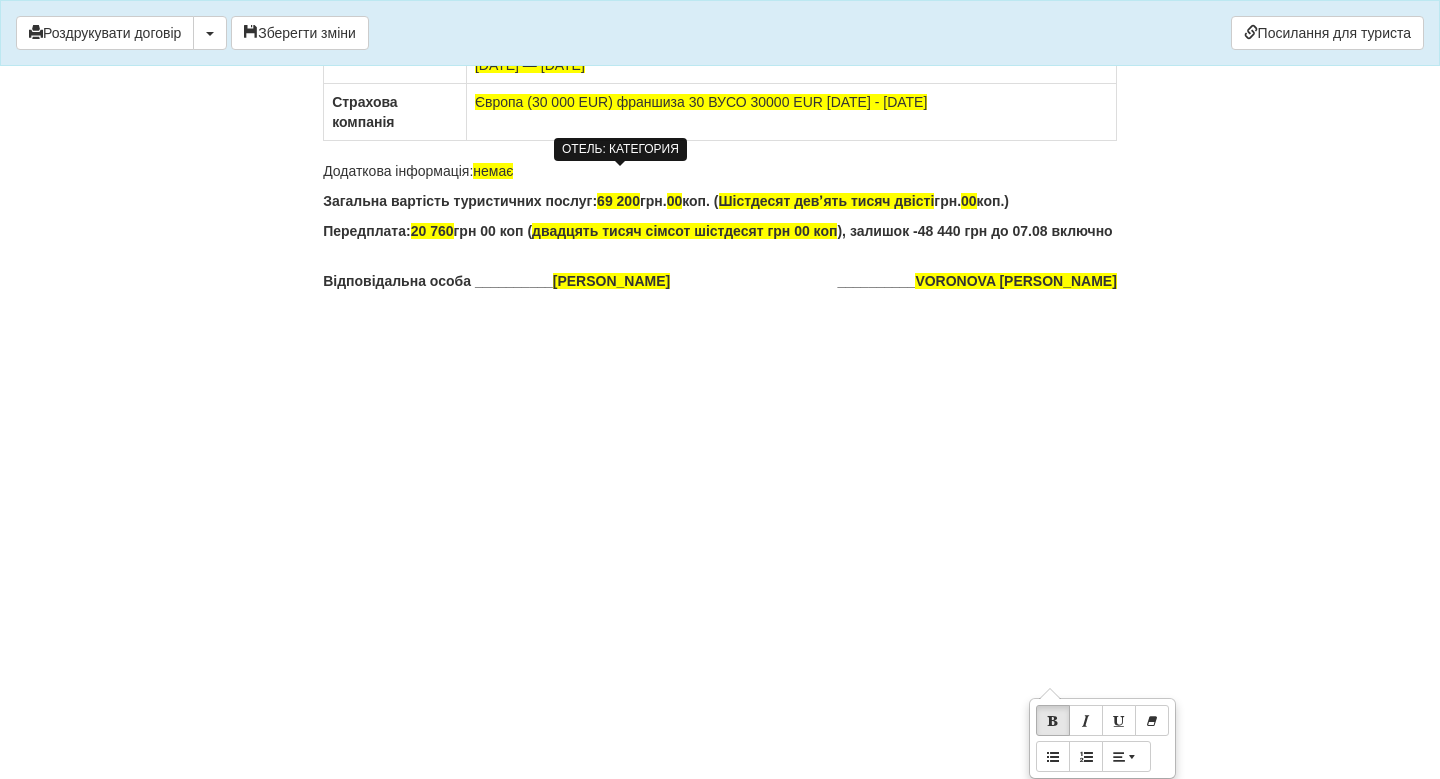 click on "Передплата:  20 760  грн 00 коп ( двадцять тисяч сімсот шістдесят грн 00 коп ), залишок -  48 440 грн до 07.08 включно" at bounding box center (720, 231) 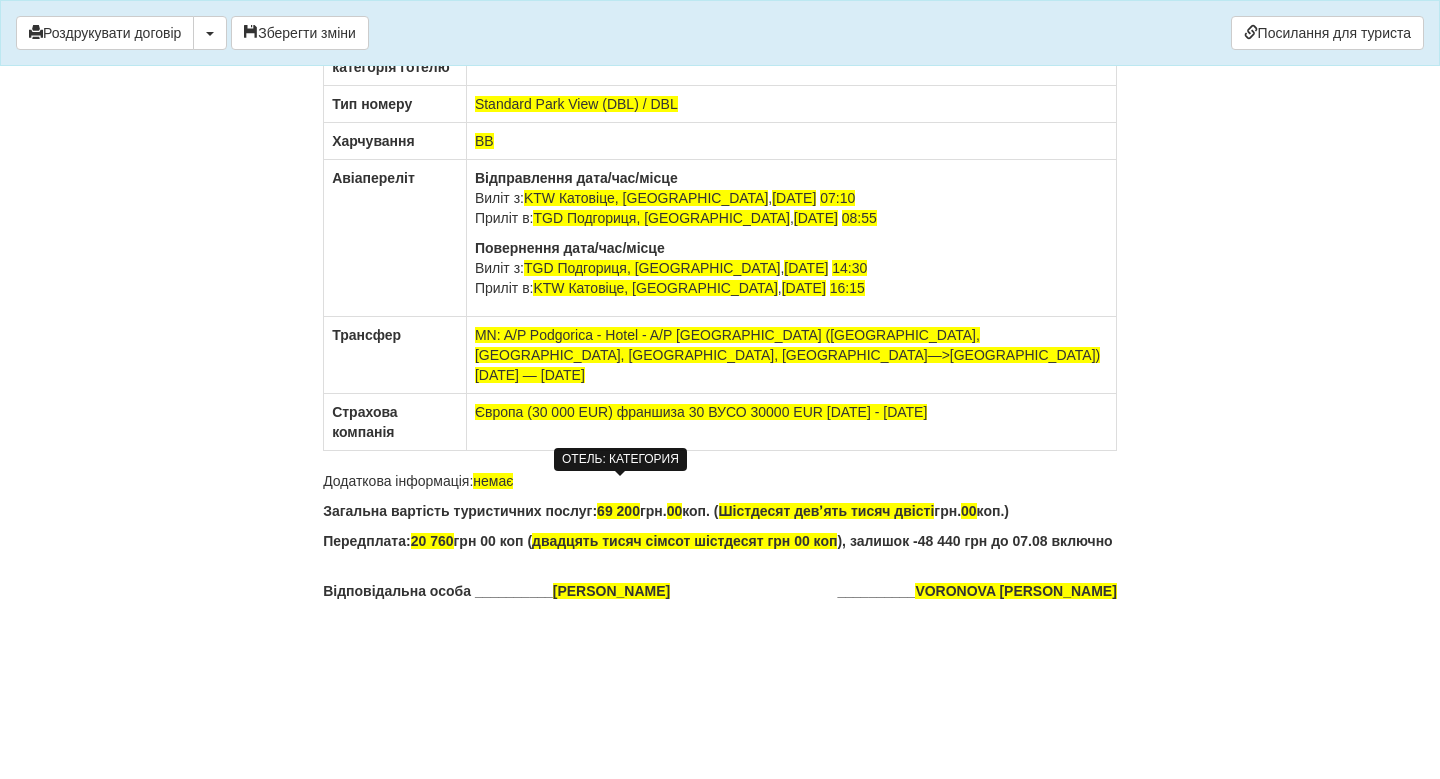 click on "×
Деякі поля не заповнено
Ми підсвітили  порожні поля  червоним кольором.                Ви можете відредагувати текст і внести відсутні дані прямо у цьому вікні.
Роздрукувати договір
Скачати PDF
Зберегти зміни
Посилання для туриста
ДОГОВІР
76185229" at bounding box center [720, -5682] 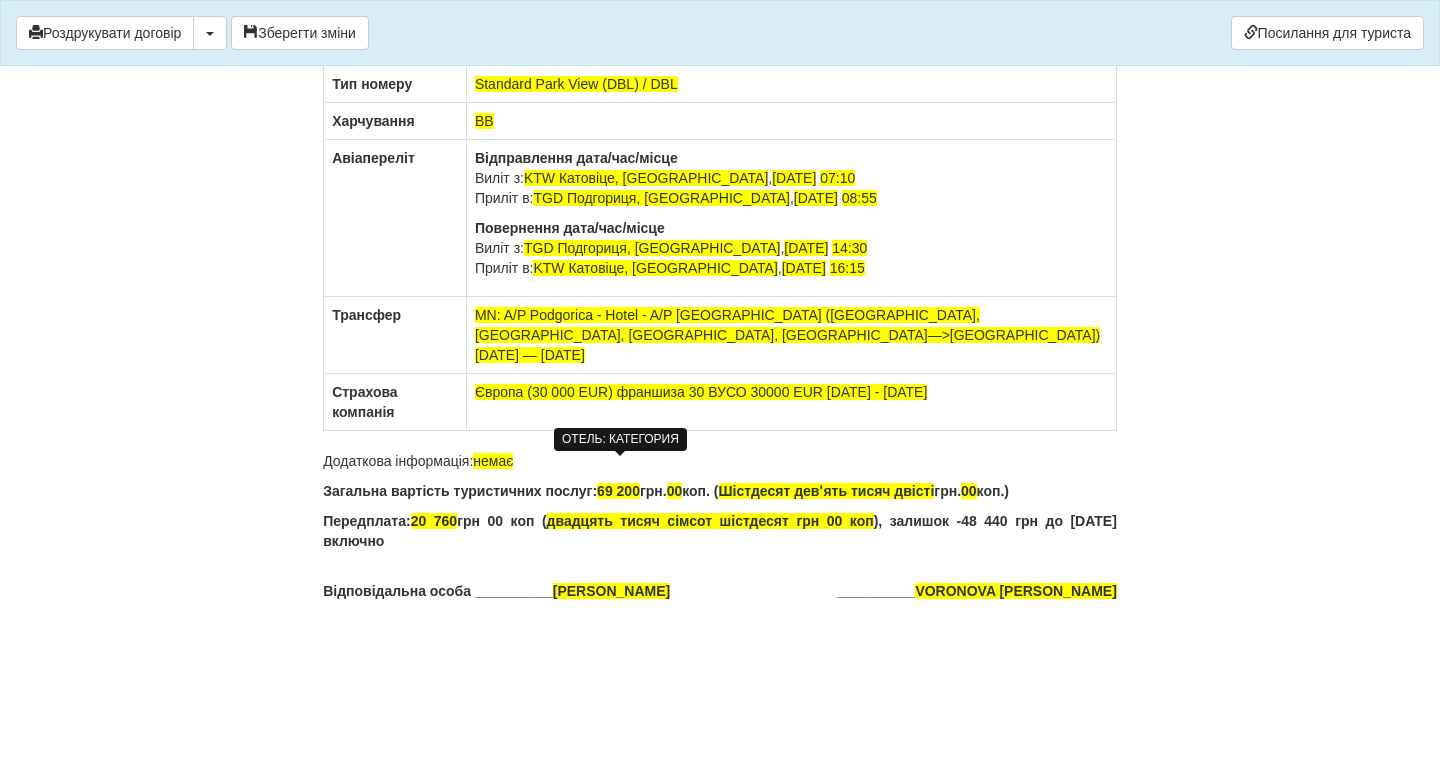 drag, startPoint x: 421, startPoint y: 557, endPoint x: 504, endPoint y: 557, distance: 83 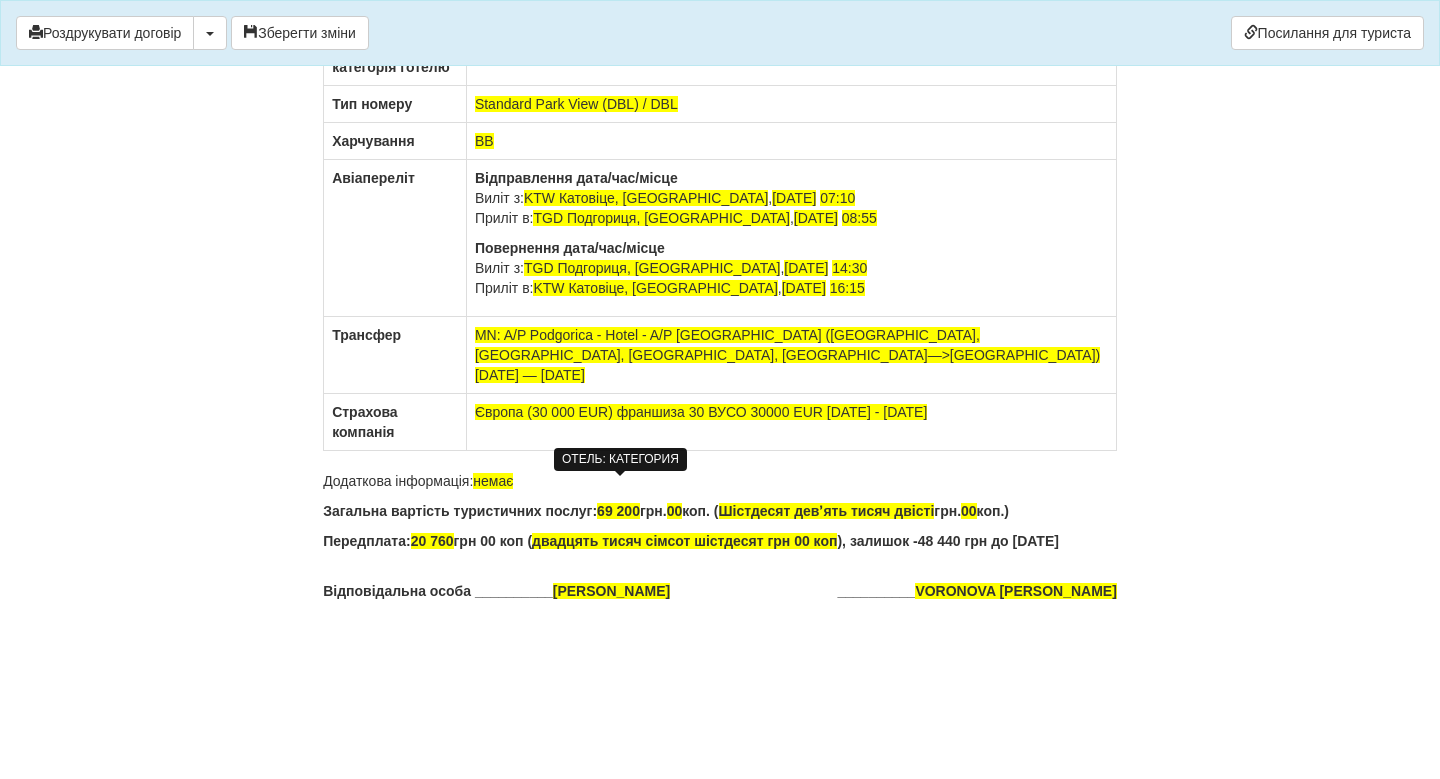 click on "48 440 грн до 07.08.2025 р." at bounding box center [988, 541] 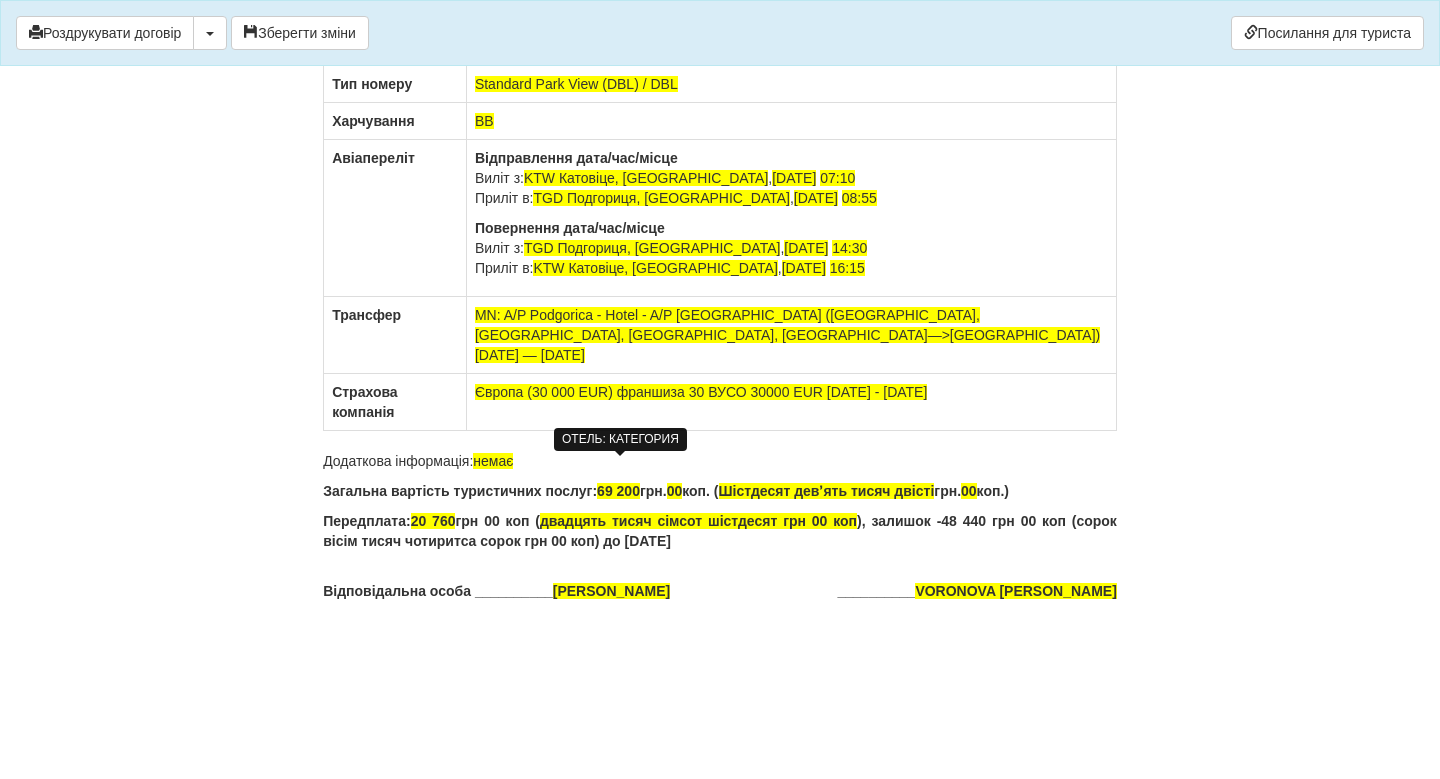 click on "48 440 грн 00 коп (сорок вісім тисяч чотиритса сорок грн 00 коп) до 07.08.2025 р." at bounding box center (720, 531) 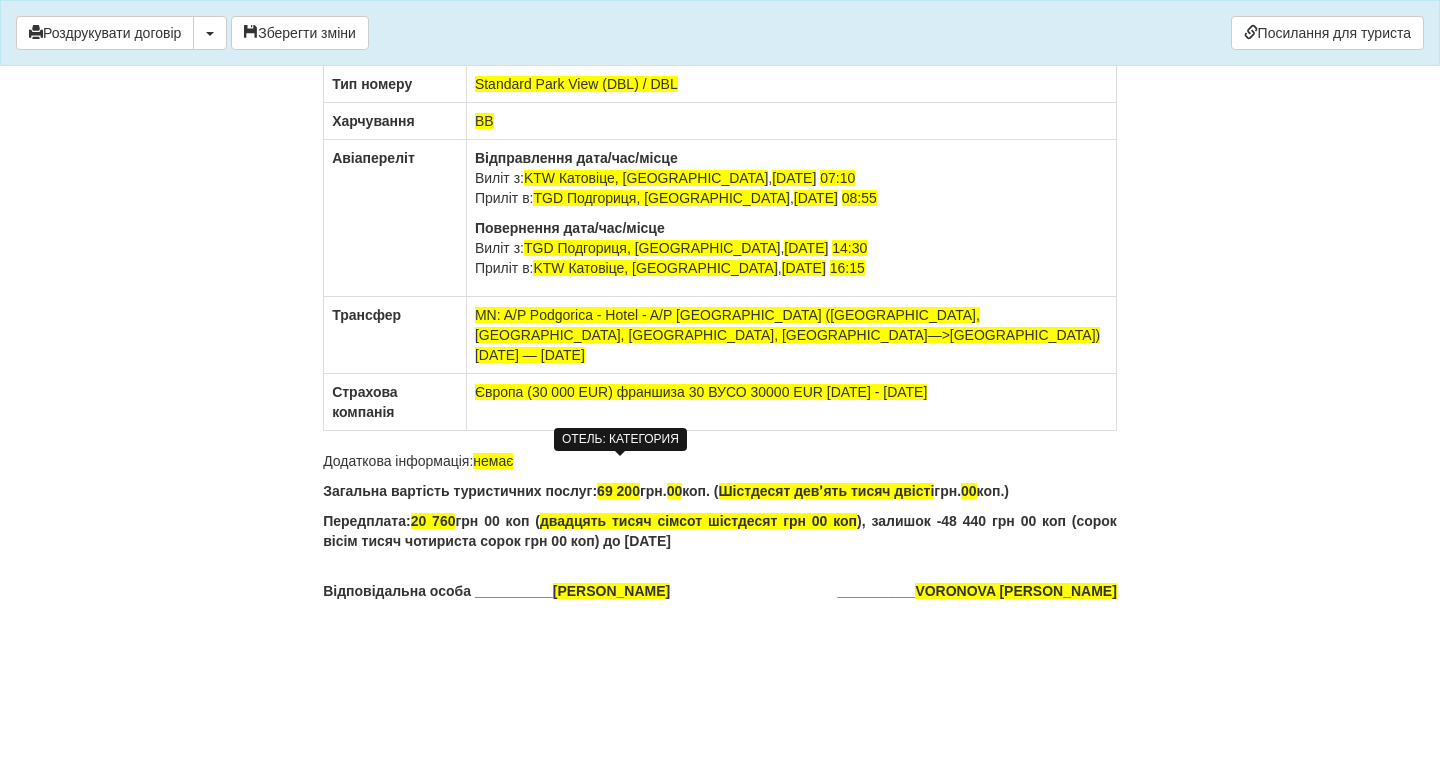 click on "ДОГОВІР
НА ТУРИСТИЧНЕ ОБСЛУГОВУВАННЯ №  76185229
м.  [GEOGRAPHIC_DATA]
[DATE]
Товариство з обмеженою відповідальністю «КОМПАС УКРАЇНА», в особі директора [PERSON_NAME], що діє на підставі Статуту та відповідно до наказу Мінекономрозвитку № 900 від [DATE] про видачу ліцензії Товариству з обмеженою відповідальністю «КОМПАС УКРАЇНА»  на здійснення туроператорської діяльності надалі  Туроператор ,
від імені та за дорученням якого на підставі Агентського договору  №  090919-22  від  [DATE]  діє  ФОП [PERSON_NAME] YANA" at bounding box center [720, -5687] 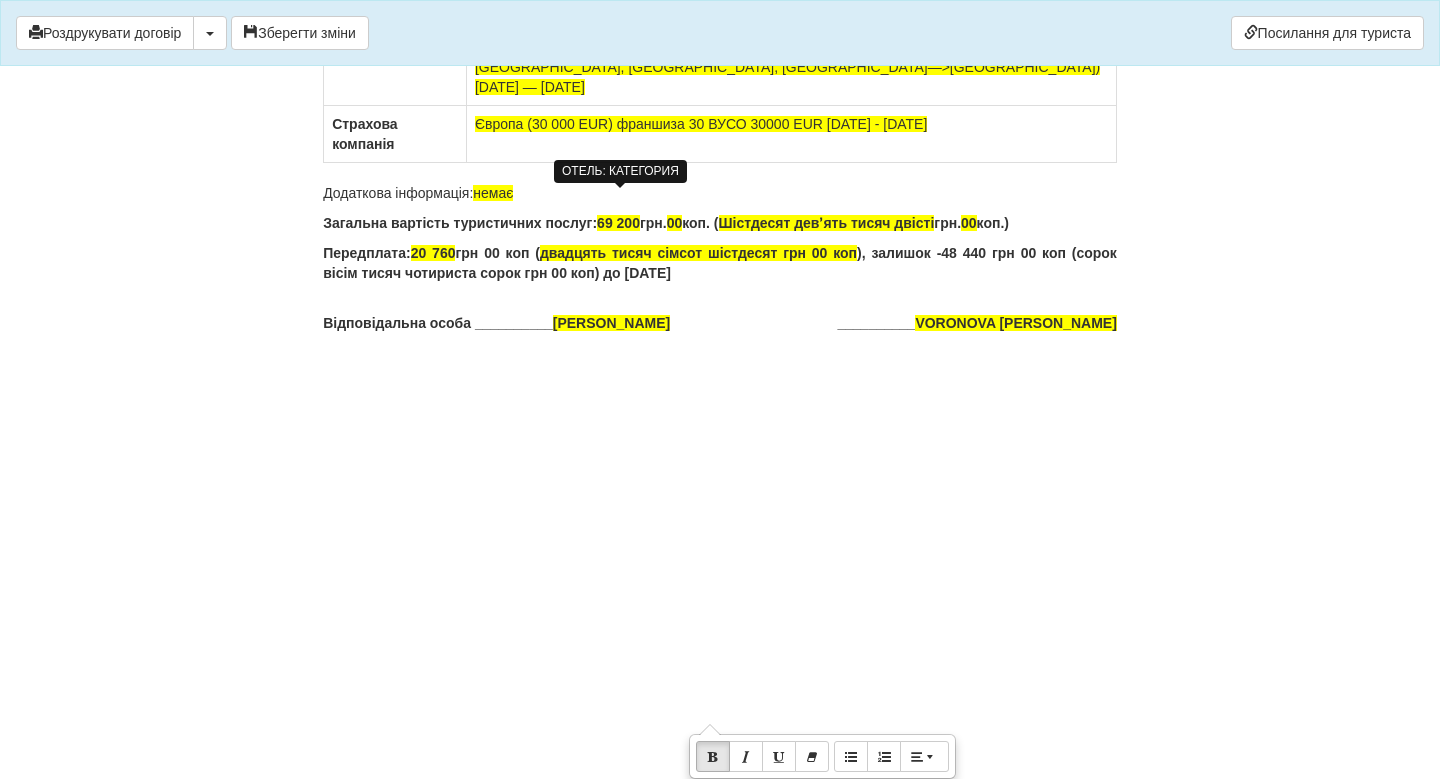 click on "[DATE]" at bounding box center (806, -20) 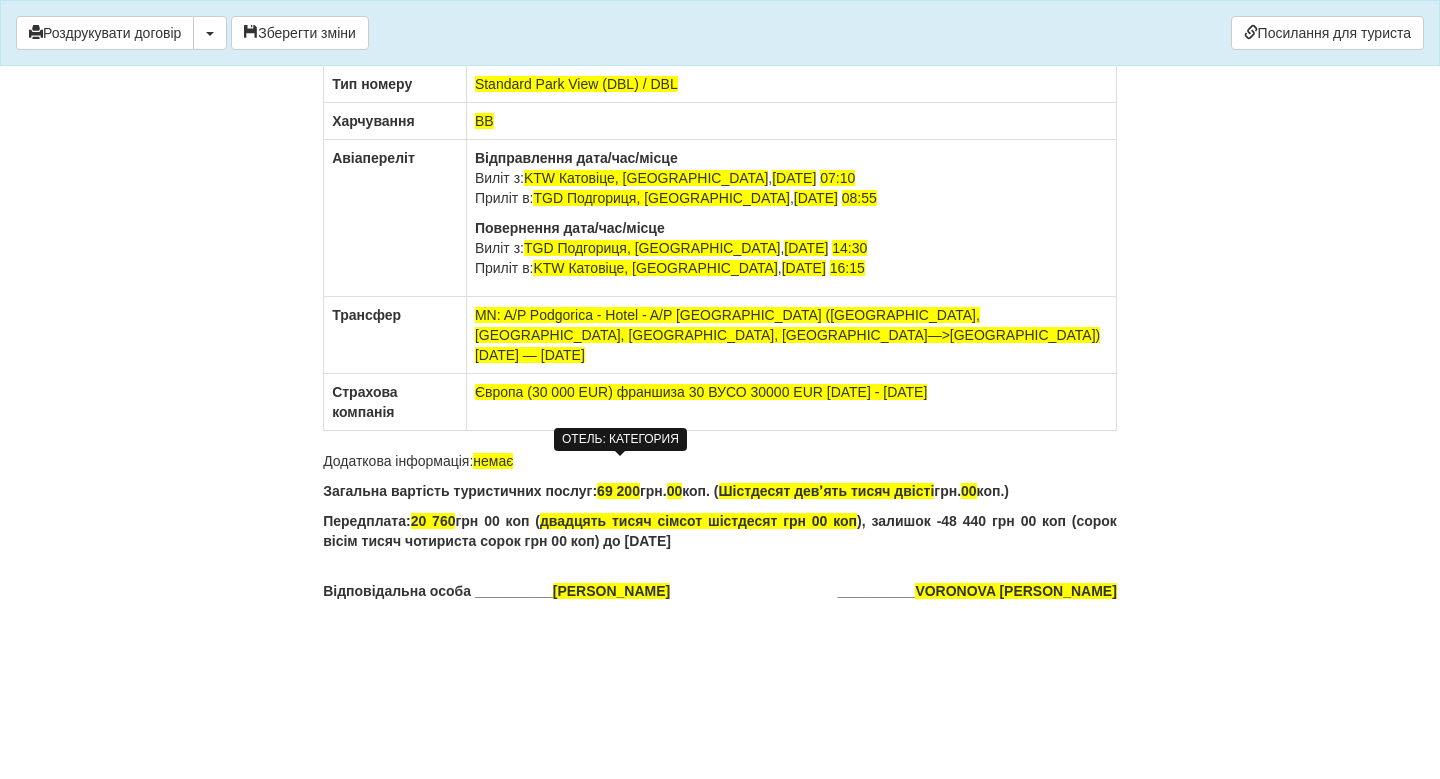 scroll, scrollTop: 12440, scrollLeft: 0, axis: vertical 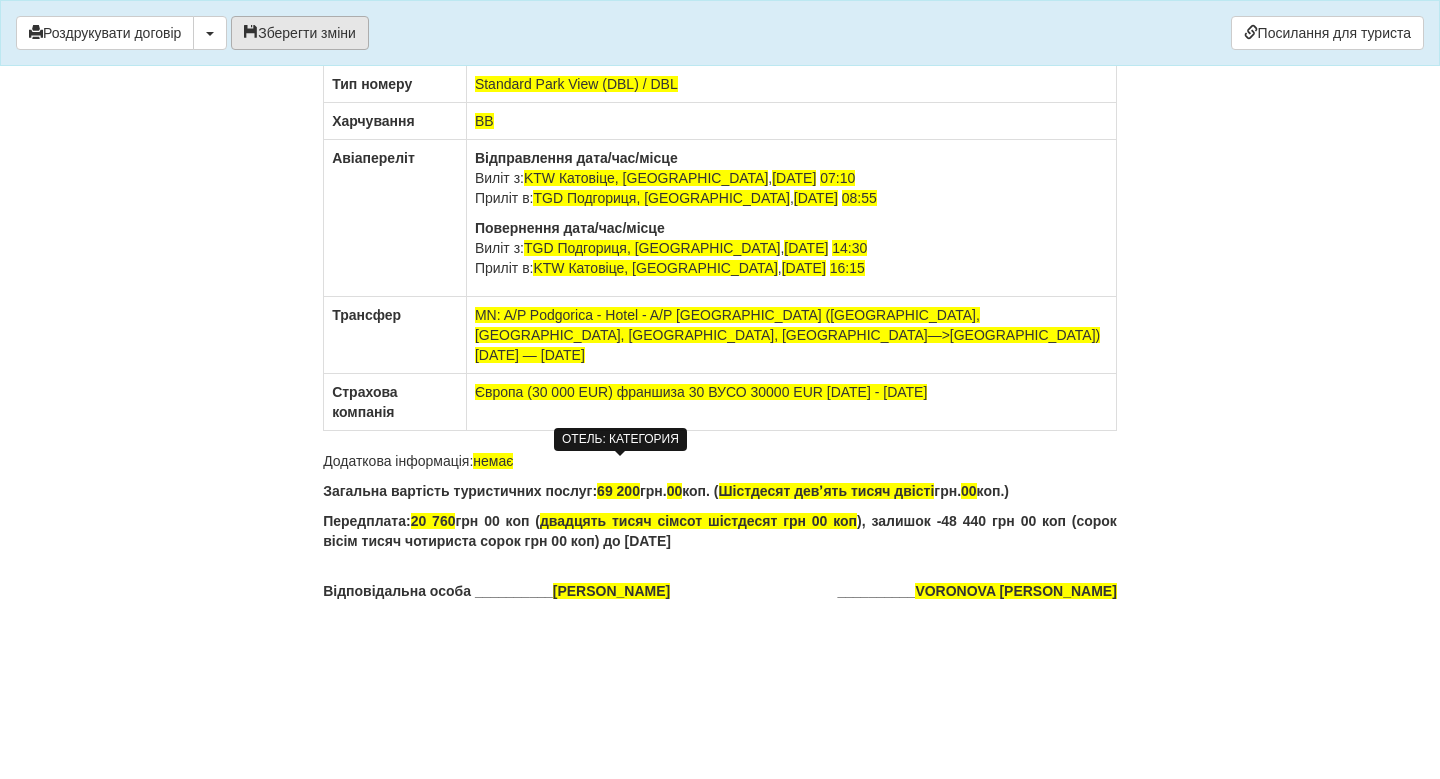 click on "Зберегти зміни" at bounding box center (300, 33) 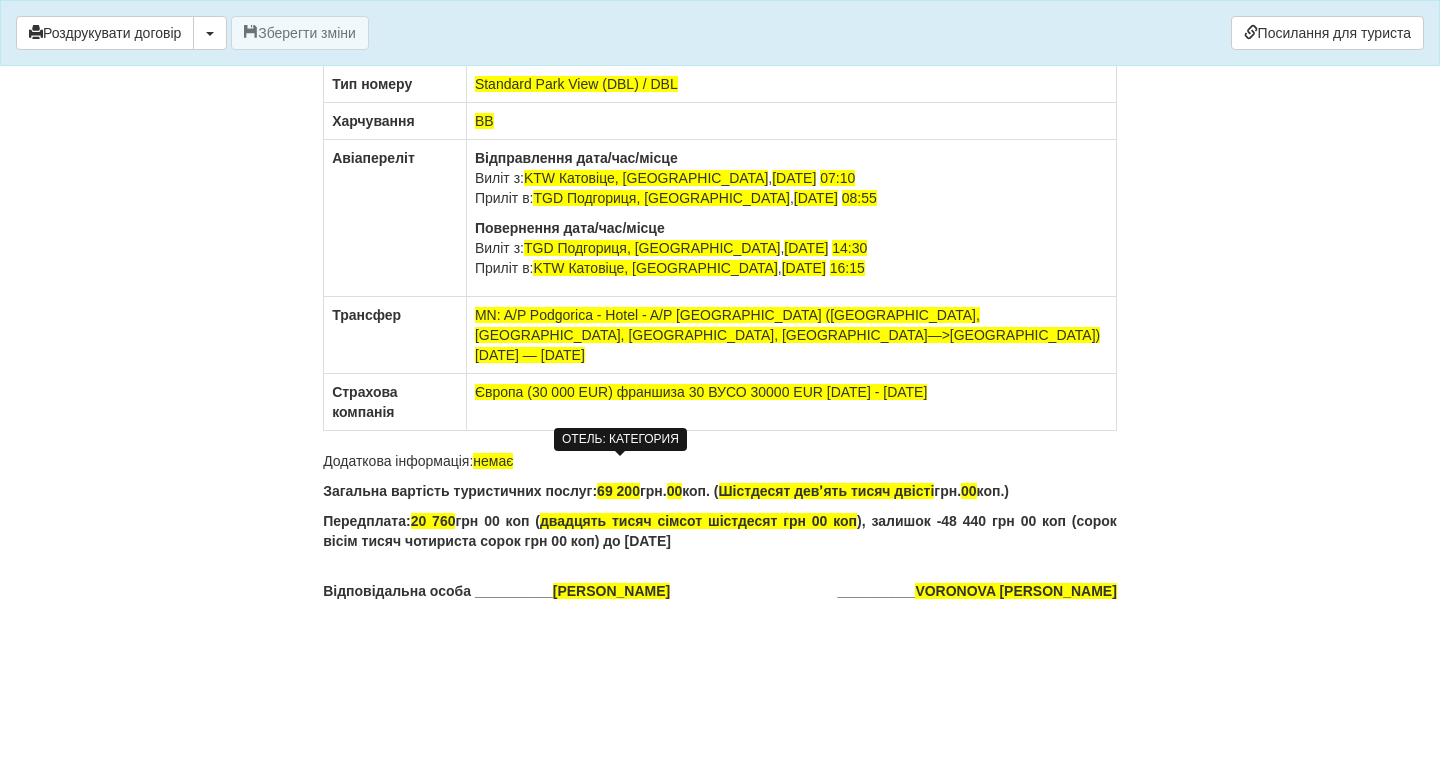 scroll, scrollTop: 12198, scrollLeft: 0, axis: vertical 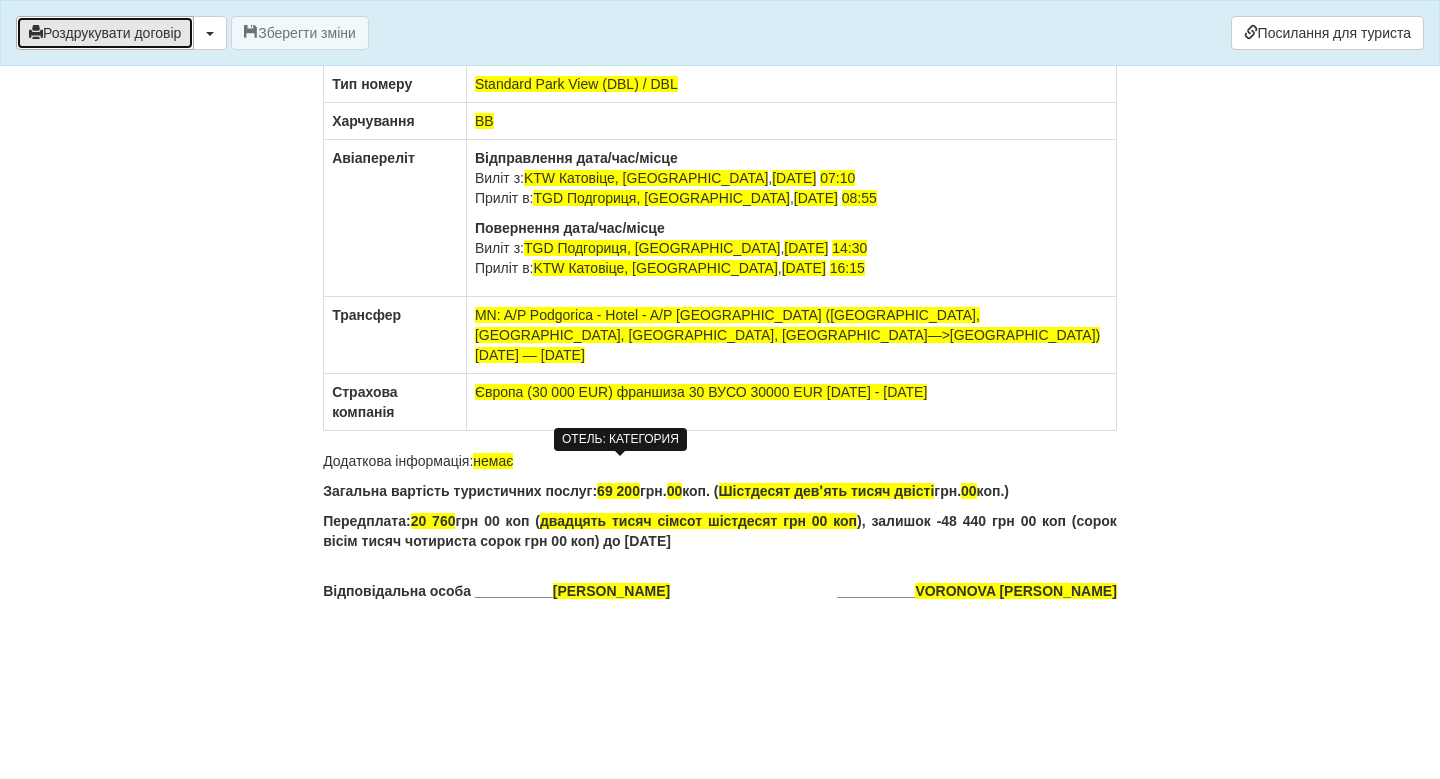 click on "Роздрукувати договір" at bounding box center (105, 33) 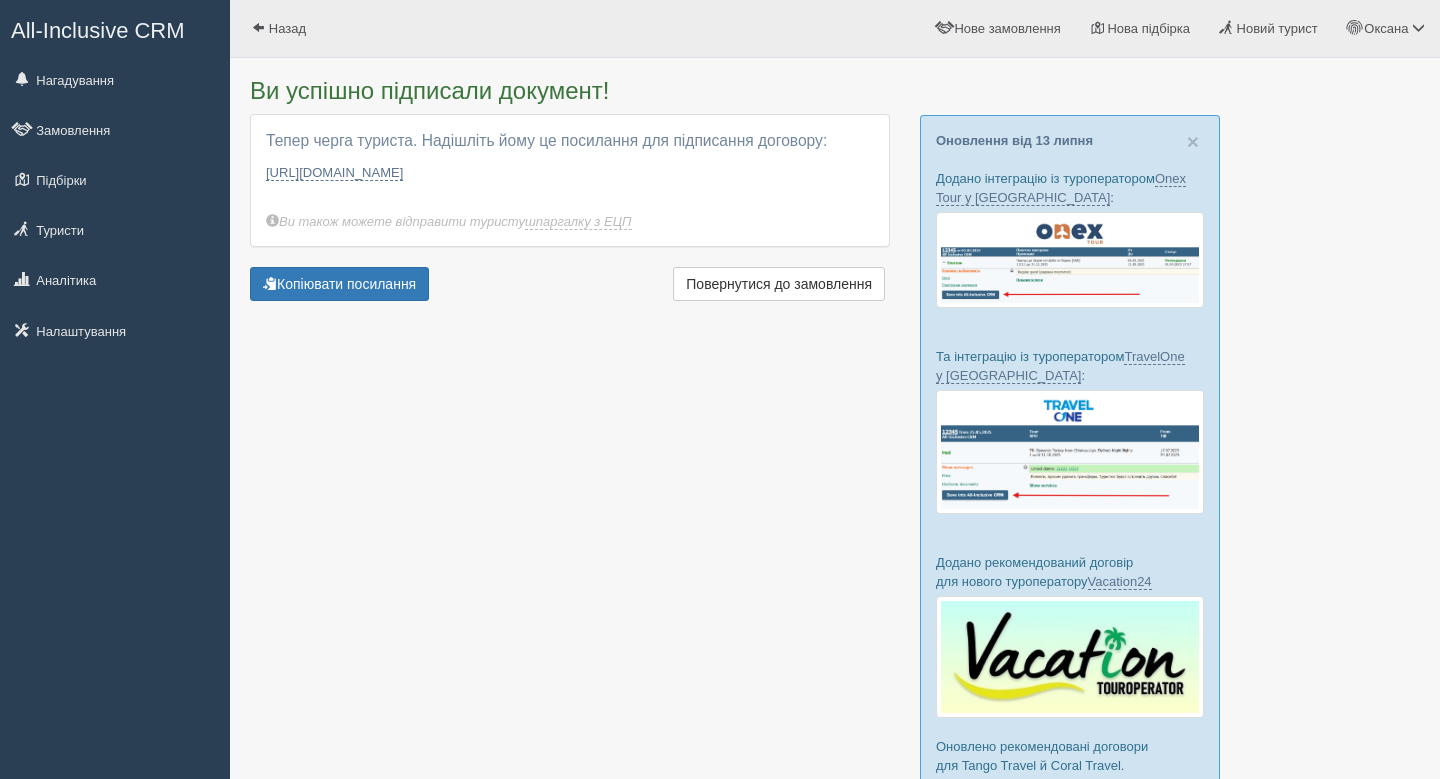 scroll, scrollTop: 0, scrollLeft: 0, axis: both 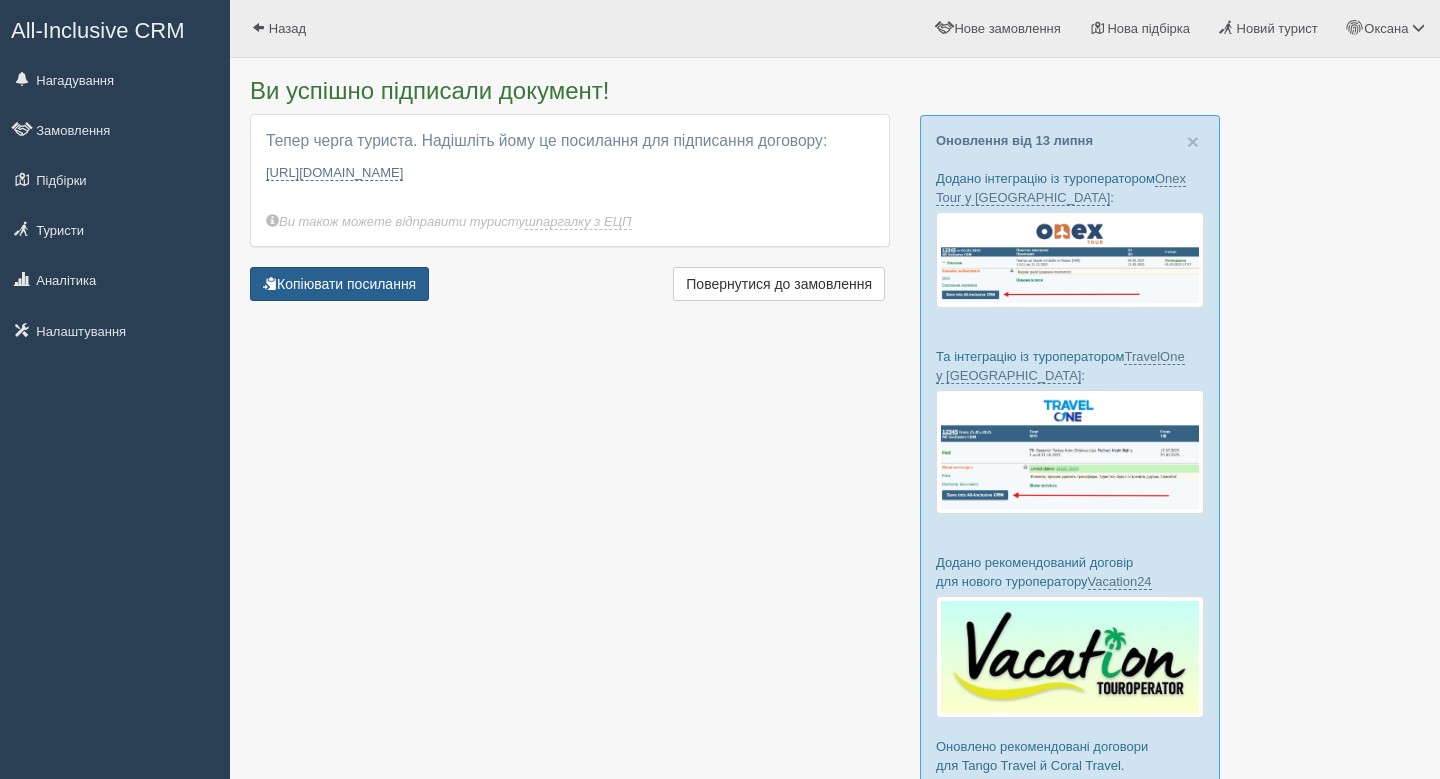 click on "Копіювати посилання" at bounding box center (339, 284) 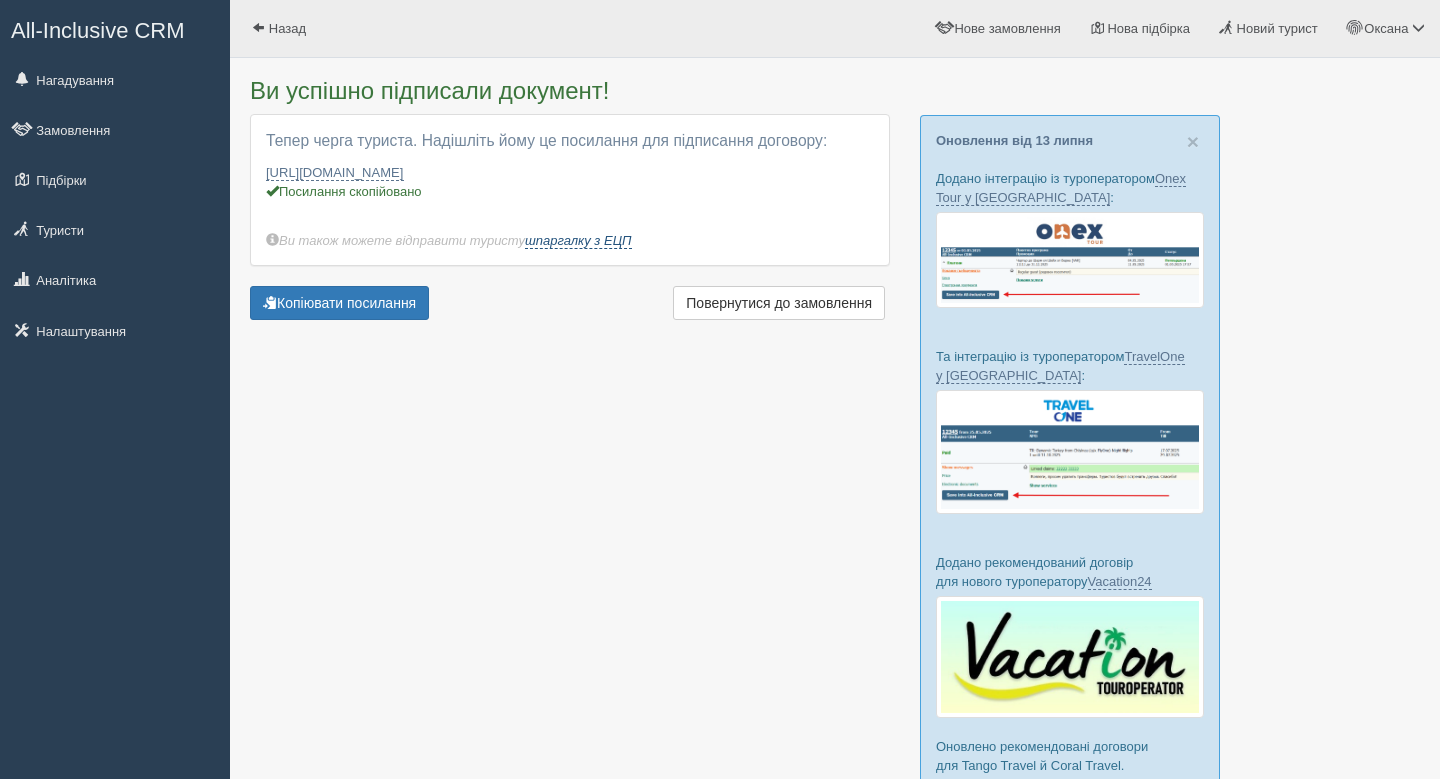 click on "шпаргалку з ЕЦП" at bounding box center (578, 241) 